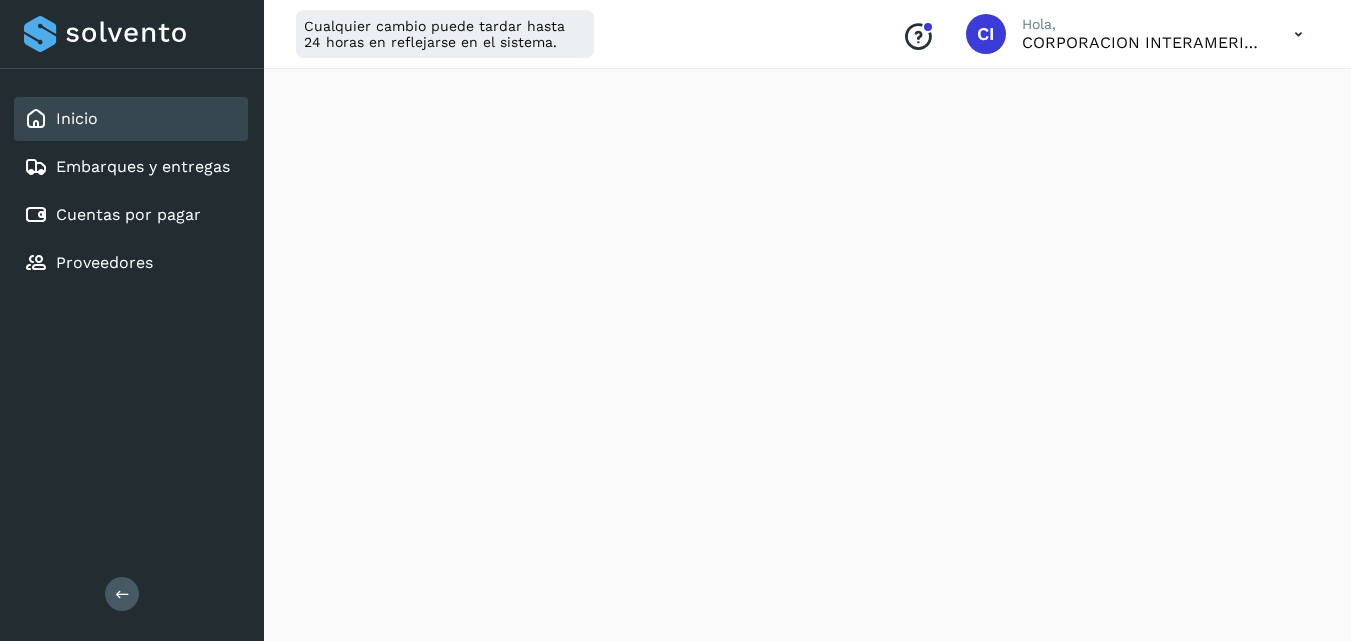 click on "Inicio" 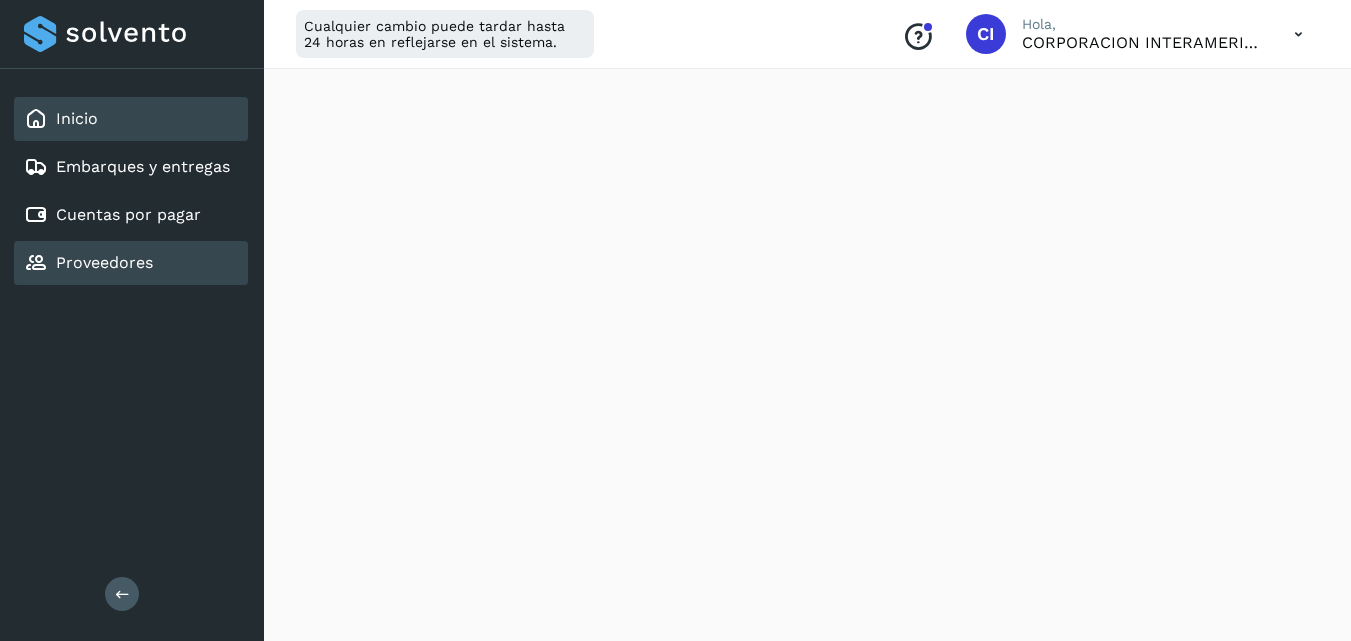 click on "Proveedores" 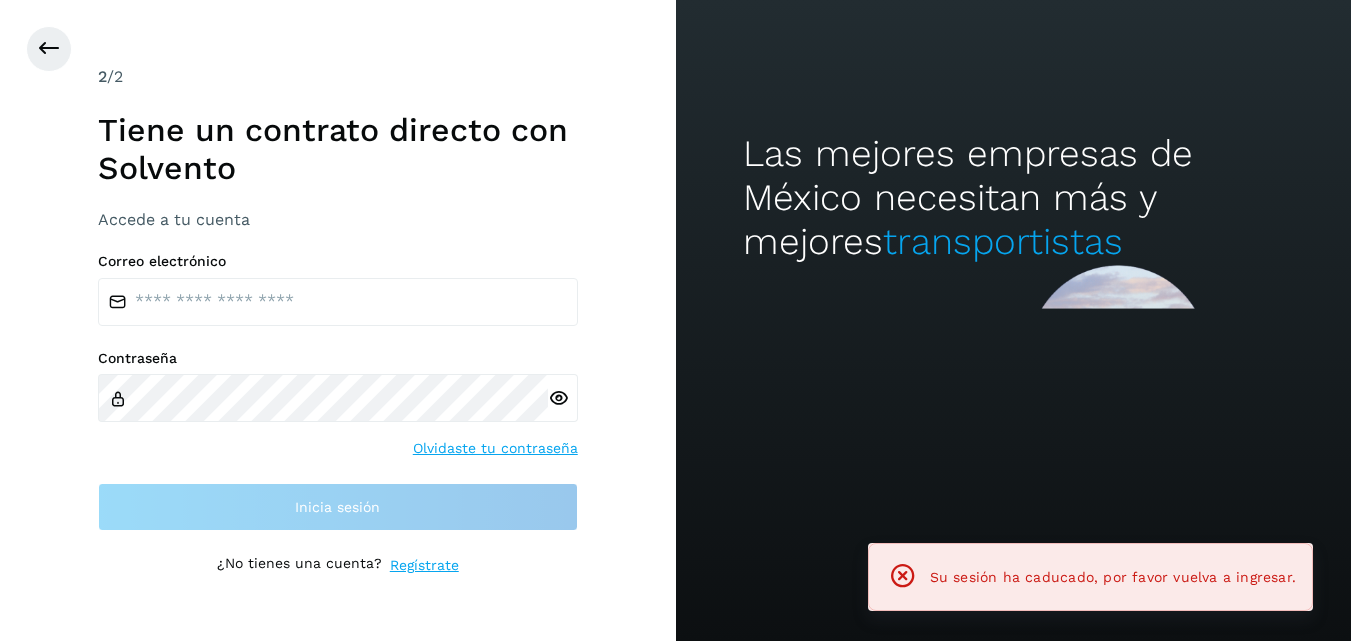 scroll, scrollTop: 0, scrollLeft: 0, axis: both 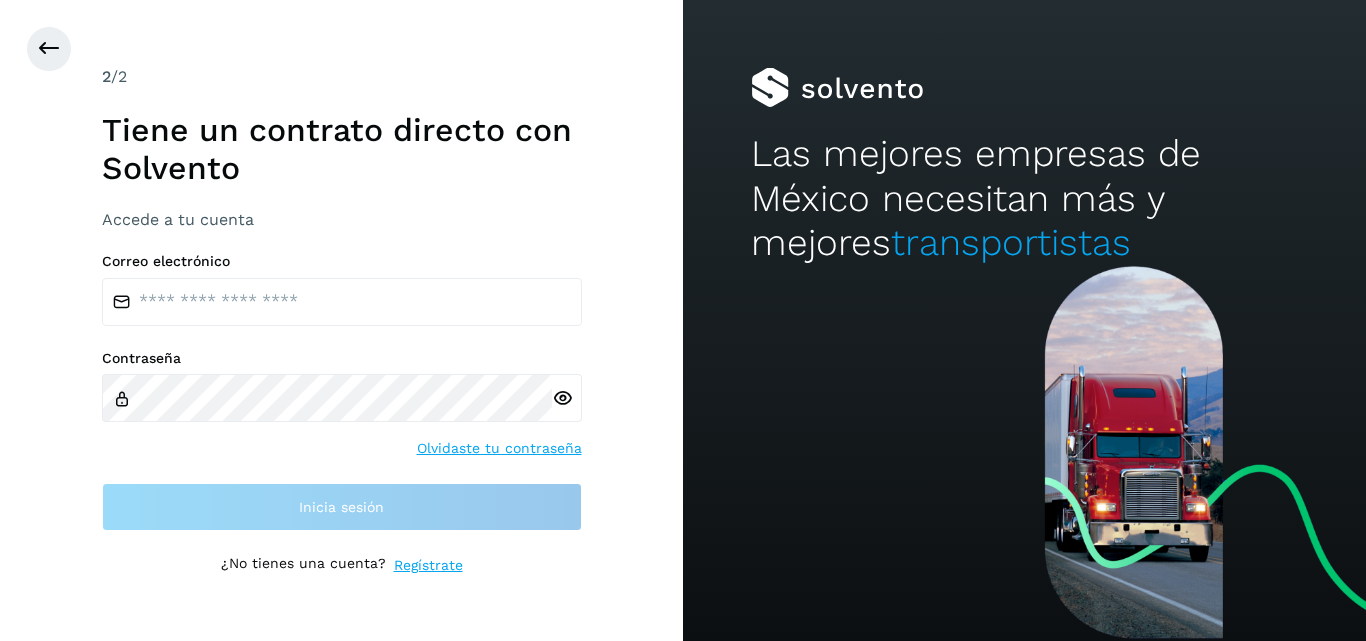 drag, startPoint x: 418, startPoint y: 275, endPoint x: 416, endPoint y: 288, distance: 13.152946 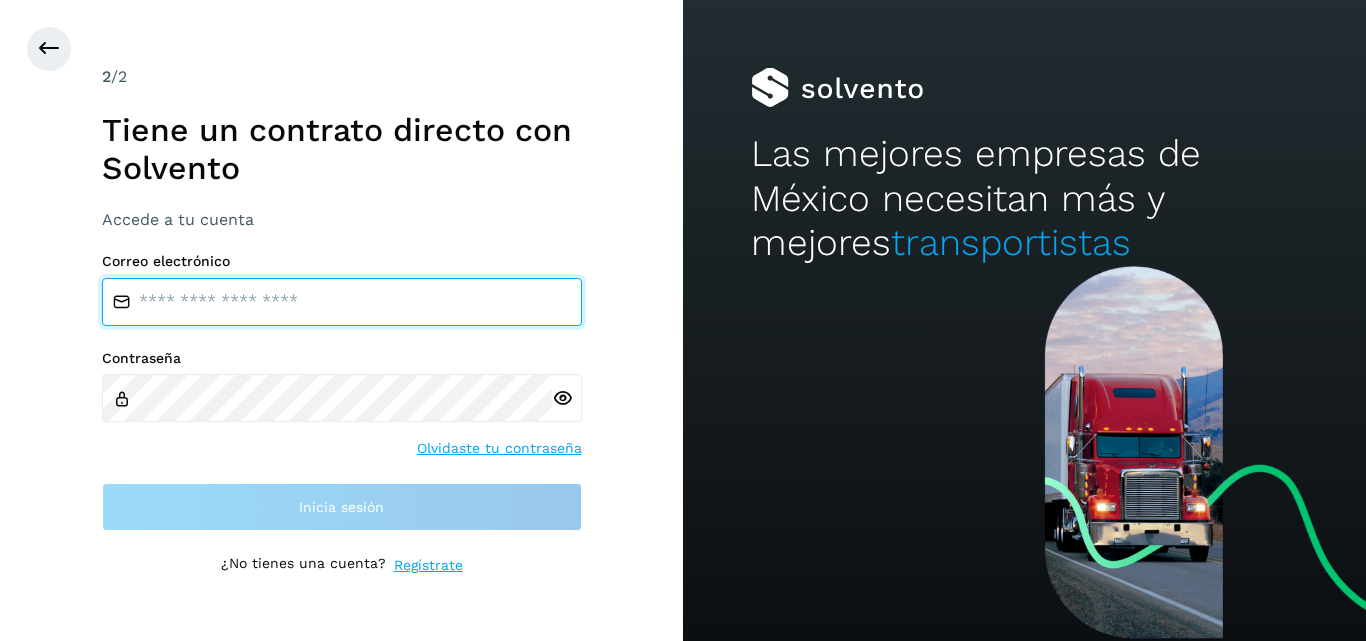 click at bounding box center [342, 302] 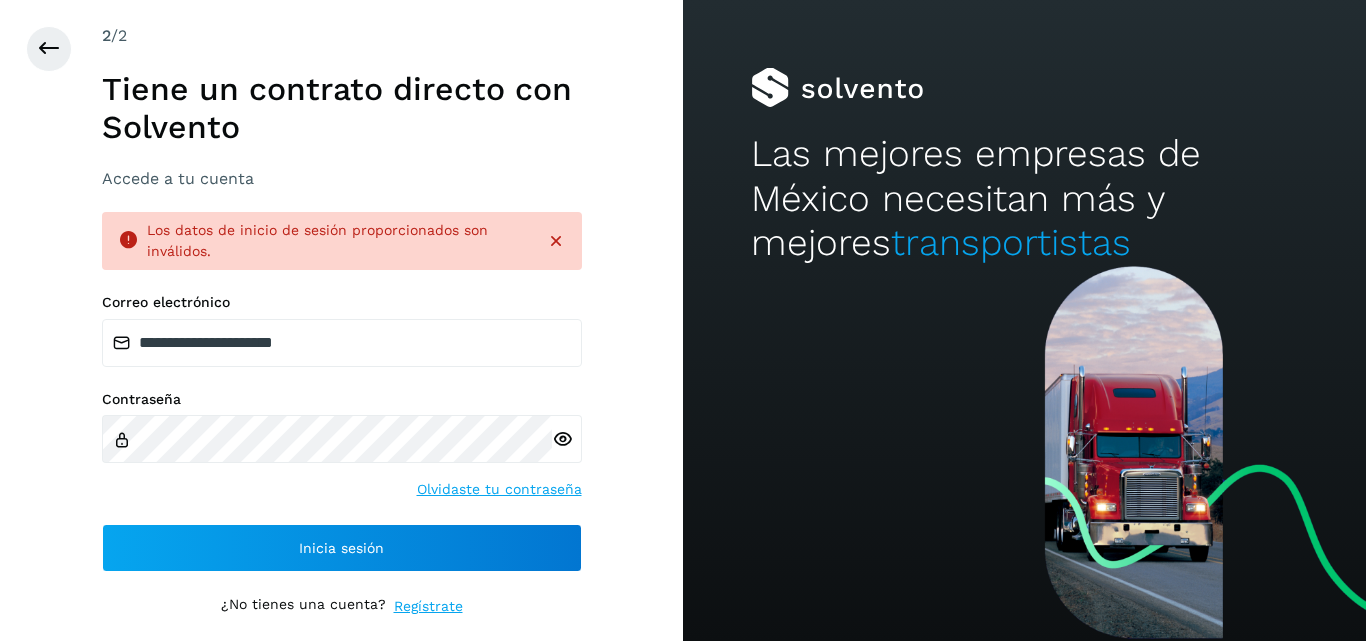 click at bounding box center [562, 439] 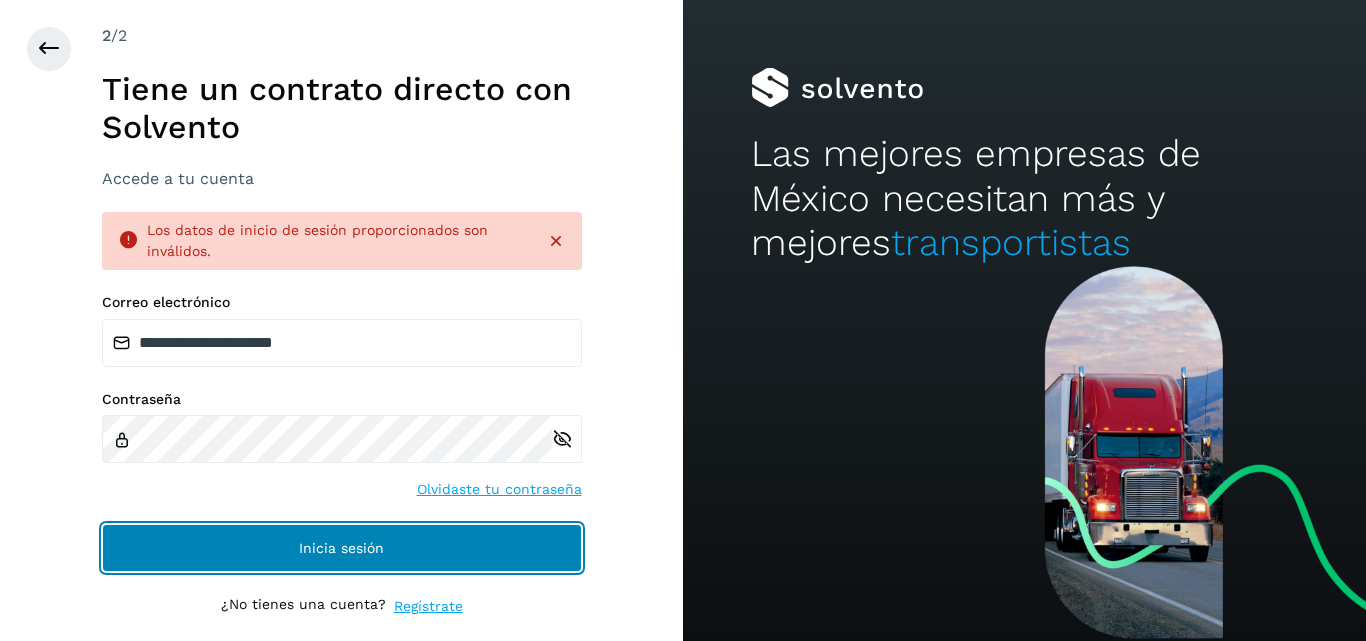 click on "Inicia sesión" at bounding box center (342, 548) 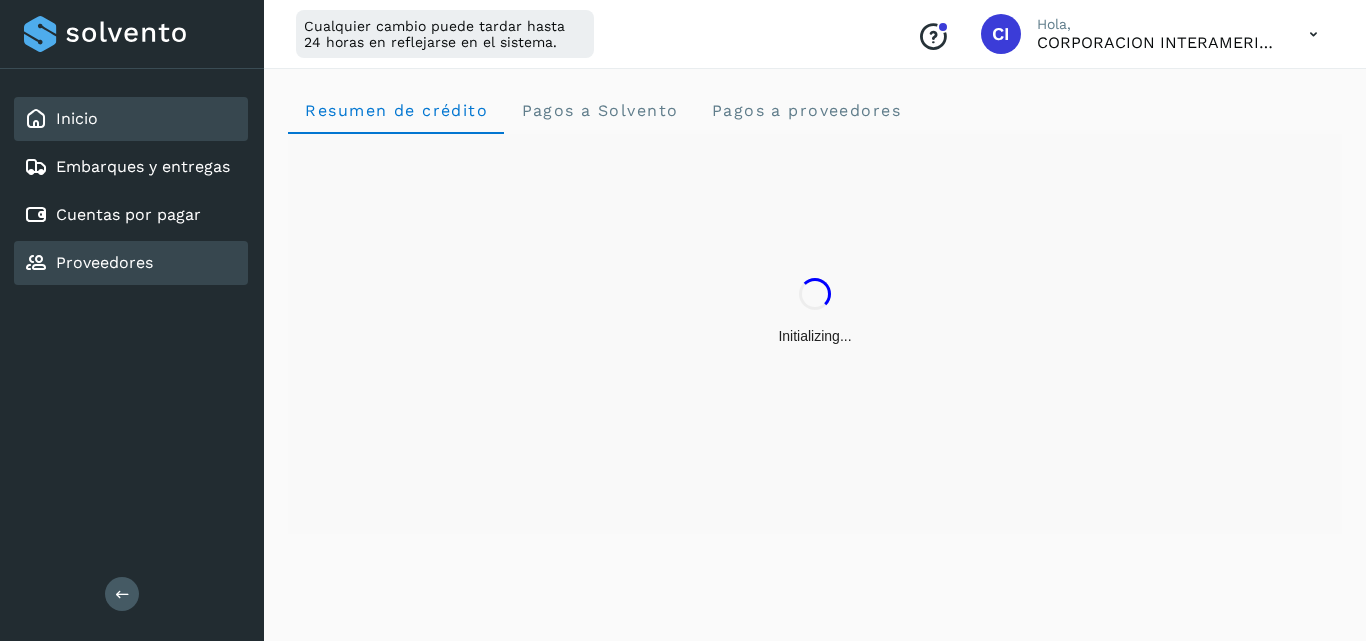 click on "Proveedores" at bounding box center (104, 262) 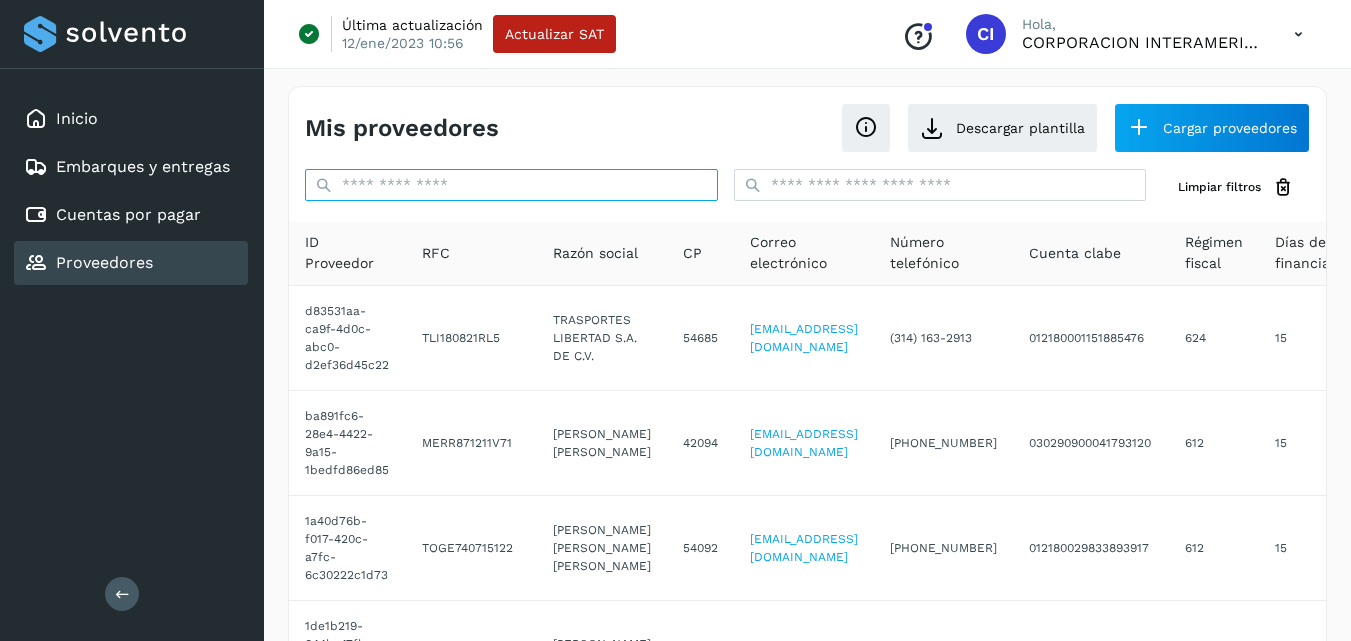 click at bounding box center [511, 185] 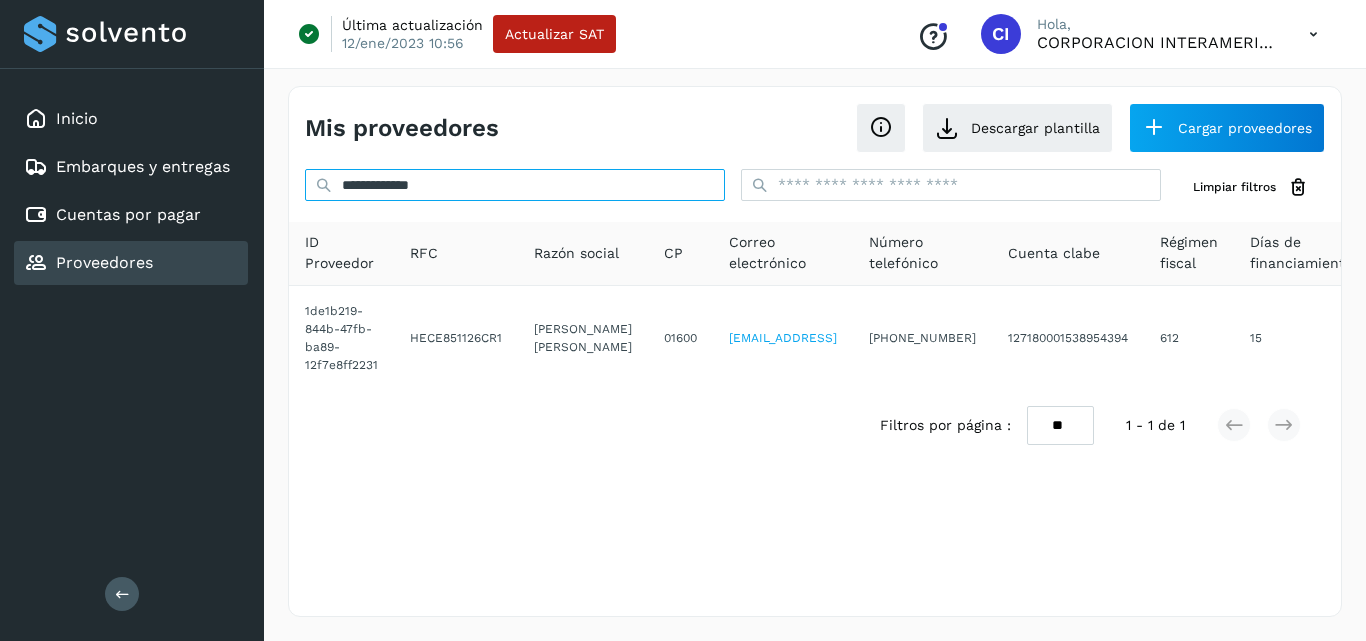 click on "**********" at bounding box center (515, 185) 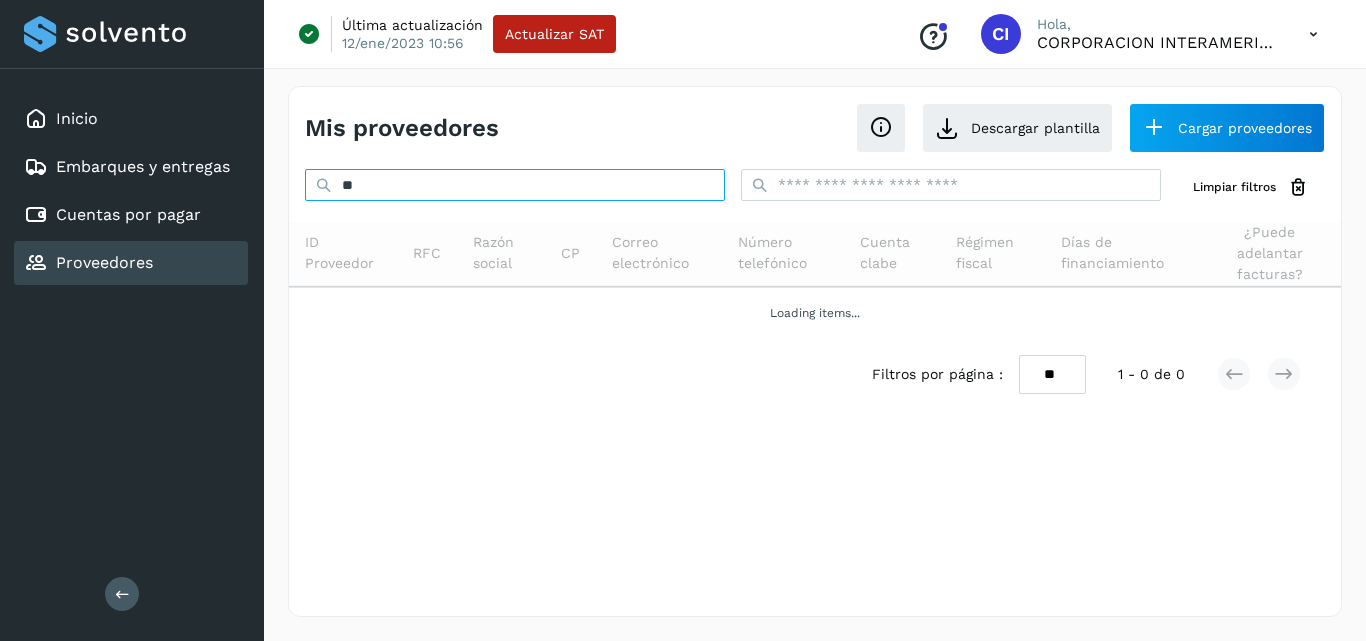 type on "*" 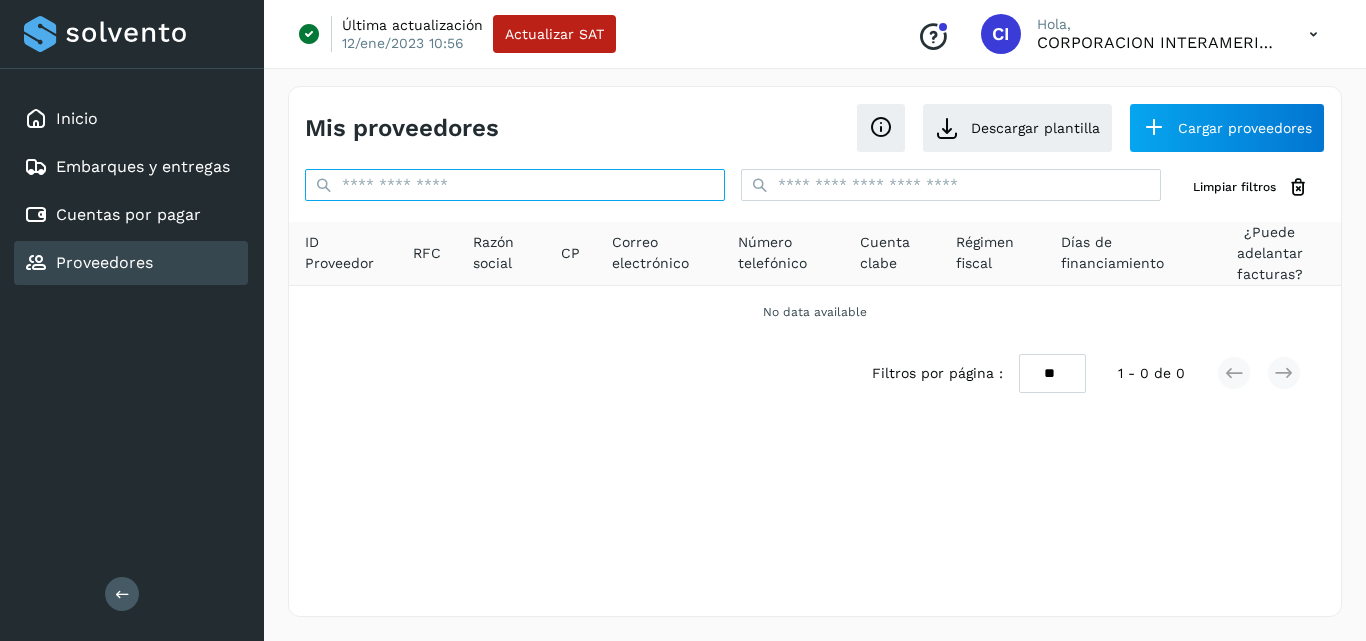 paste on "**********" 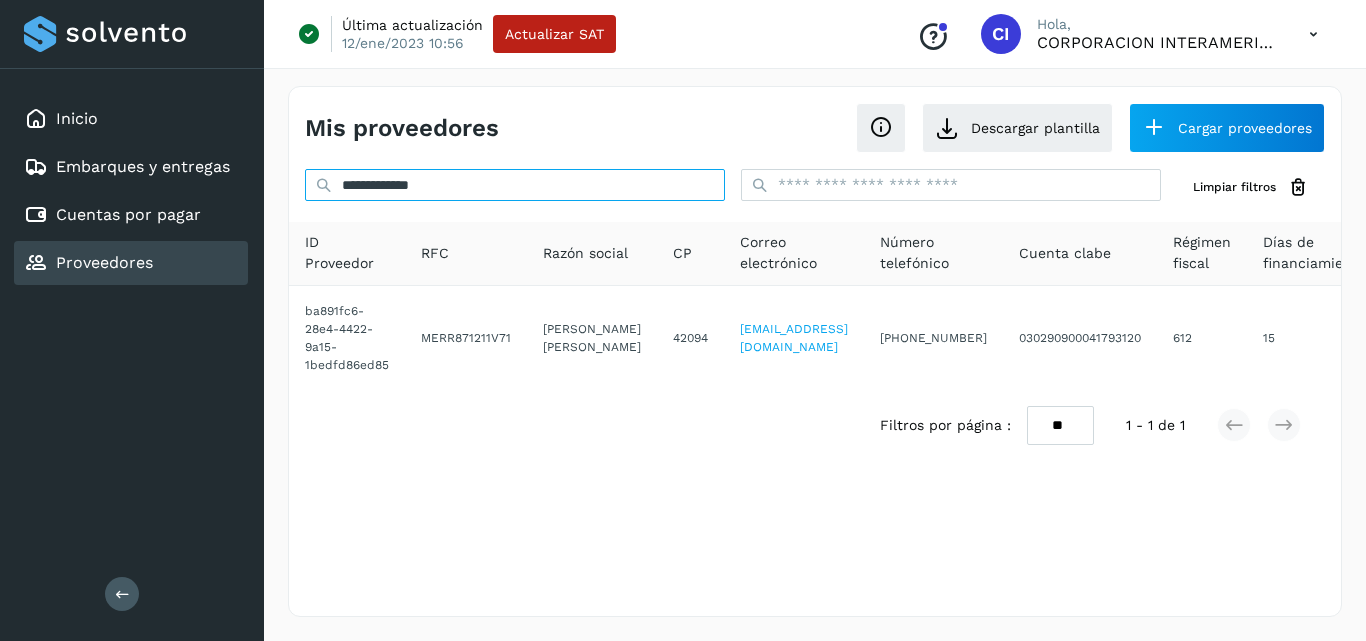 type on "**********" 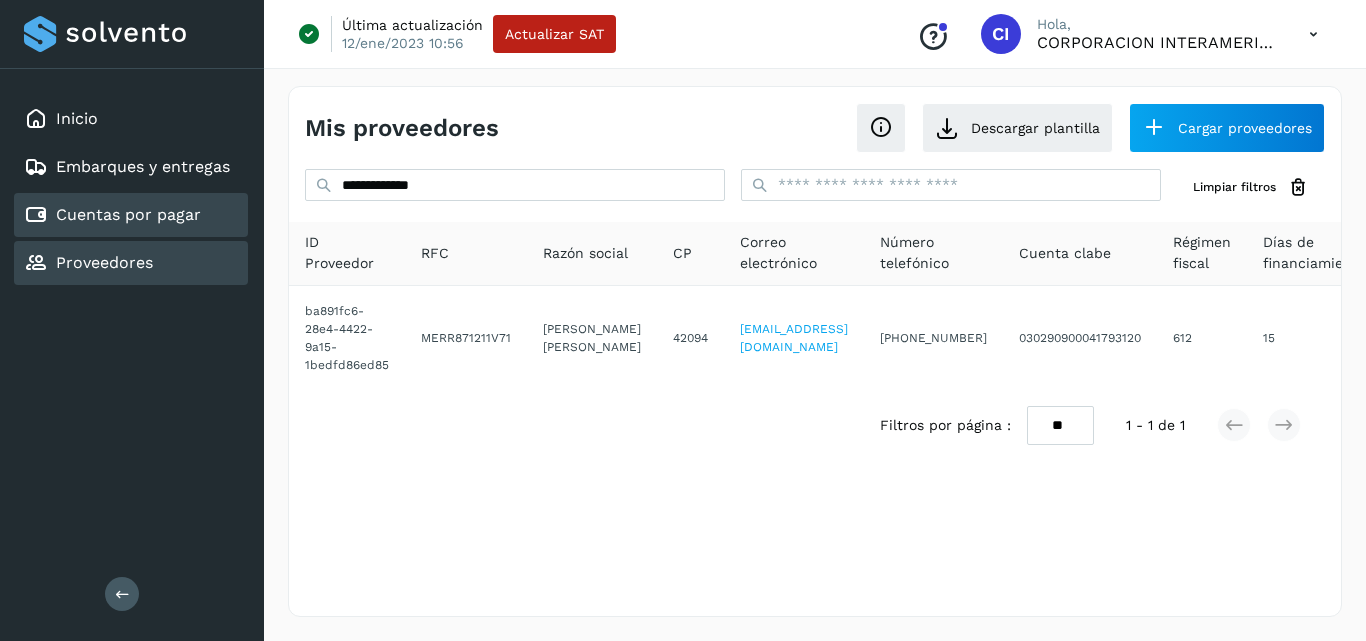 click on "Cuentas por pagar" at bounding box center [128, 214] 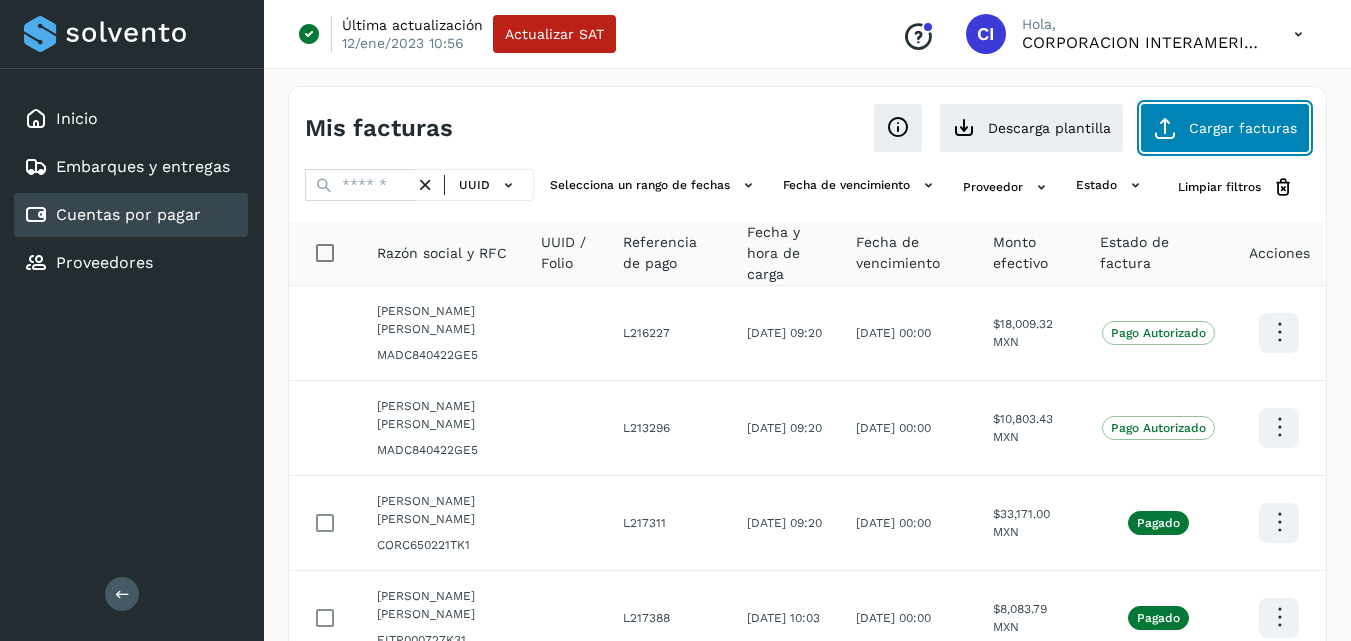 click on "Cargar facturas" 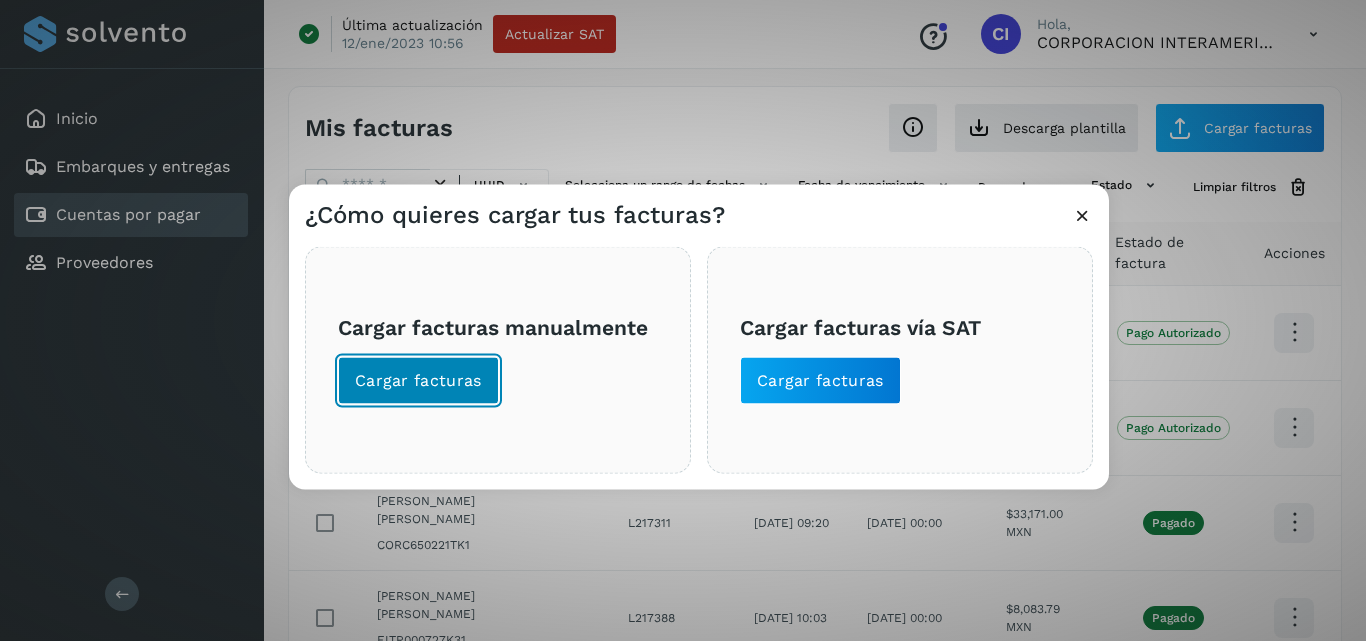 click on "Cargar facturas" 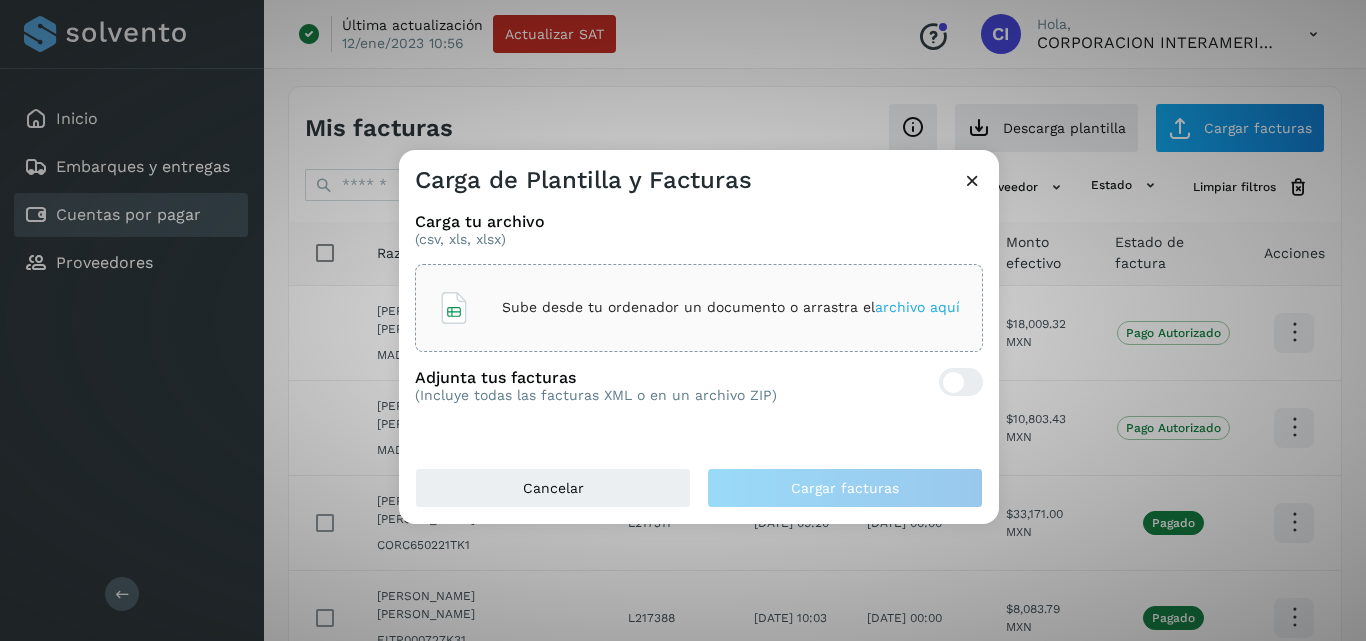 click on "Sube desde tu ordenador un documento o arrastra el  archivo aquí" at bounding box center [731, 307] 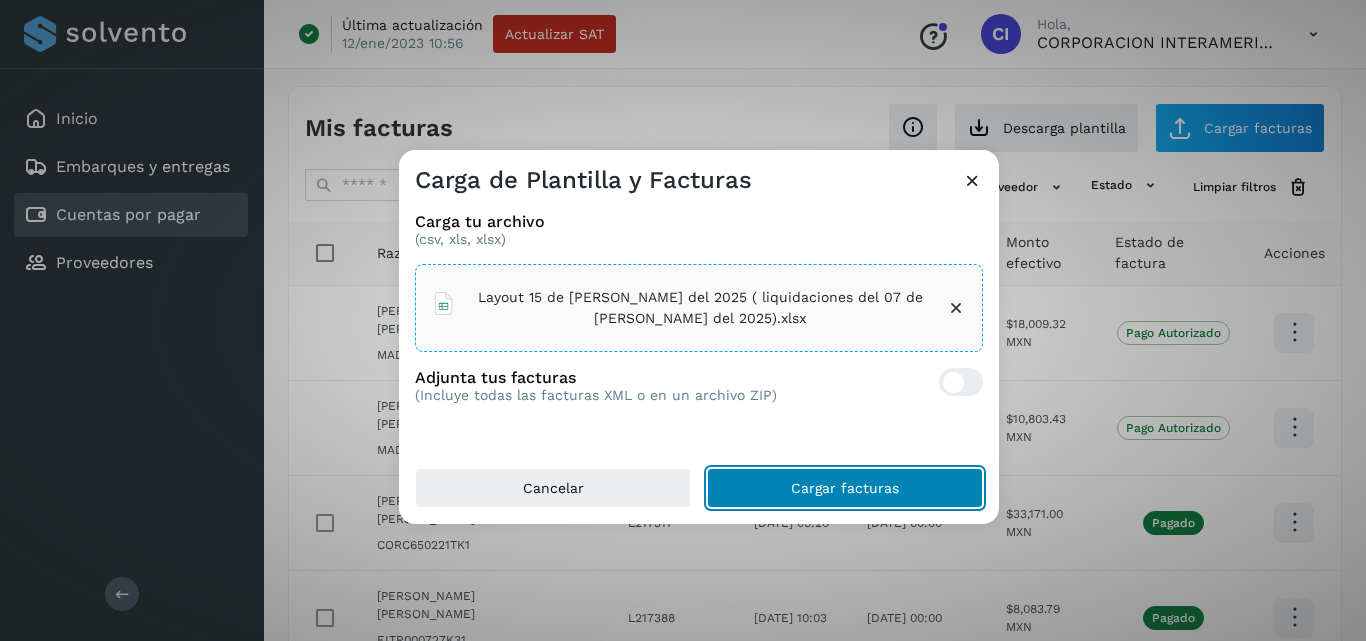 click on "Cargar facturas" 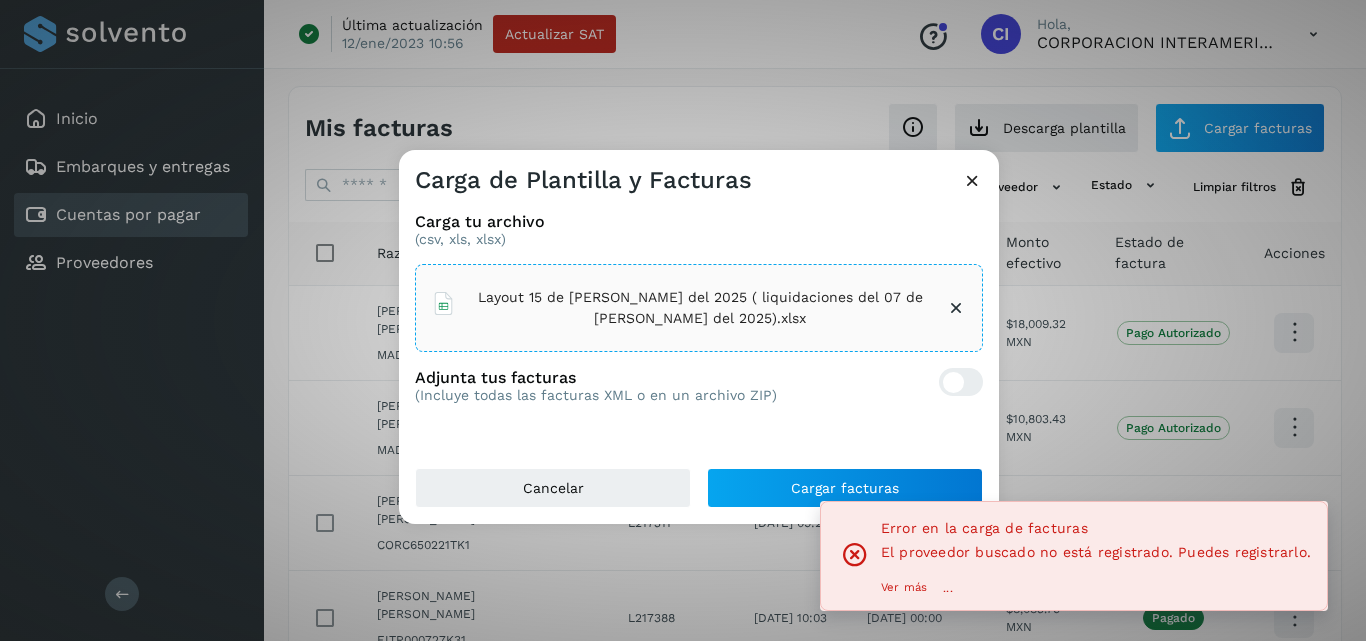 click on "Ver más" at bounding box center (904, 588) 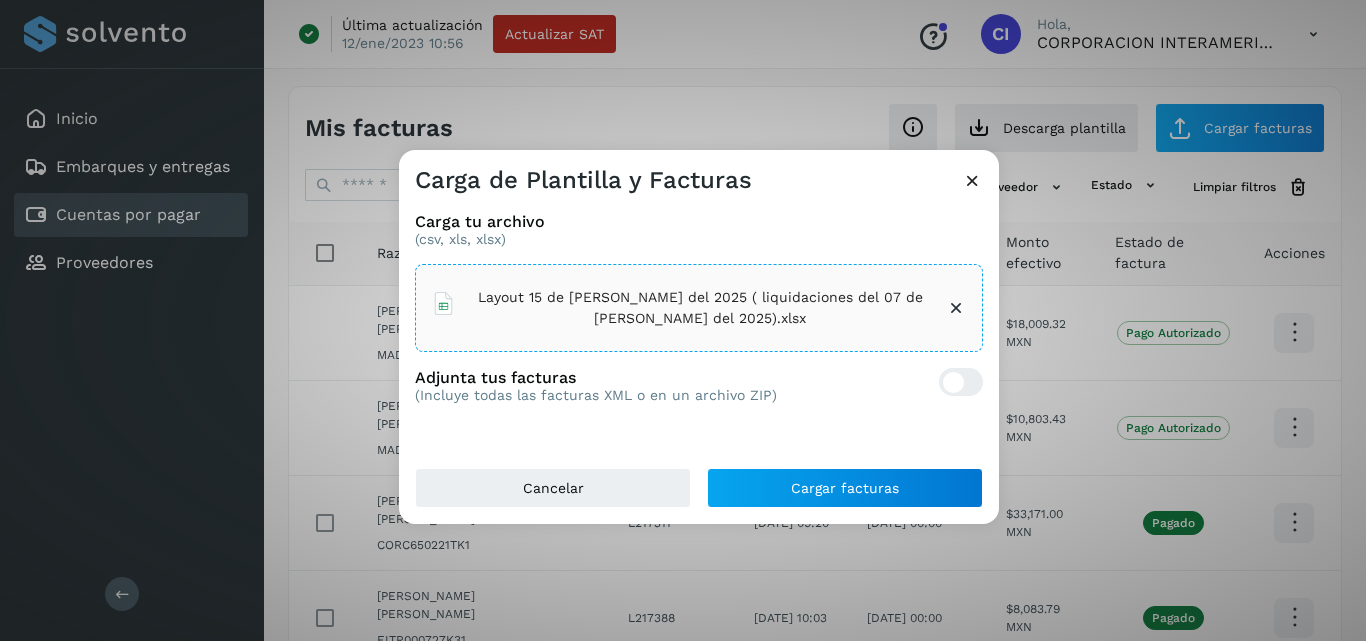 click at bounding box center (972, 180) 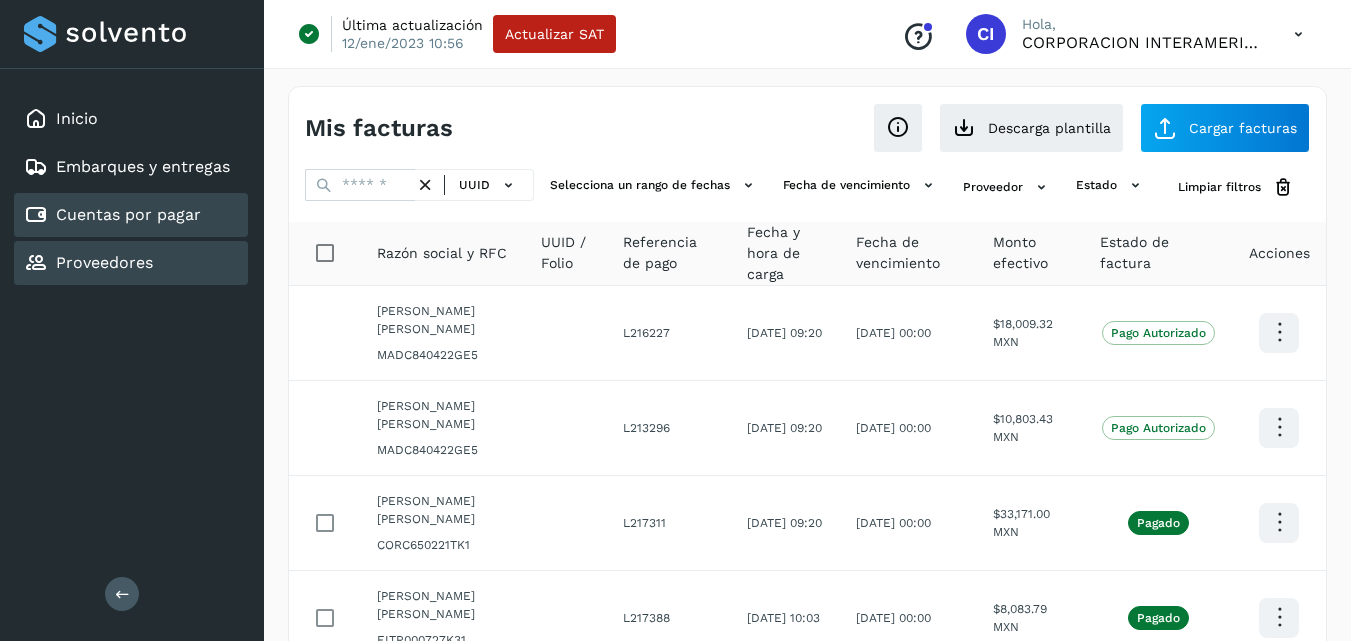 click on "Proveedores" 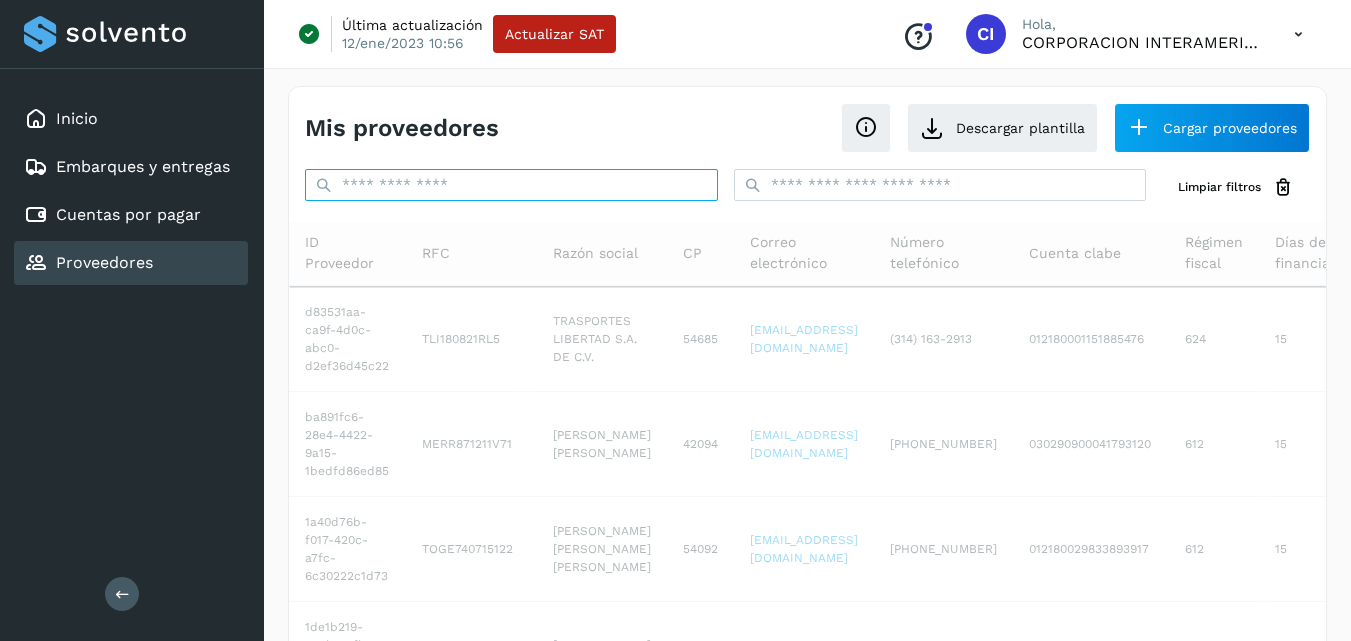 click at bounding box center (511, 185) 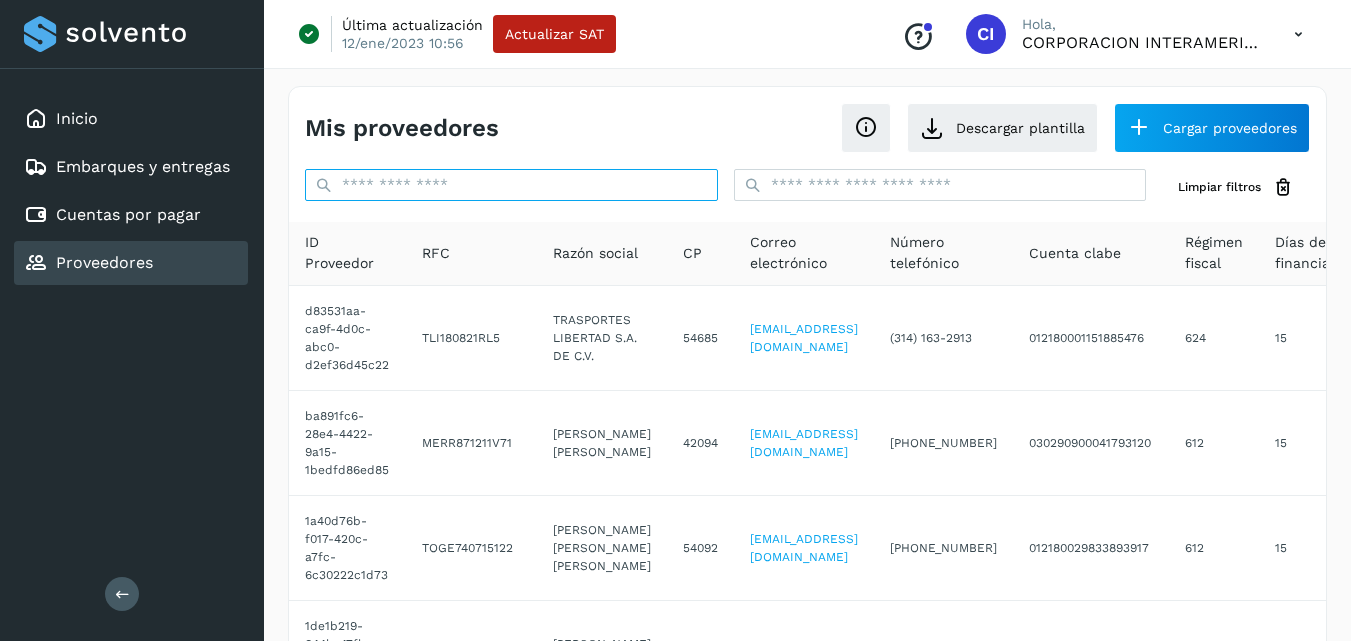 paste on "**********" 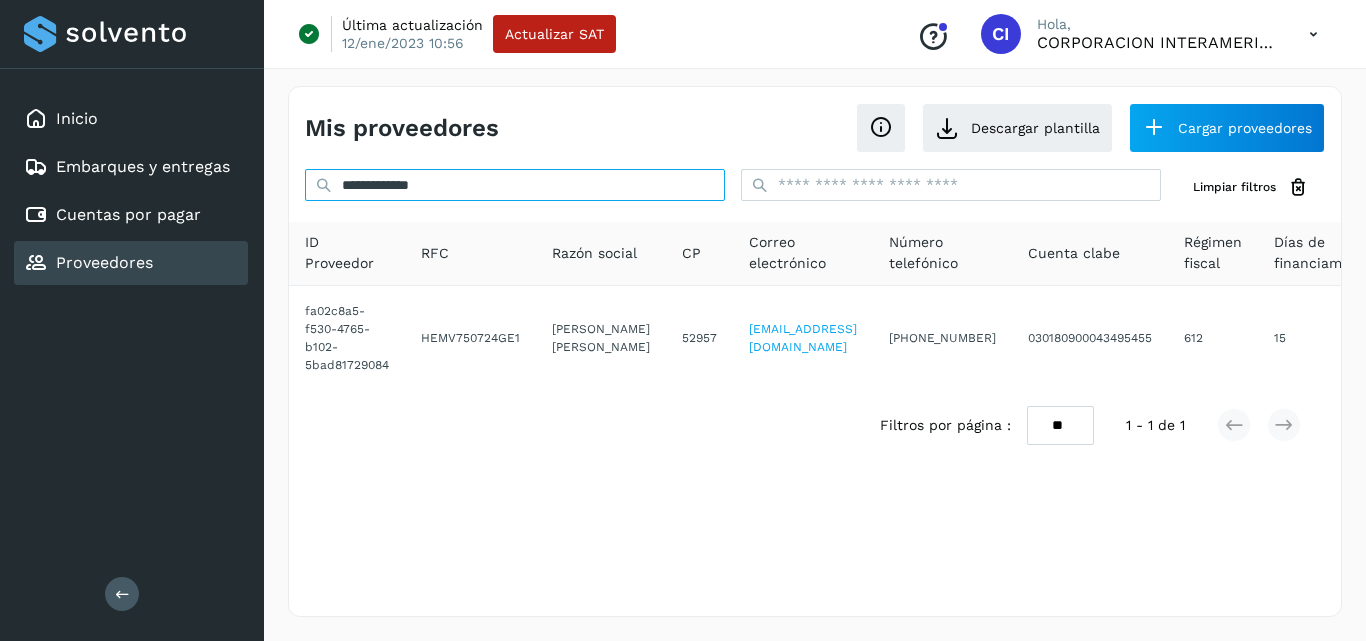 type on "**********" 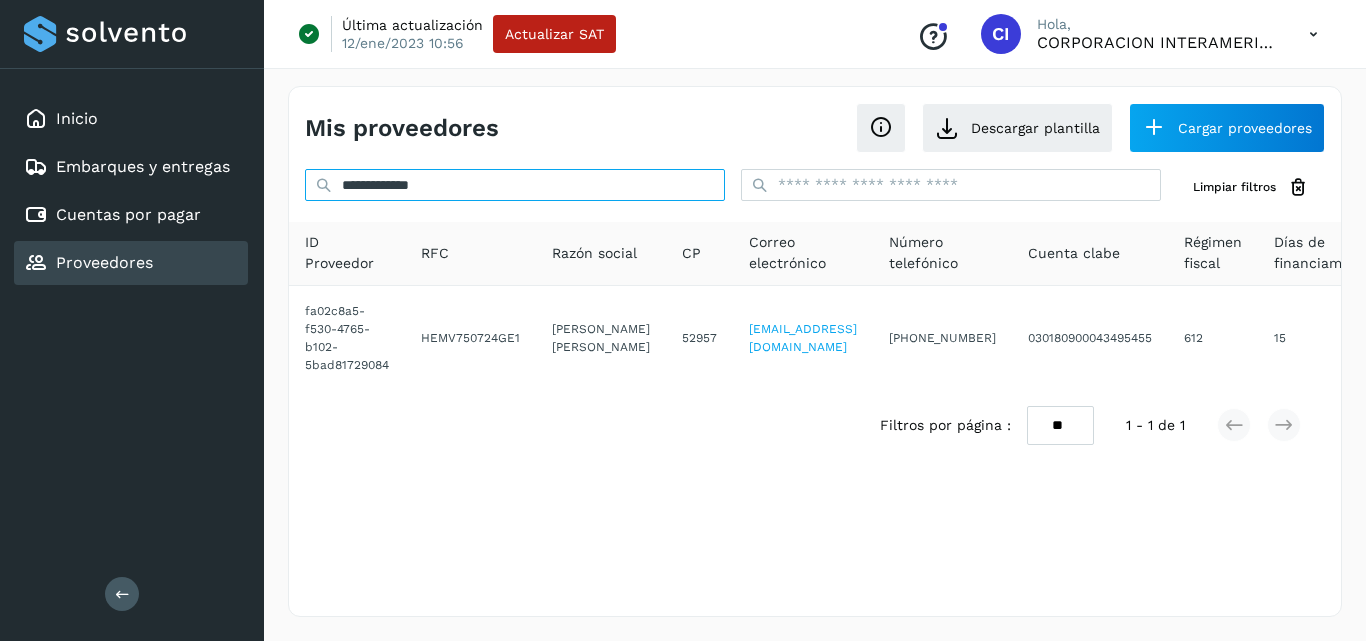 click on "**********" at bounding box center [515, 185] 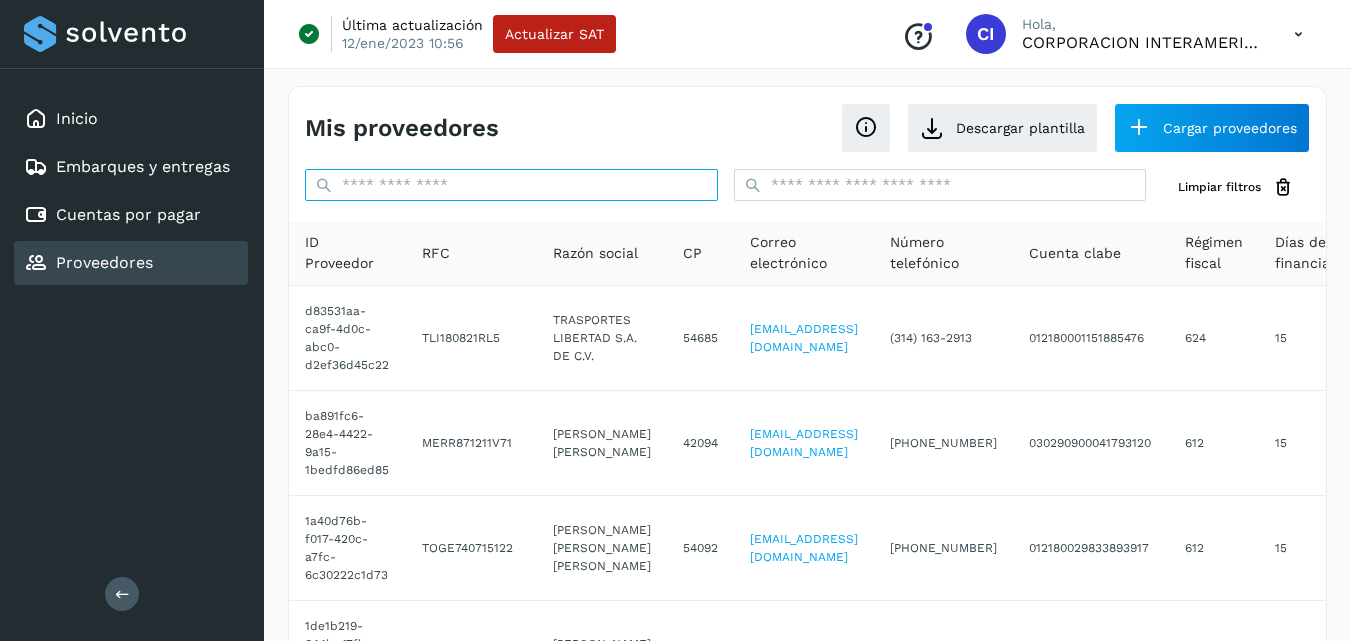 paste on "**********" 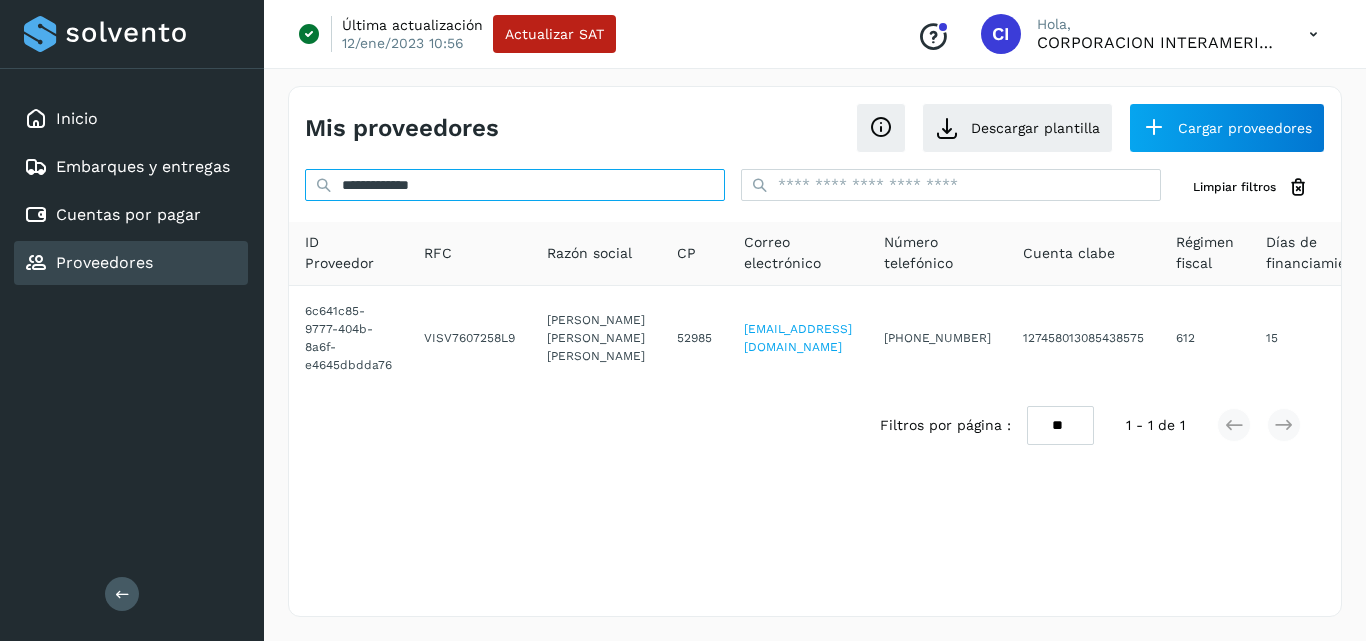 type on "**********" 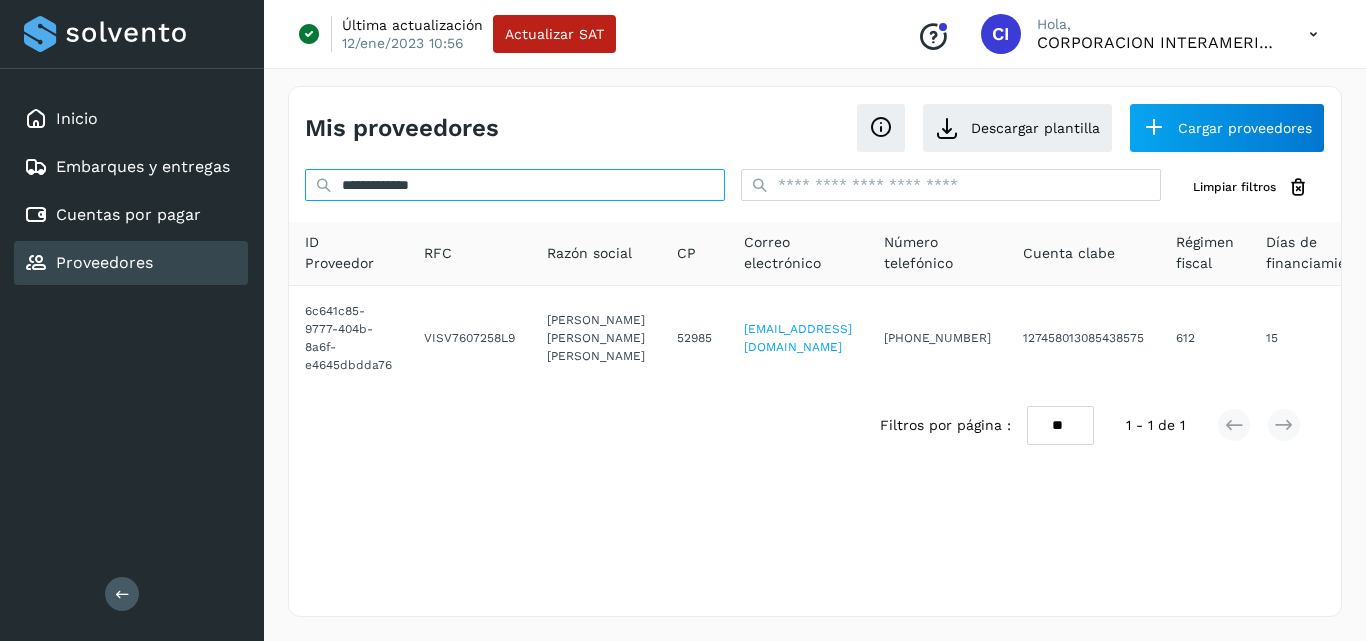 click on "**********" at bounding box center [515, 185] 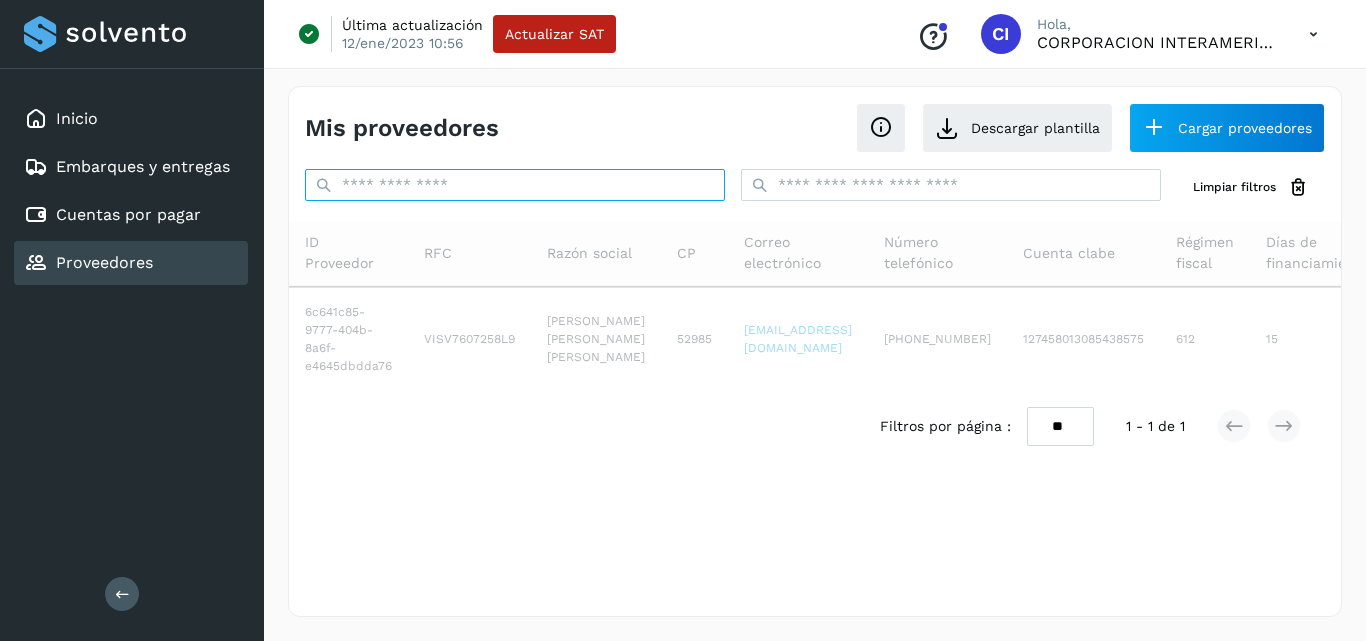 click at bounding box center [515, 185] 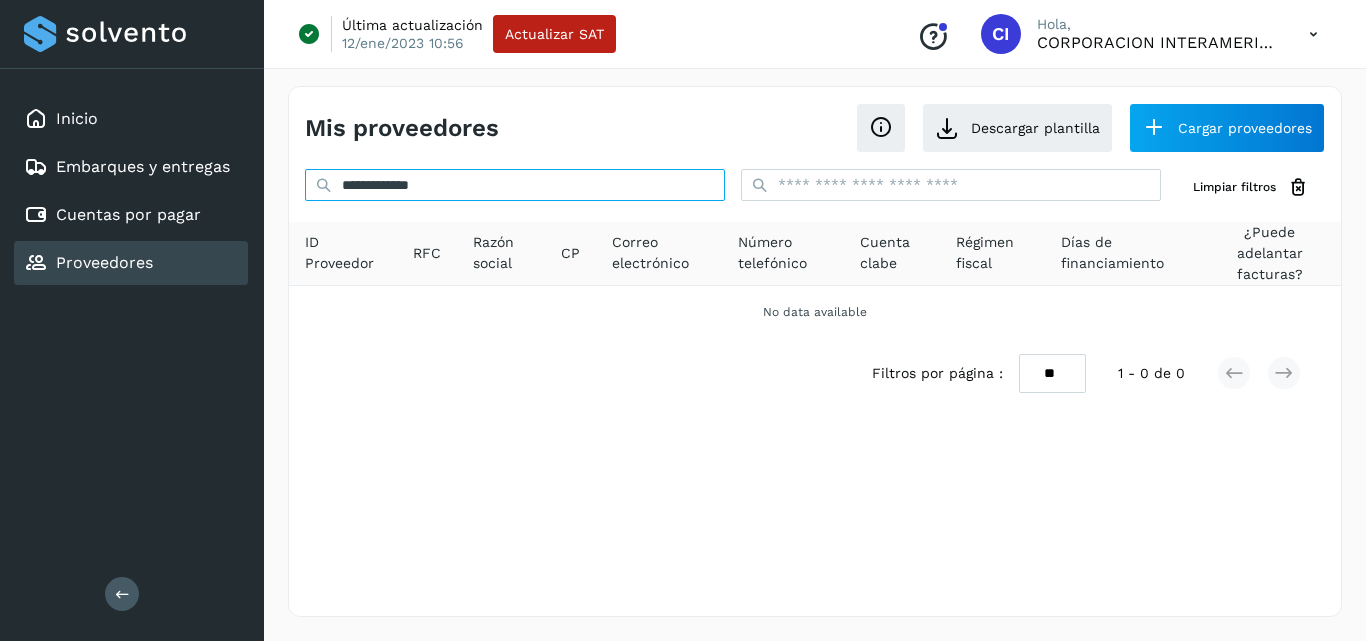 type on "**********" 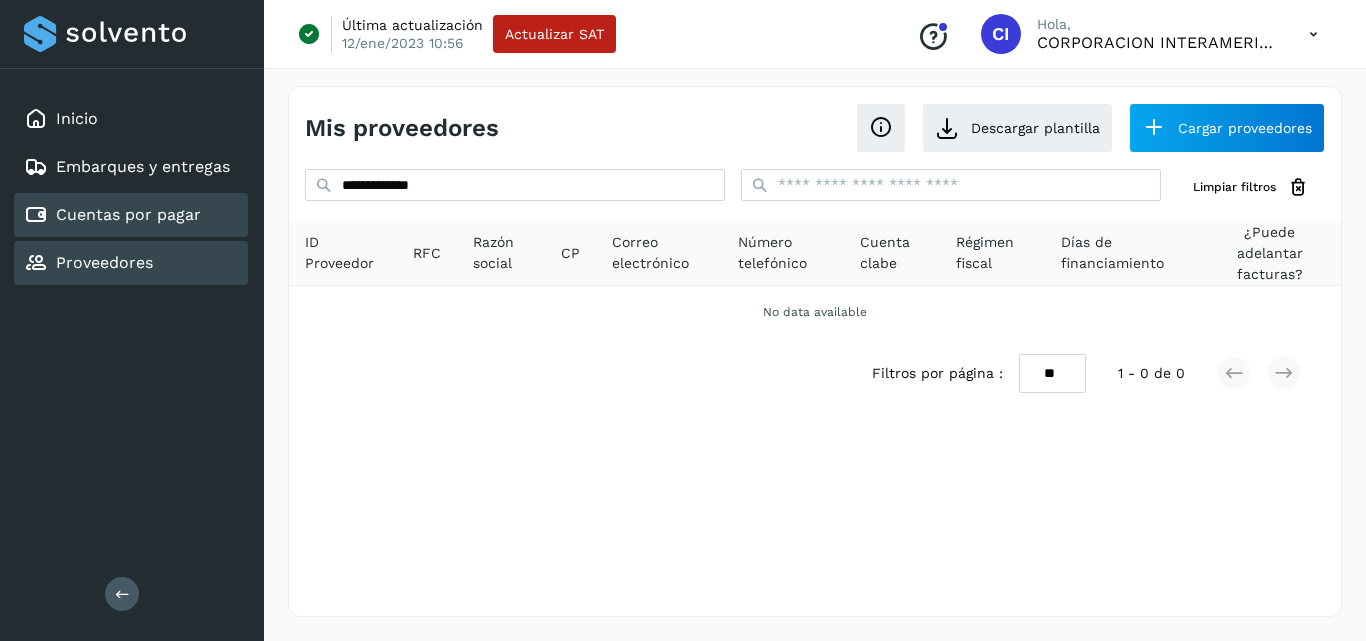 click on "Cuentas por pagar" 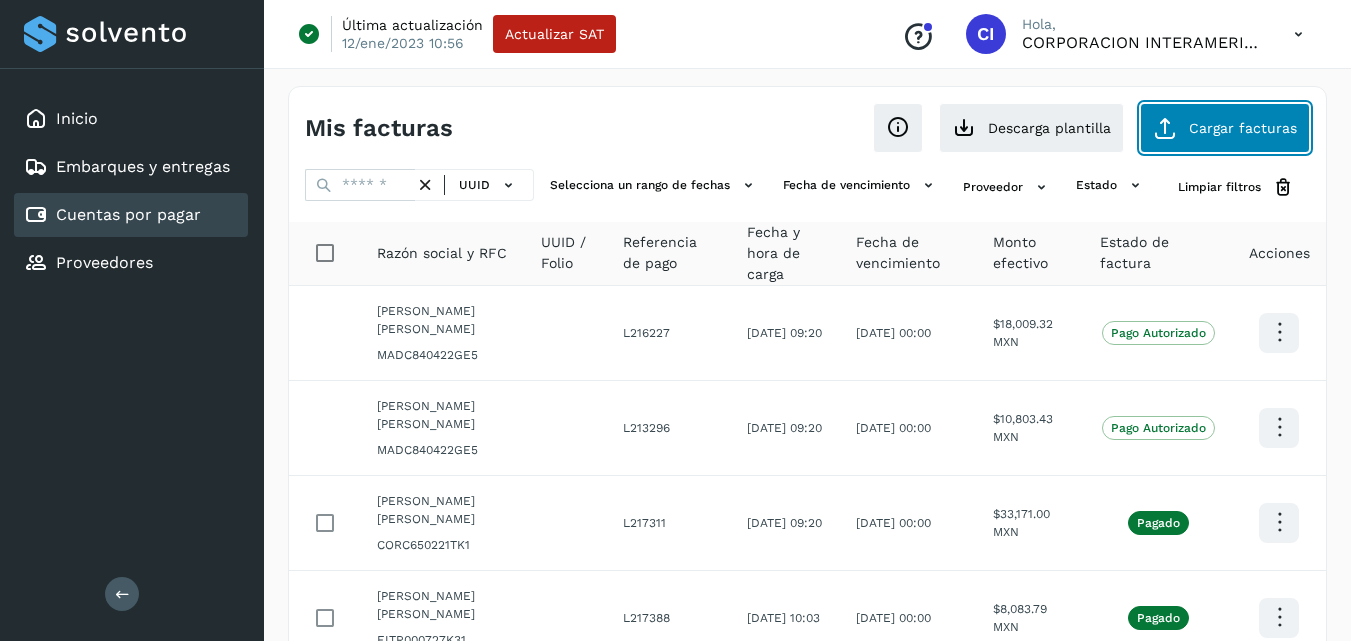 click at bounding box center (1165, 128) 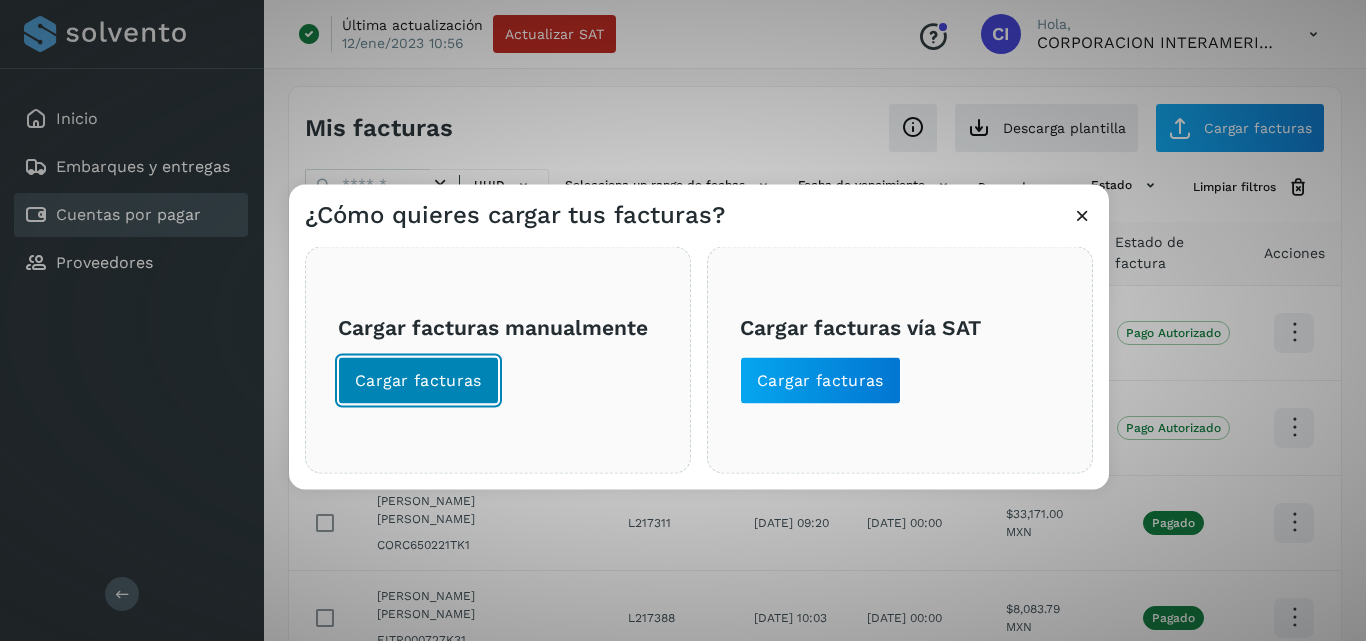 click on "Cargar facturas" 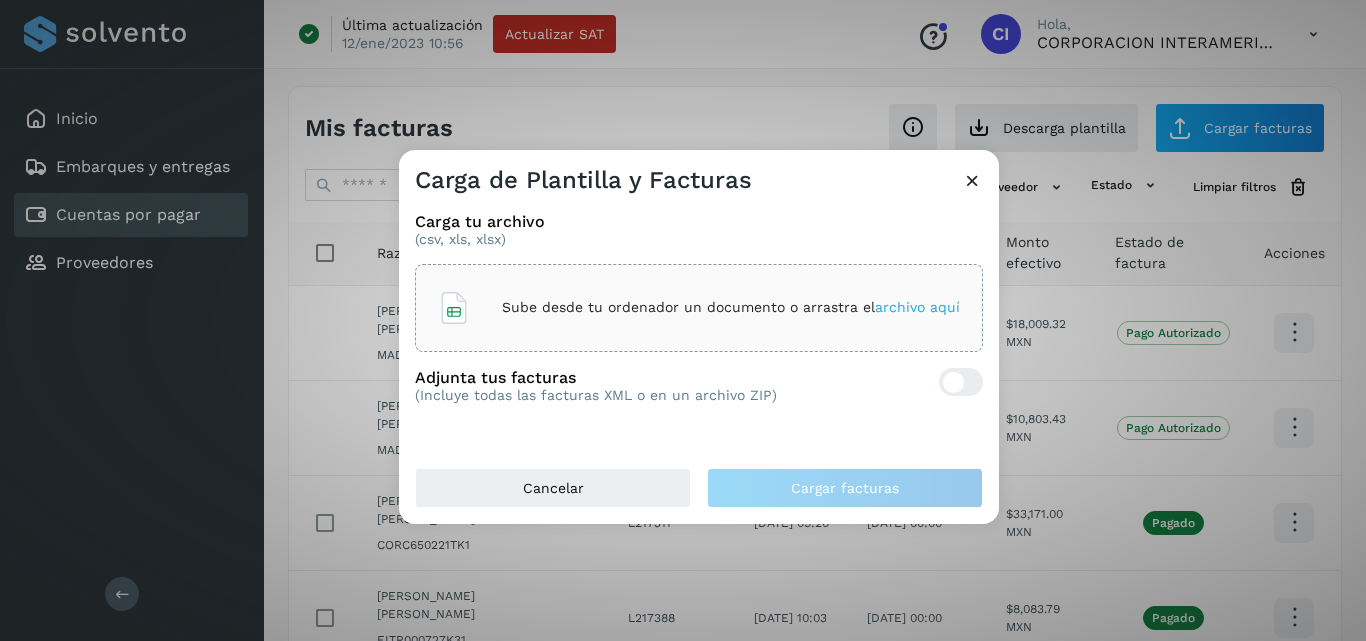 click on "Sube desde tu ordenador un documento o arrastra el  archivo aquí" at bounding box center (731, 307) 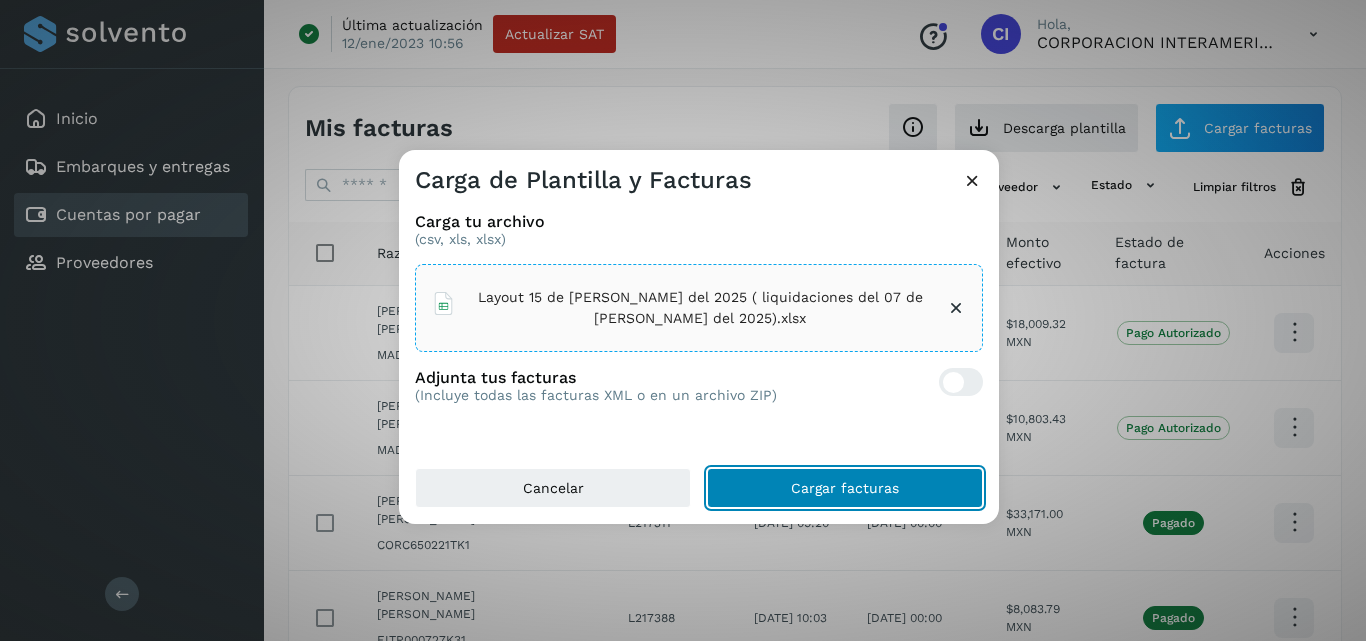 click on "Cargar facturas" 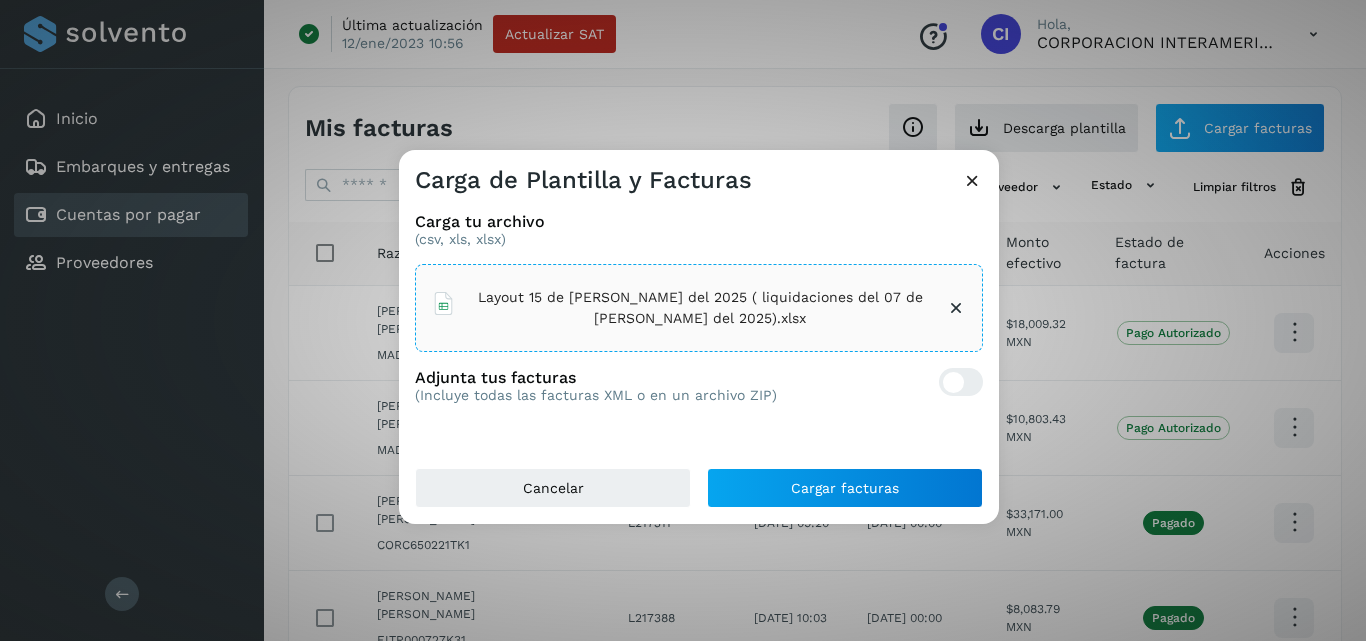 click at bounding box center [972, 180] 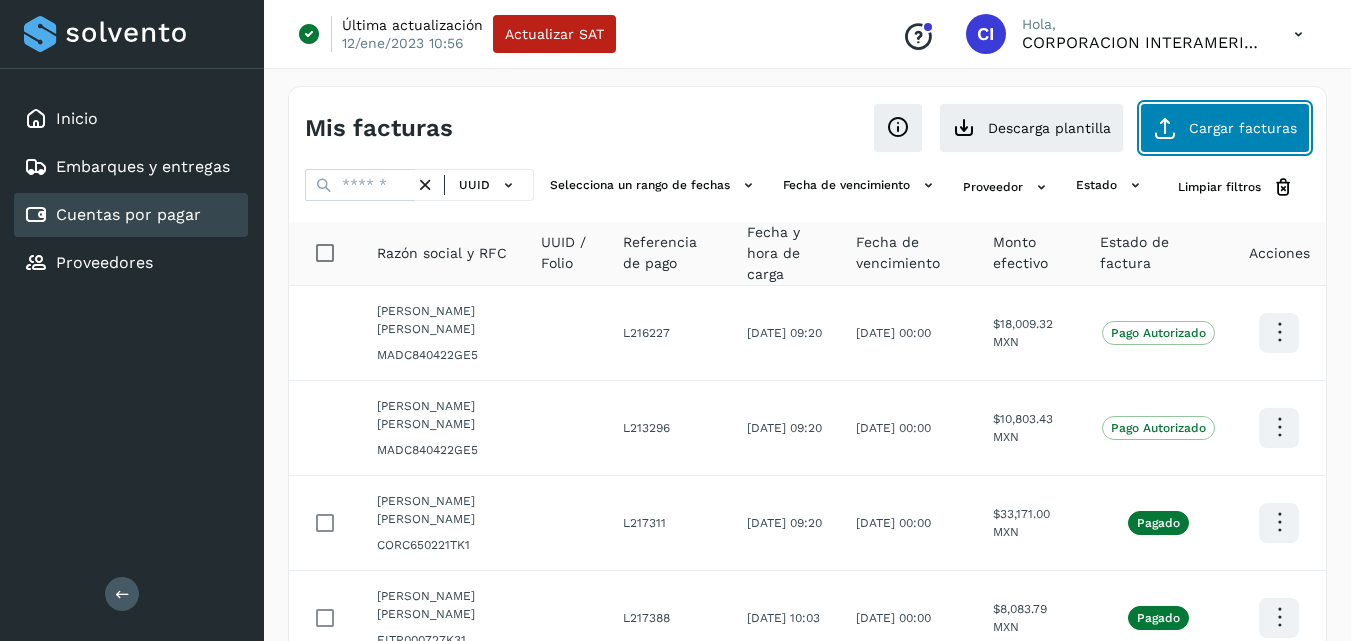 click on "Cargar facturas" 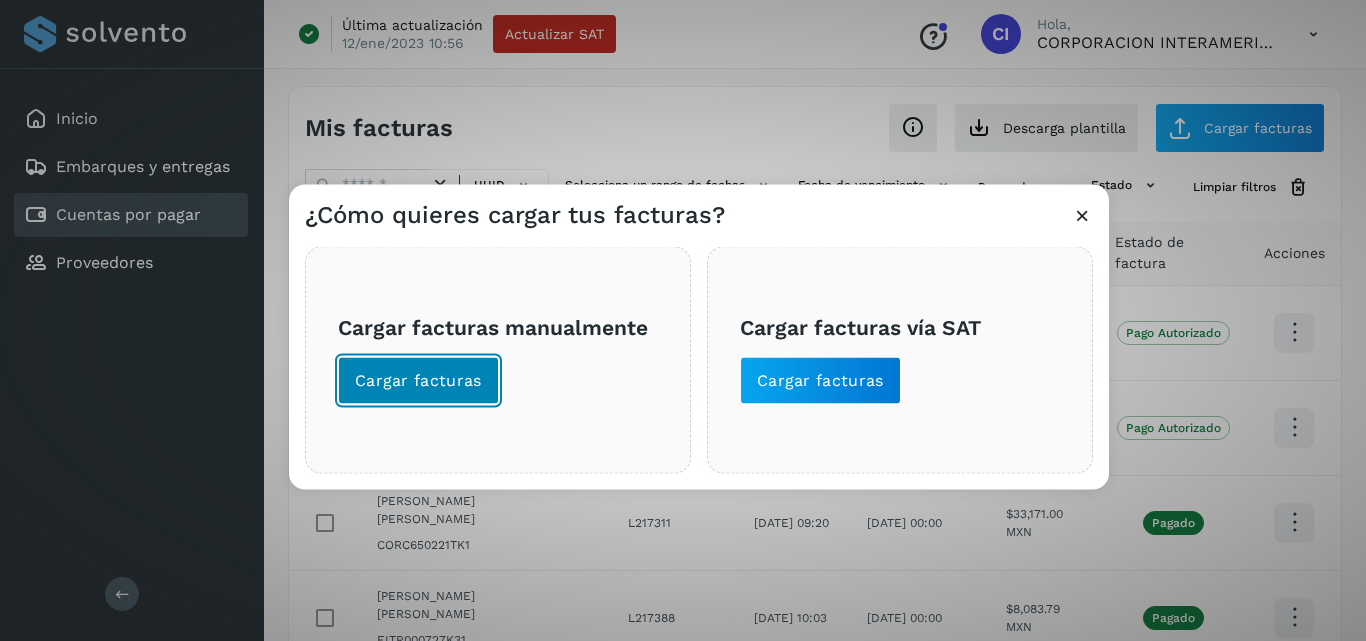 click on "Cargar facturas" 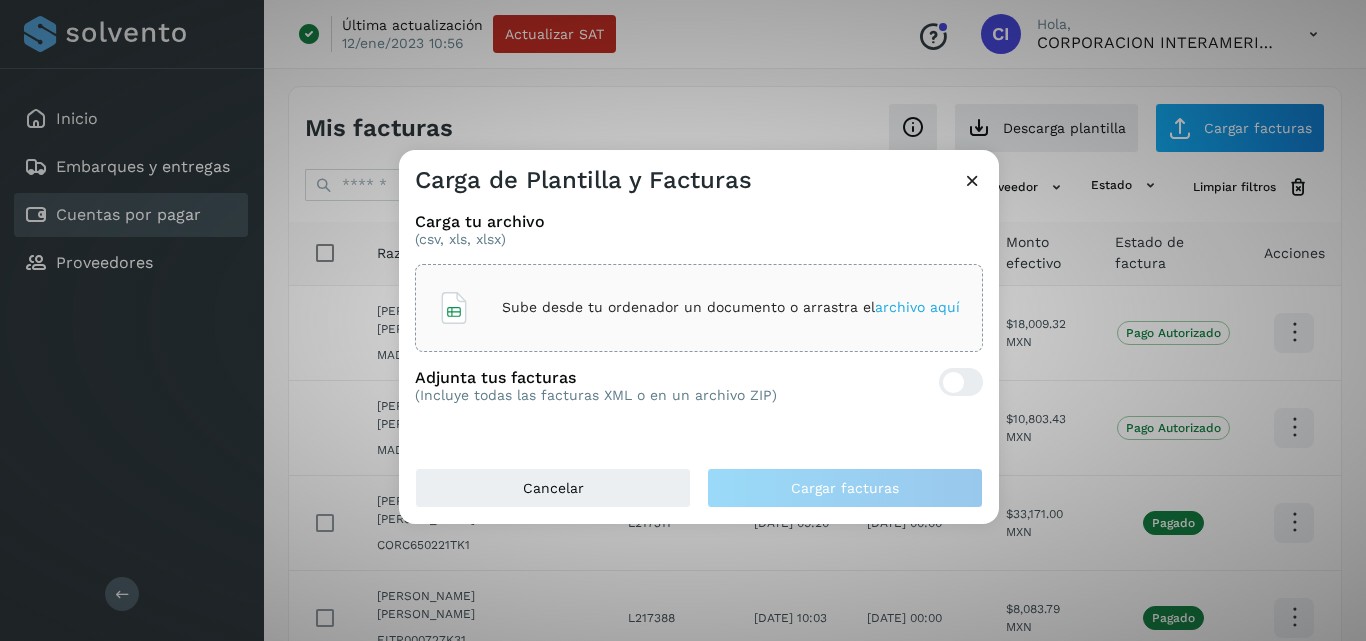click on "Sube desde tu ordenador un documento o arrastra el  archivo aquí" 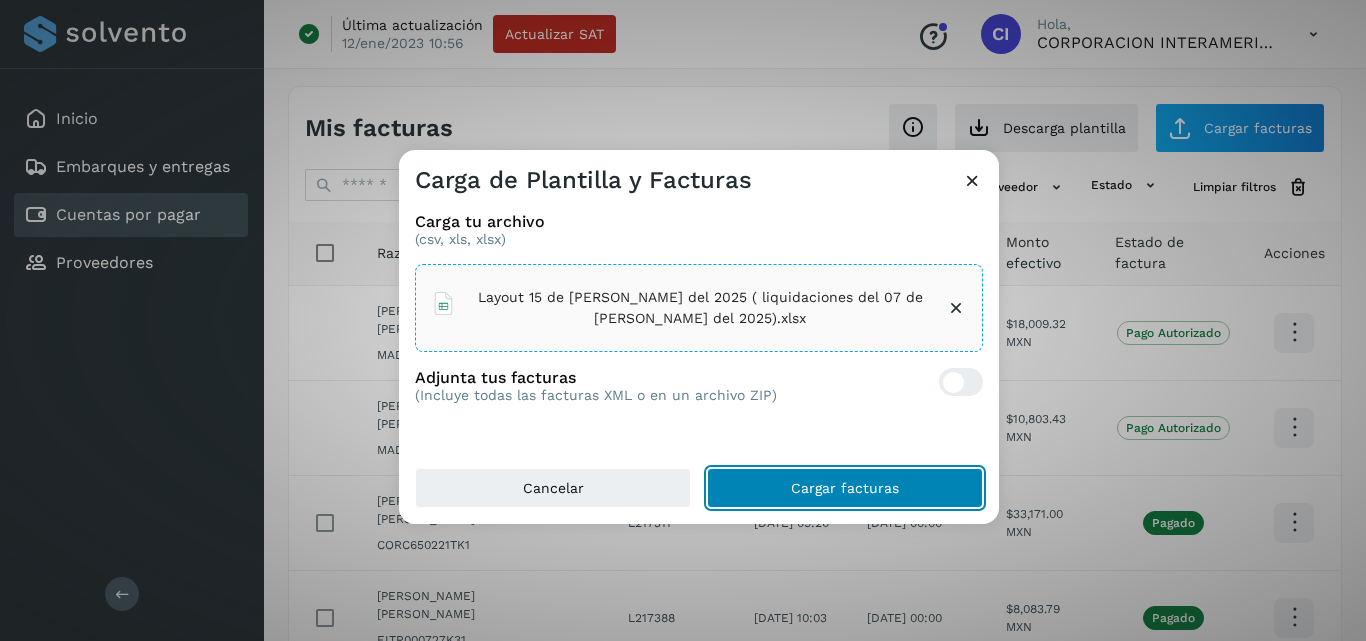 click on "Cargar facturas" 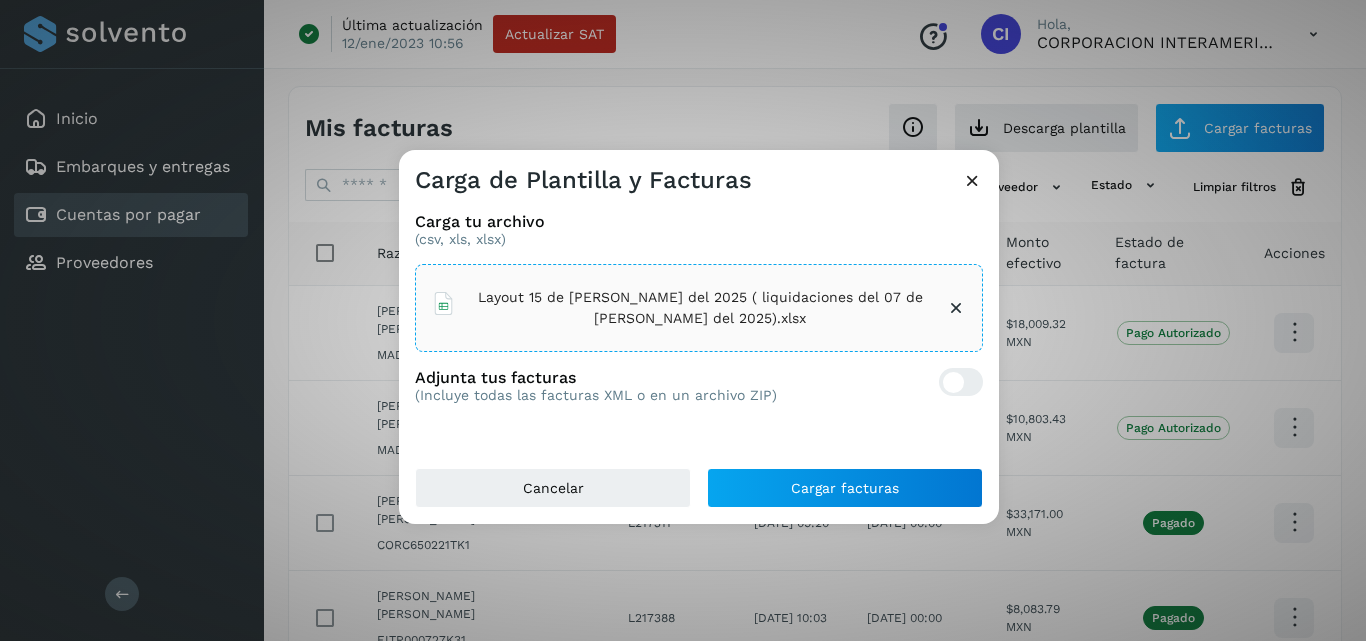 click at bounding box center (972, 180) 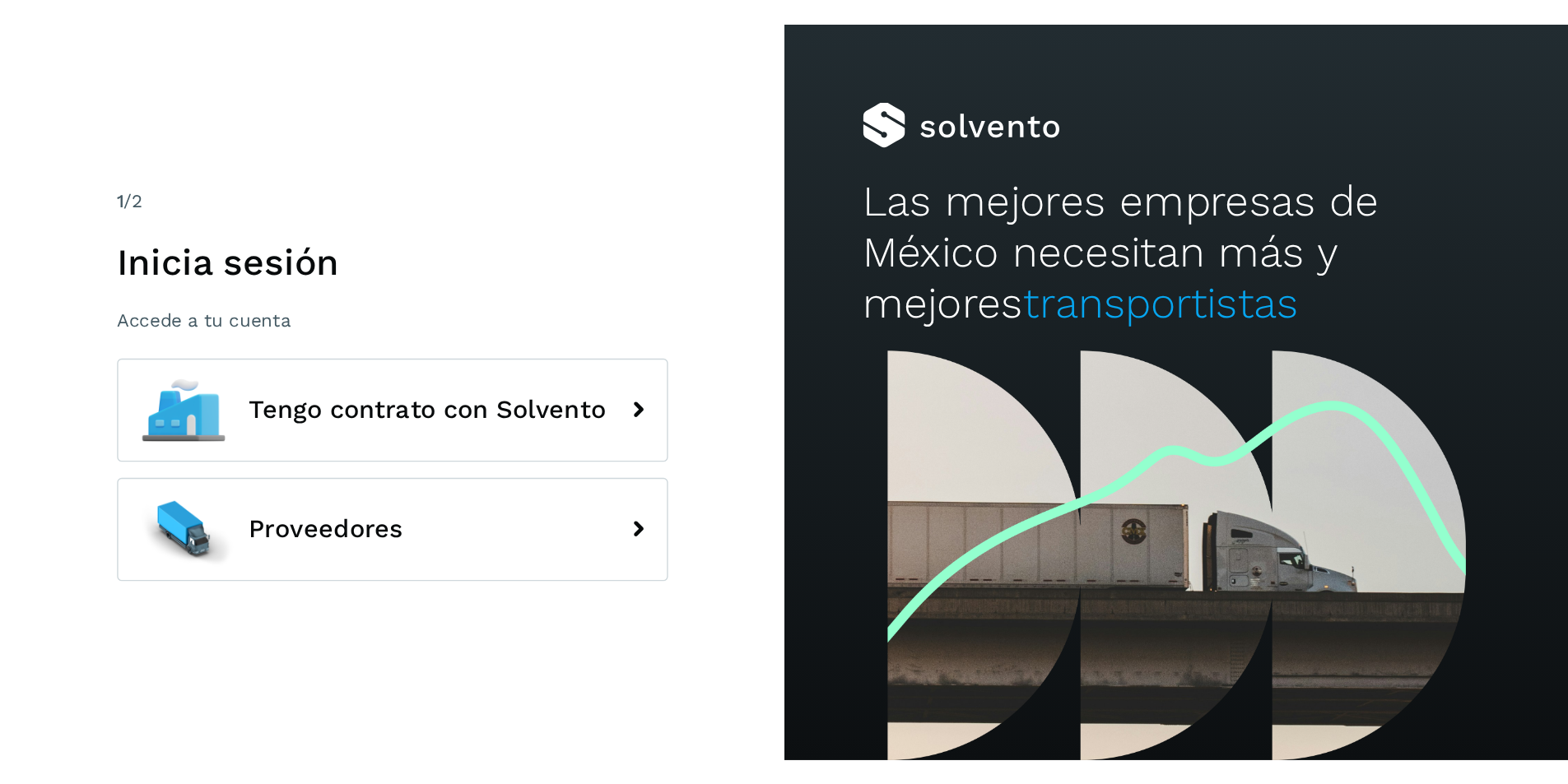 scroll, scrollTop: 0, scrollLeft: 0, axis: both 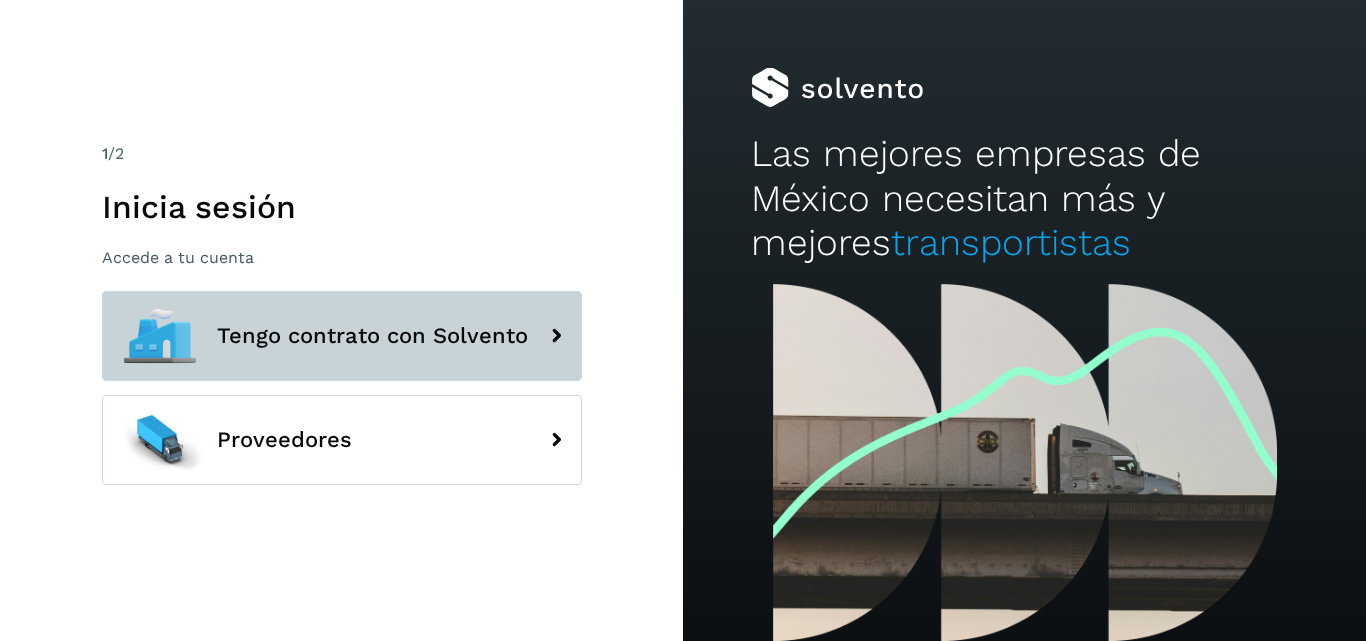 click on "Tengo contrato con Solvento" 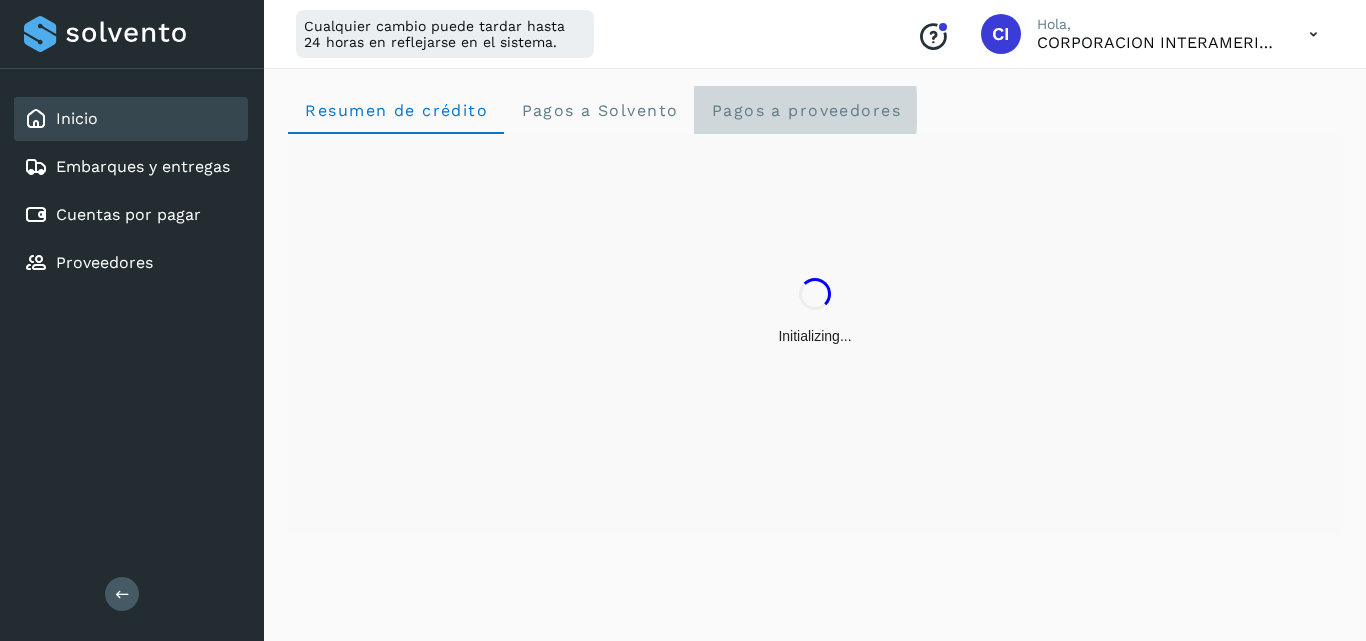 click on "Pagos a proveedores" 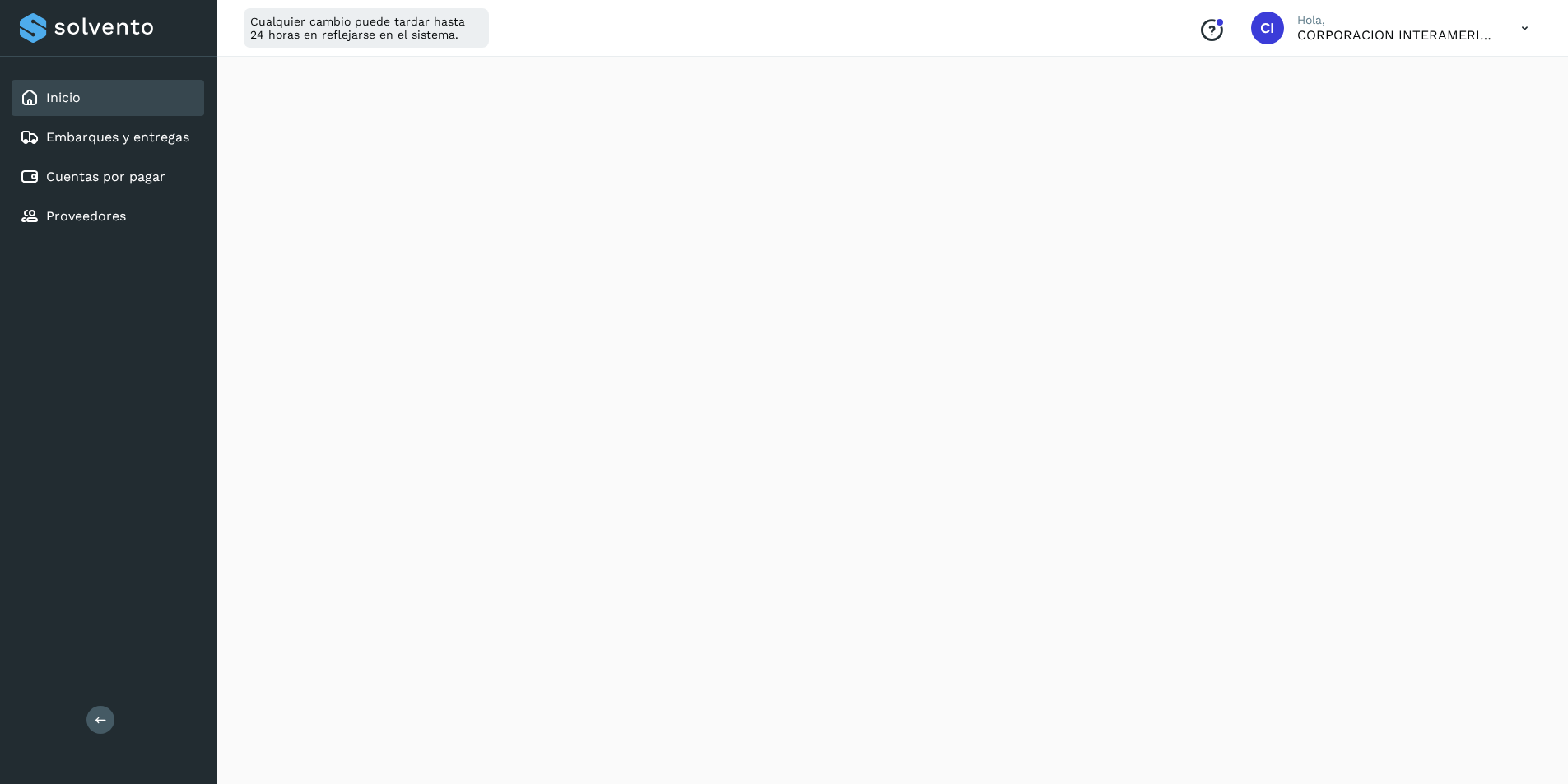 scroll, scrollTop: 589, scrollLeft: 0, axis: vertical 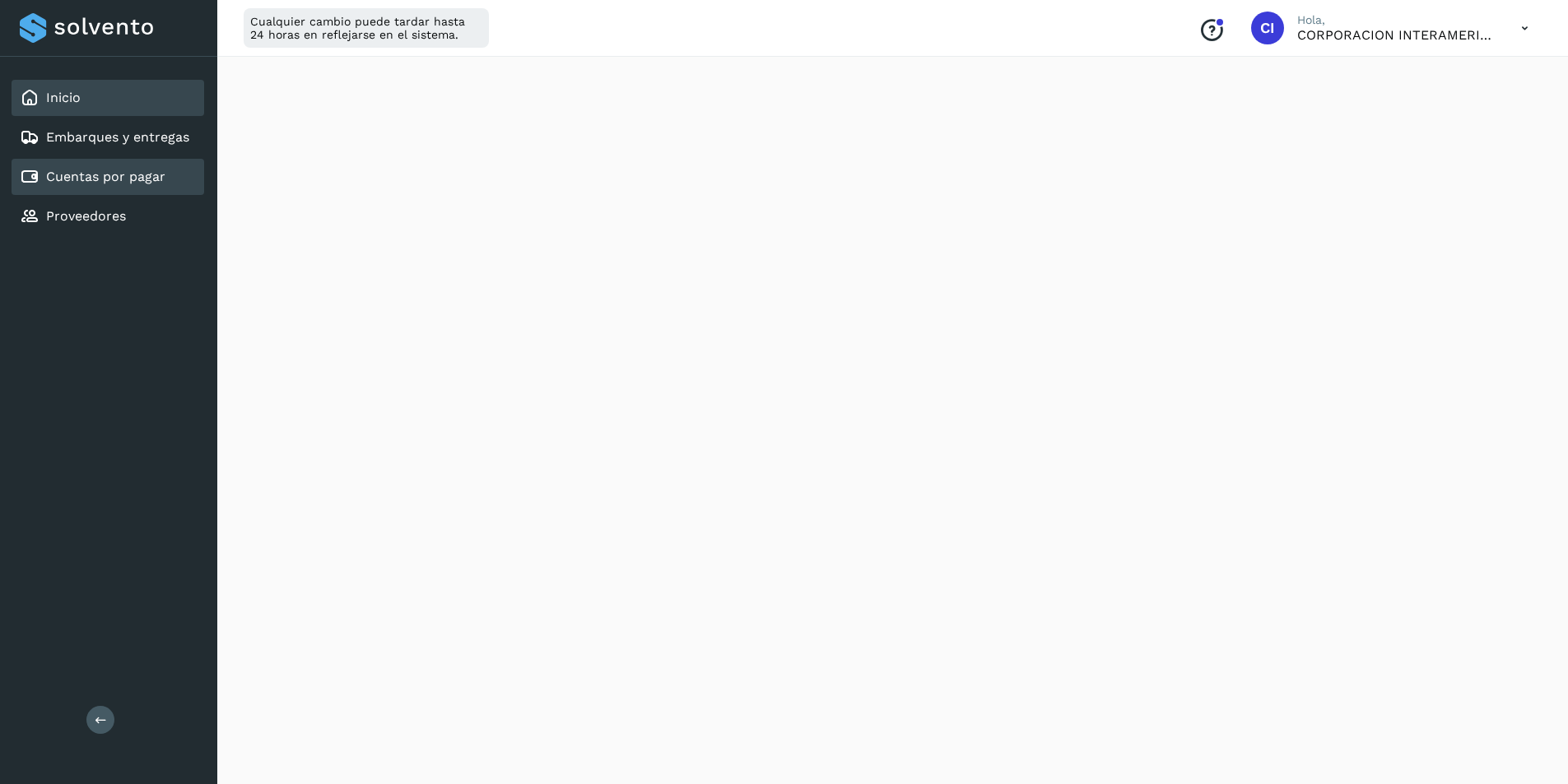 click on "Cuentas por pagar" at bounding box center (92, 177) 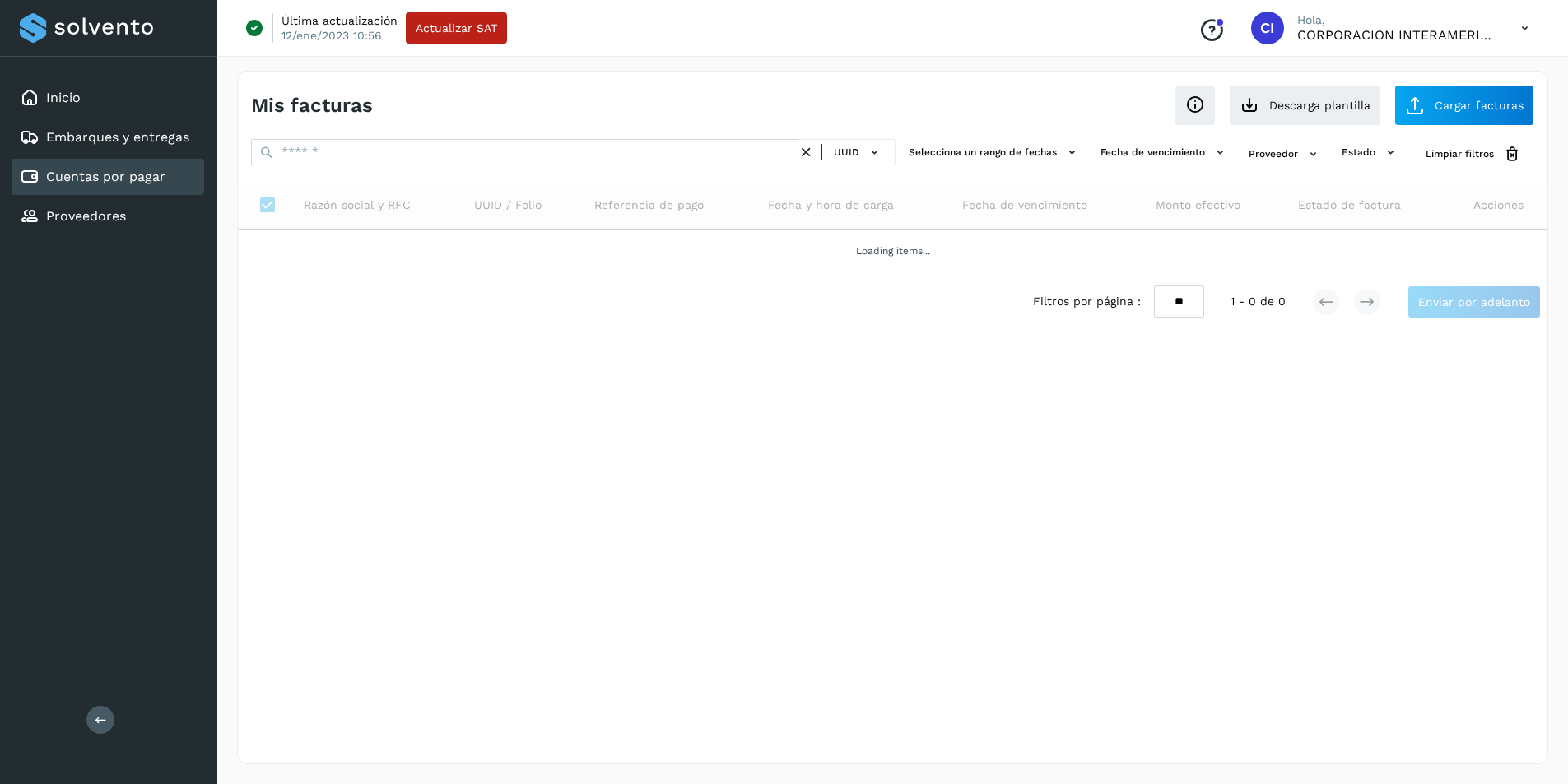 scroll, scrollTop: 0, scrollLeft: 0, axis: both 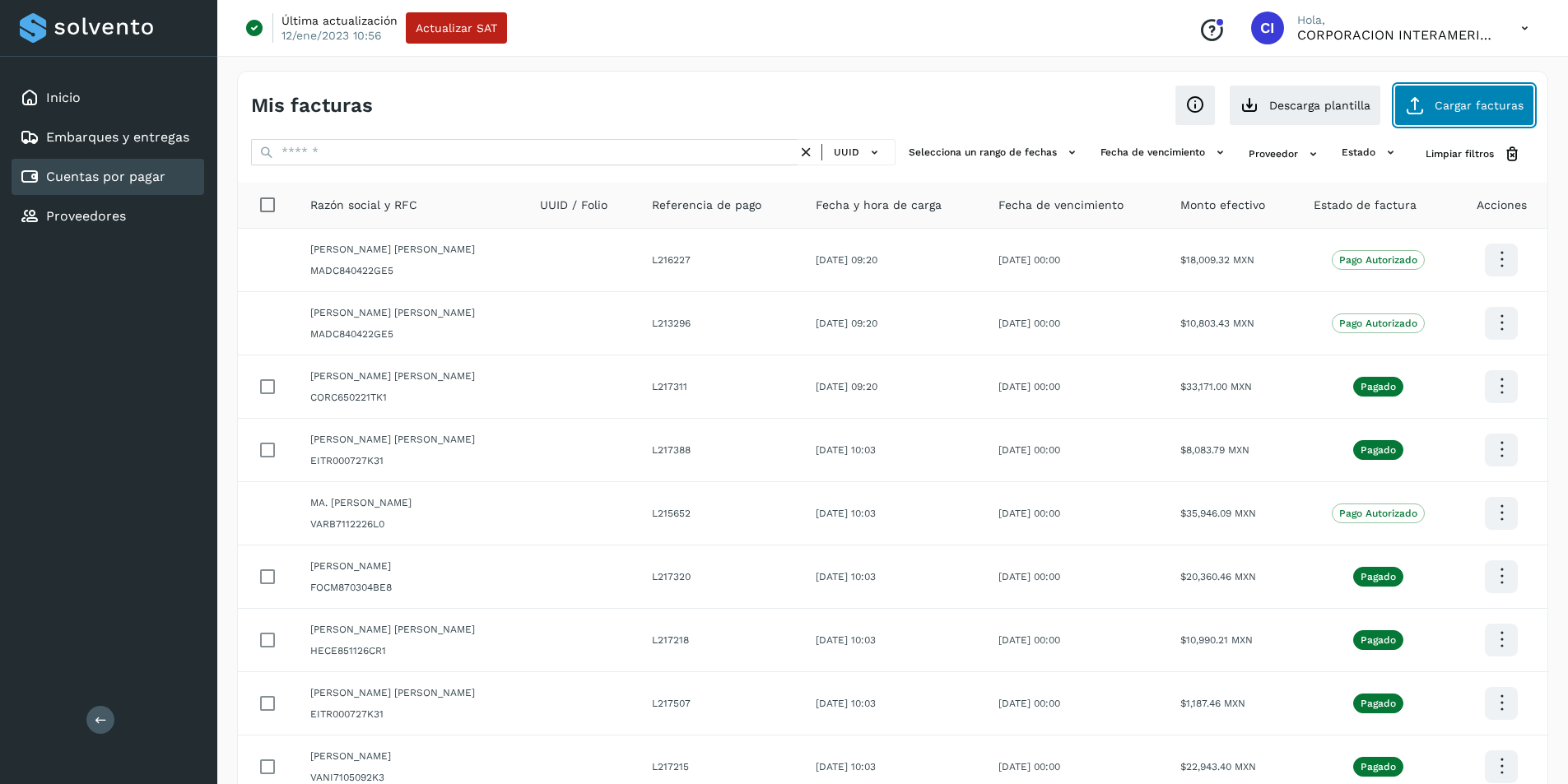 click on "Cargar facturas" 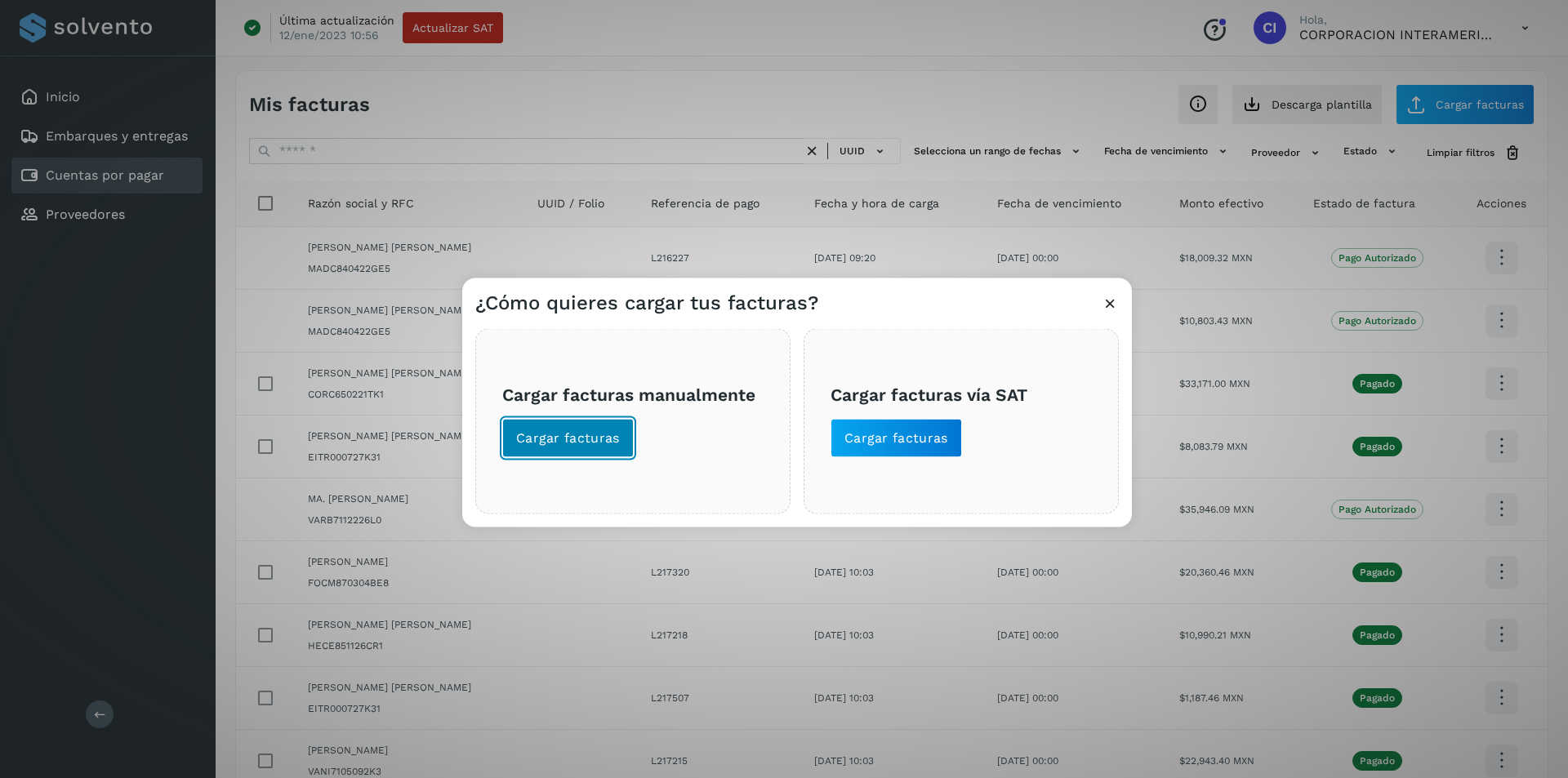 click on "Cargar facturas" at bounding box center (568, 438) 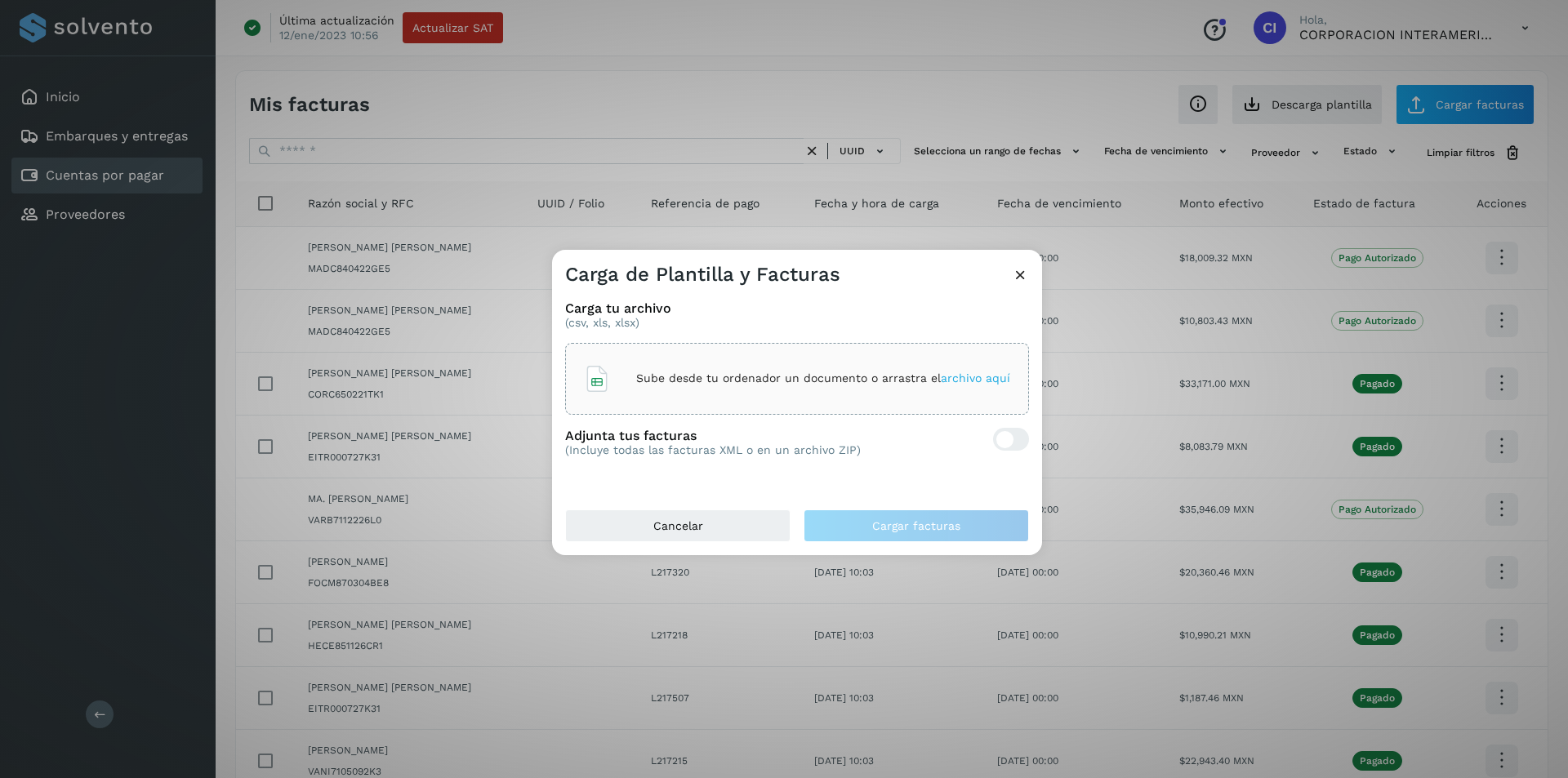 click on "Sube desde tu ordenador un documento o arrastra el  archivo aquí" at bounding box center [797, 379] 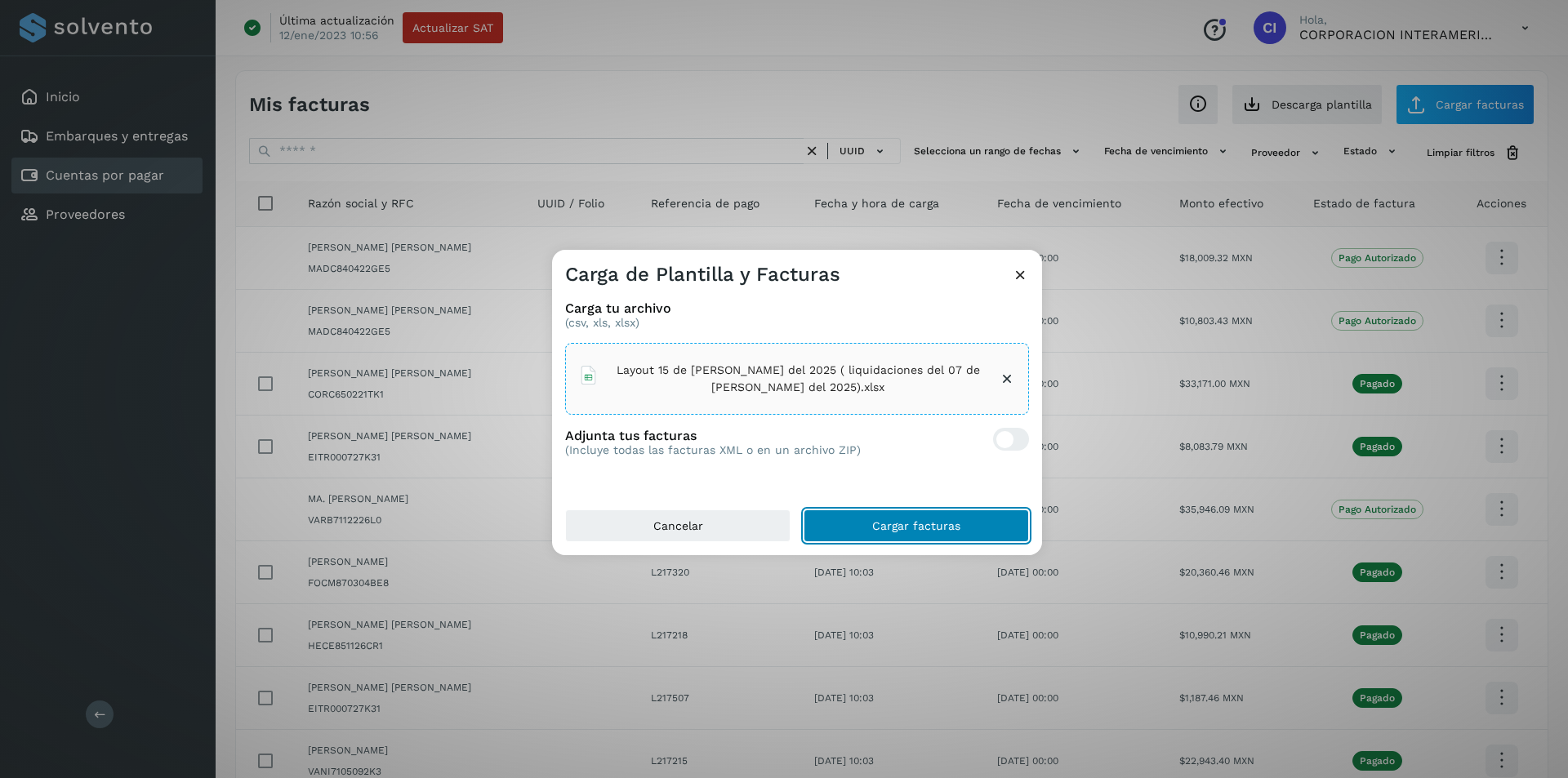 click on "Cargar facturas" 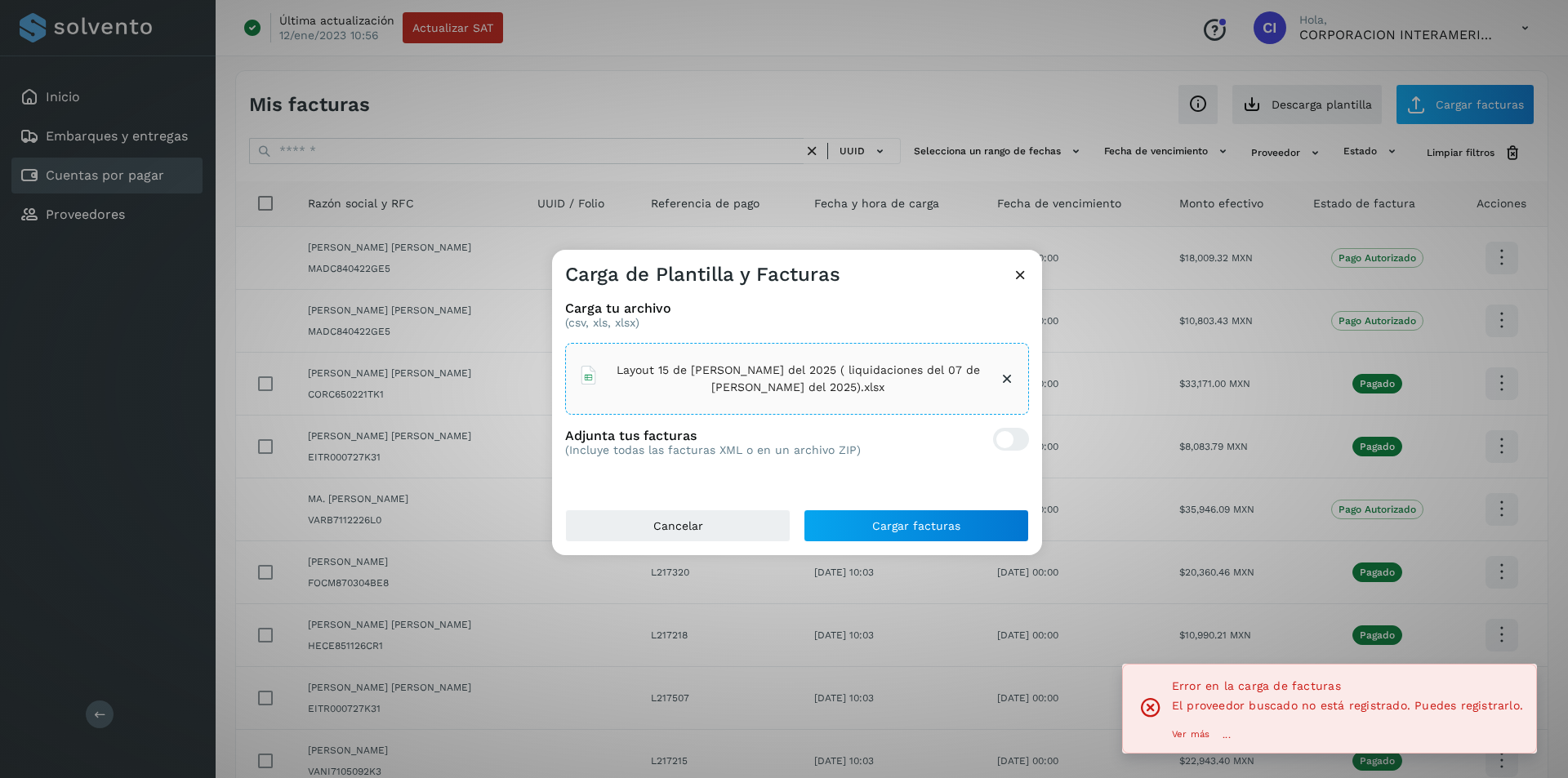 click on "Ver más" at bounding box center (1191, 735) 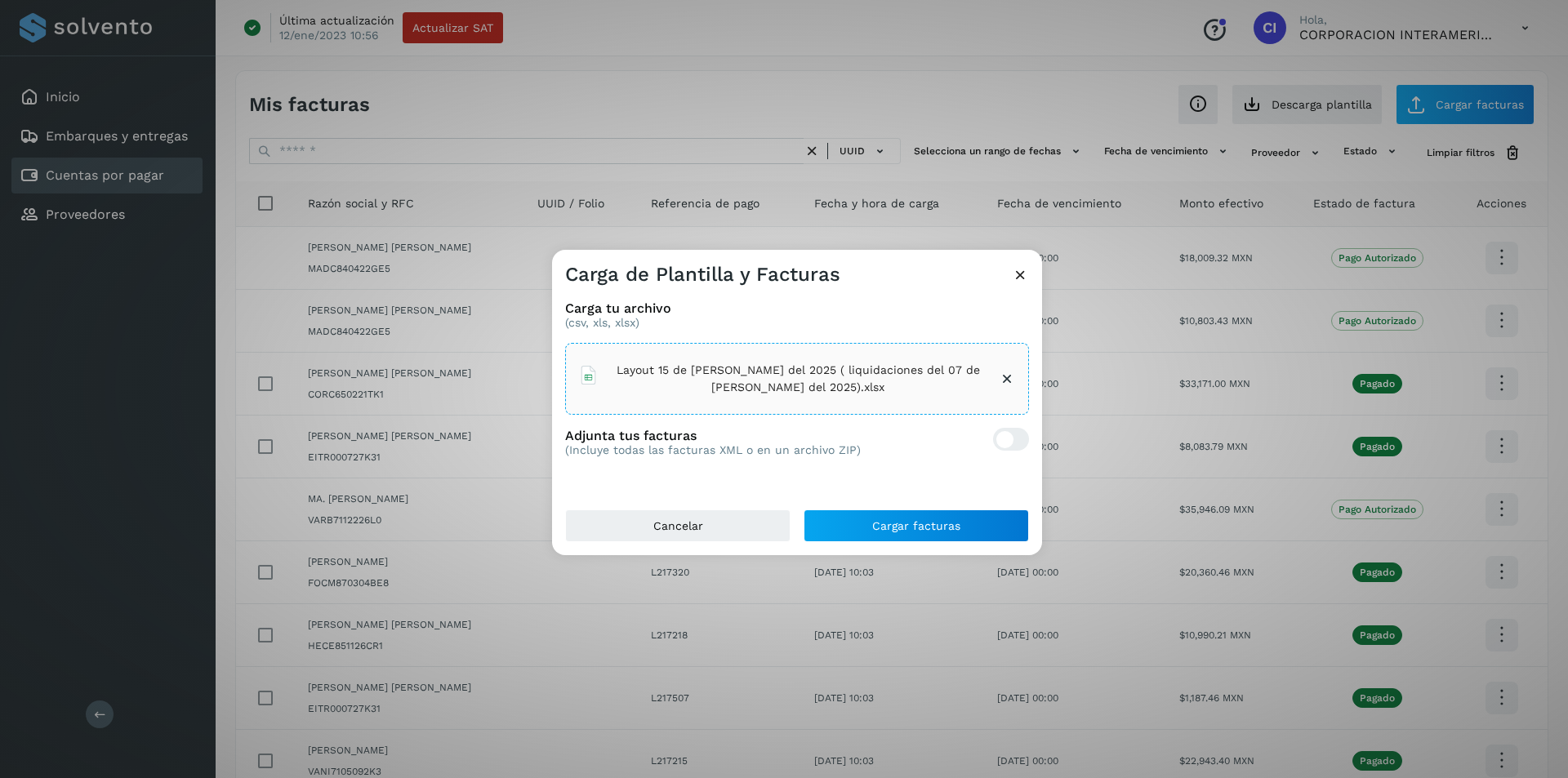click at bounding box center (1020, 274) 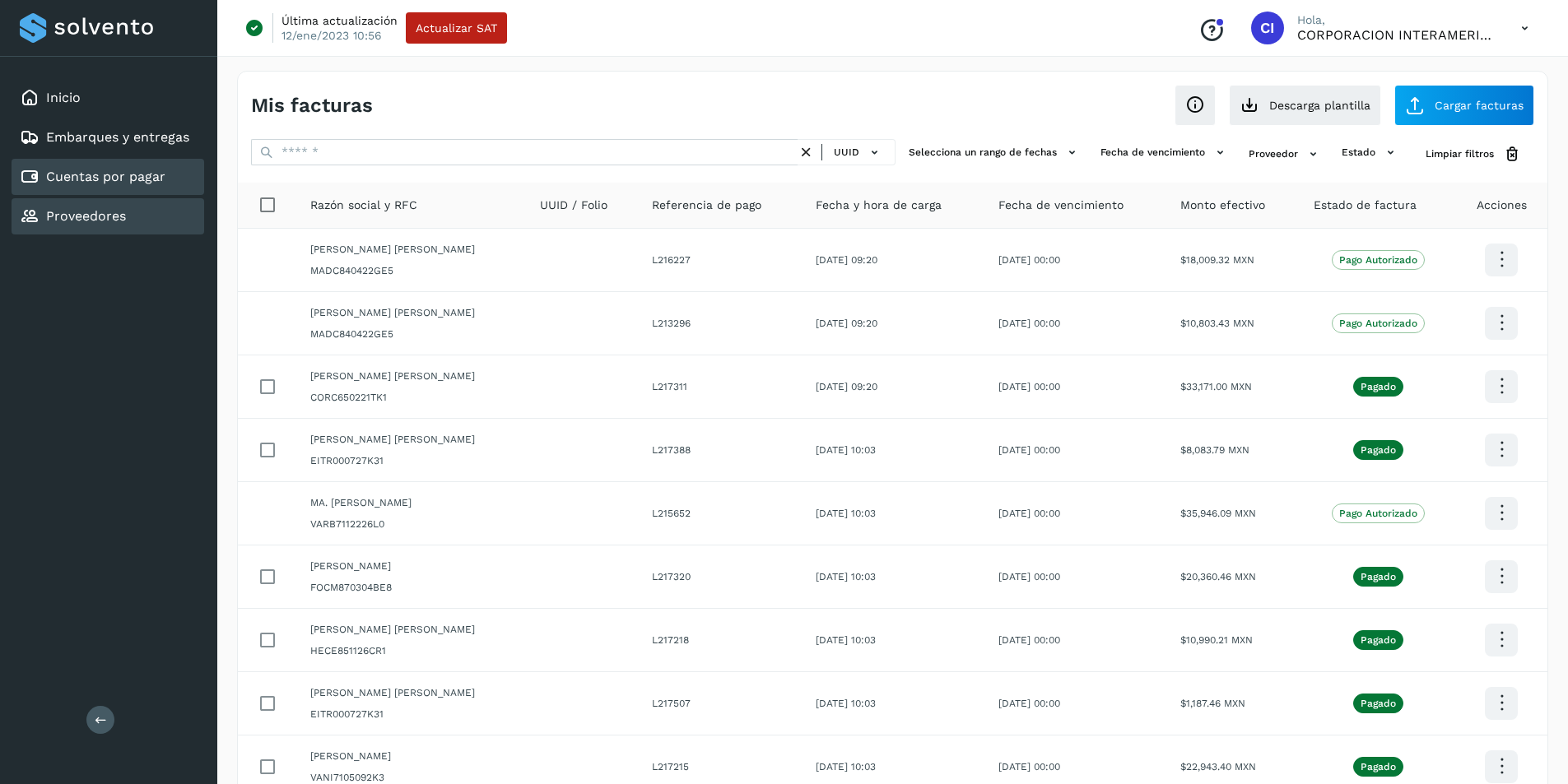 click on "Proveedores" at bounding box center [86, 216] 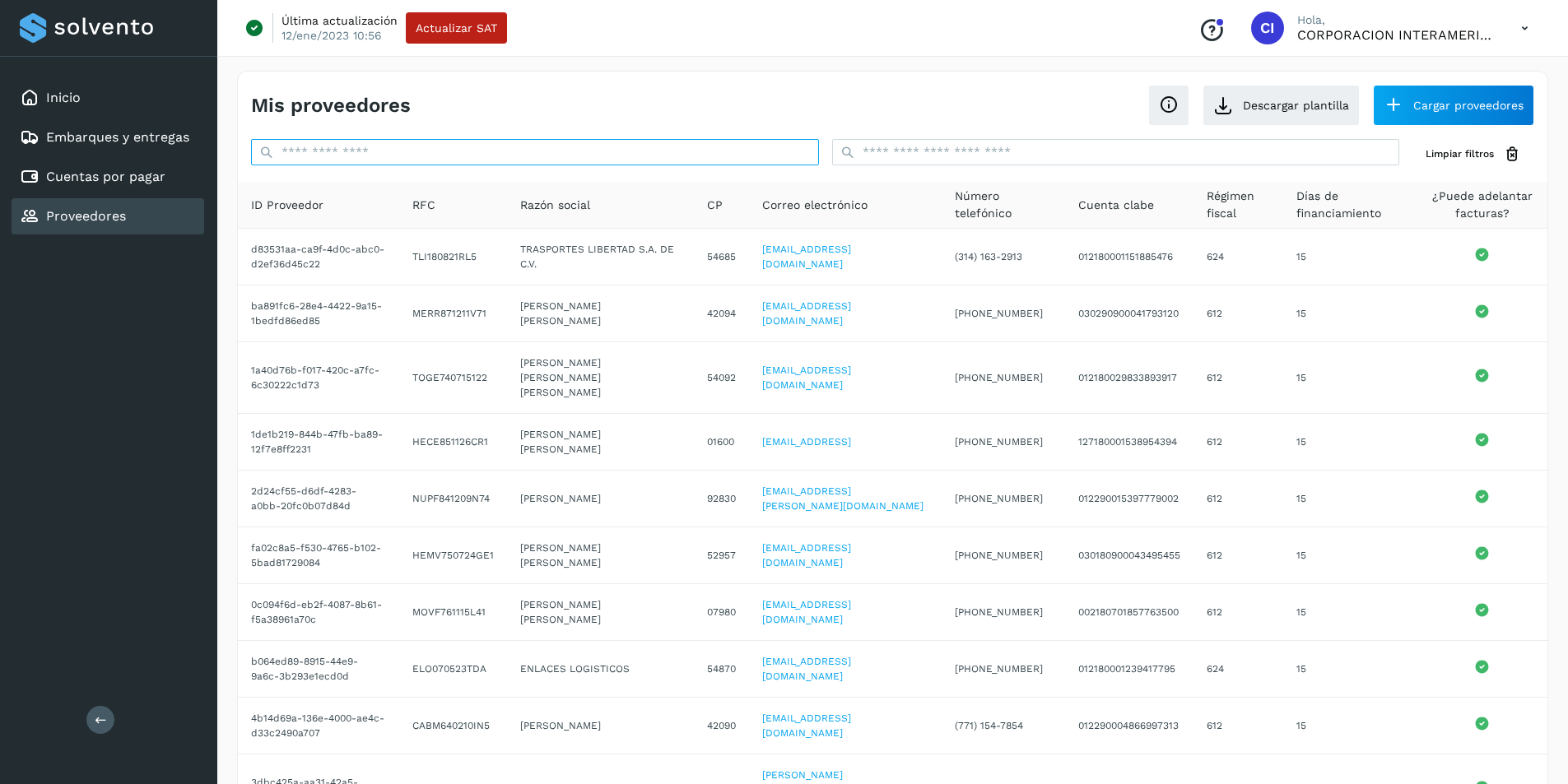 click at bounding box center (535, 152) 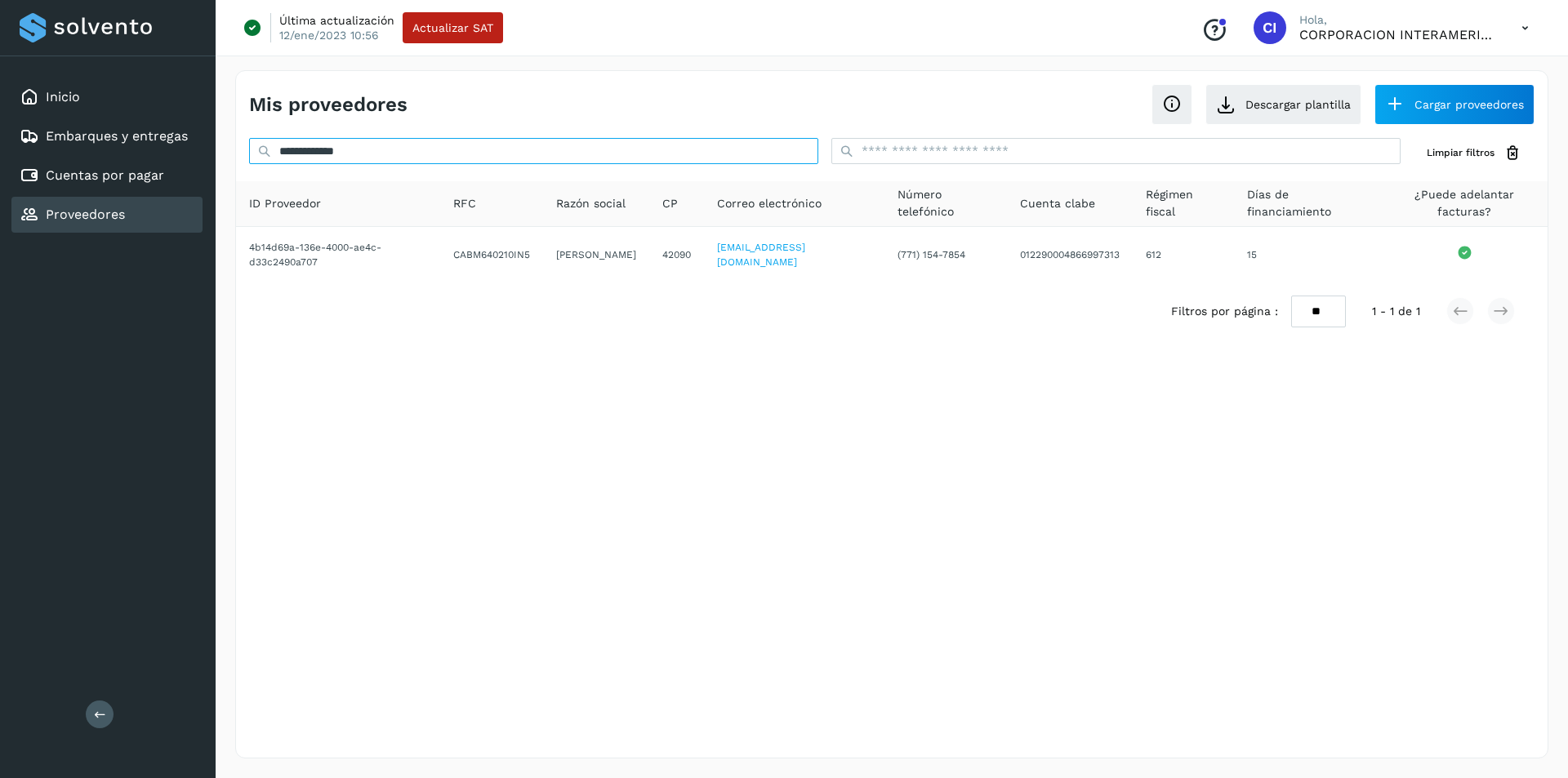 type on "**********" 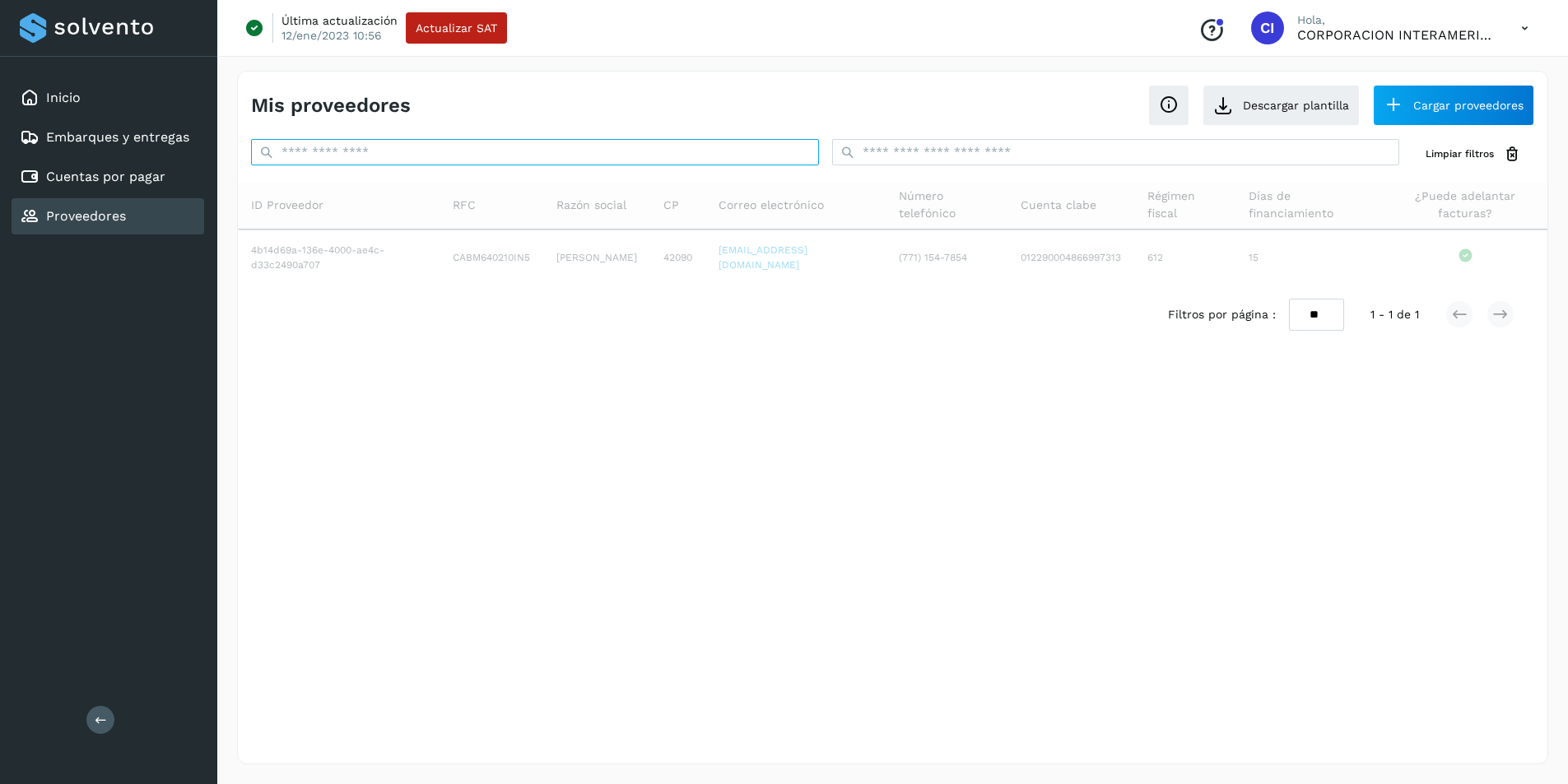 paste on "**********" 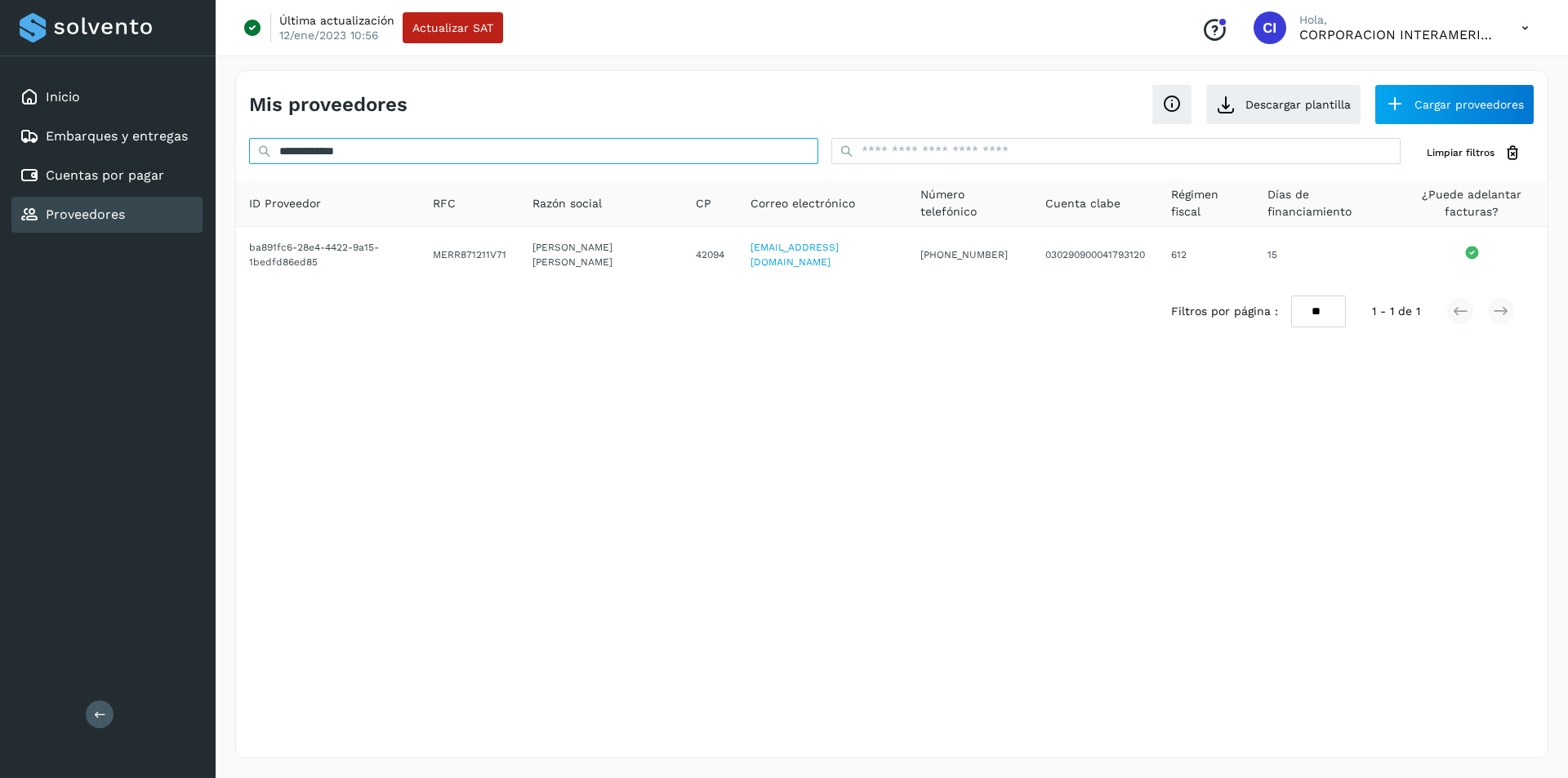 type on "**********" 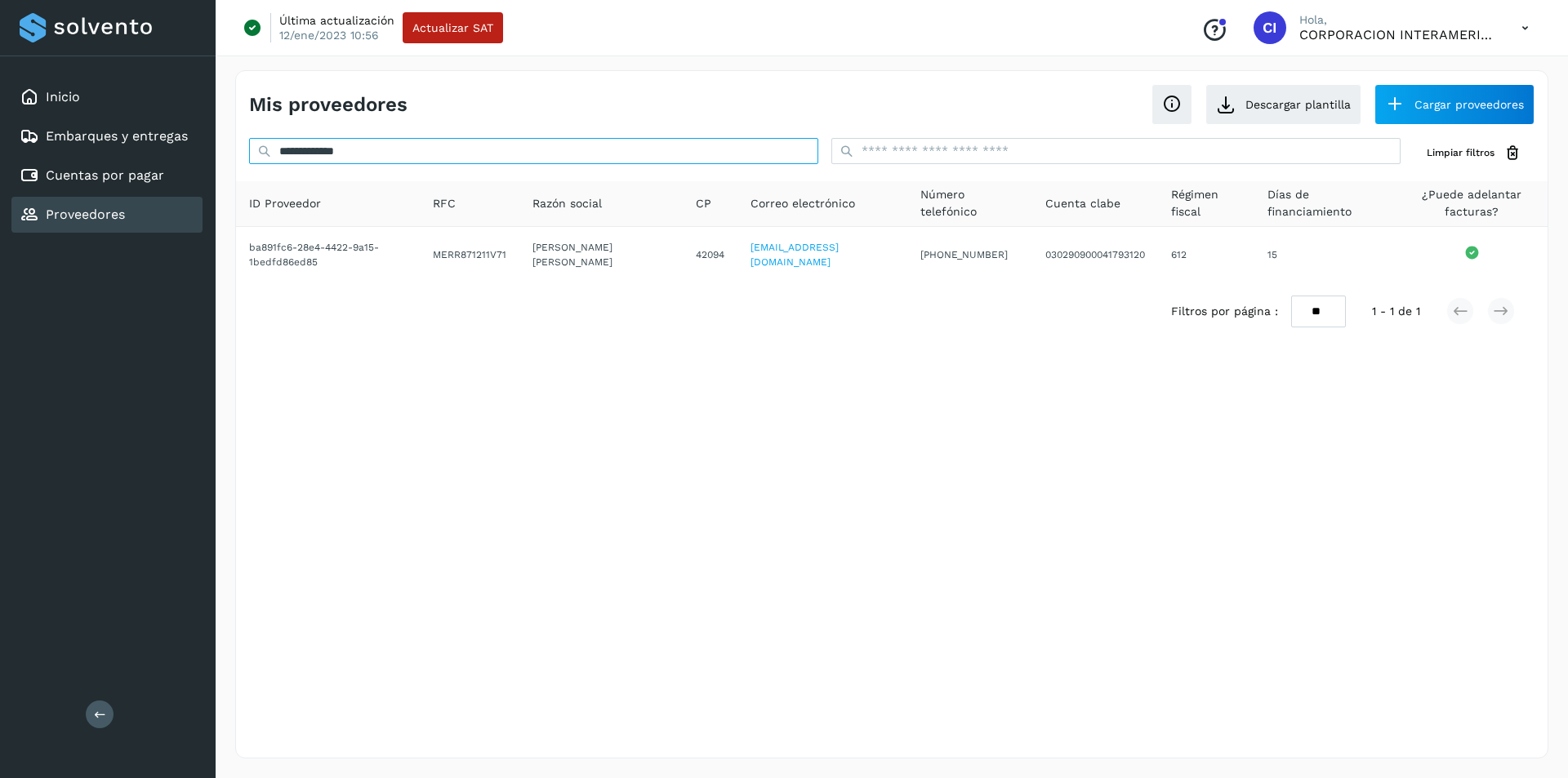 click on "**********" at bounding box center (533, 151) 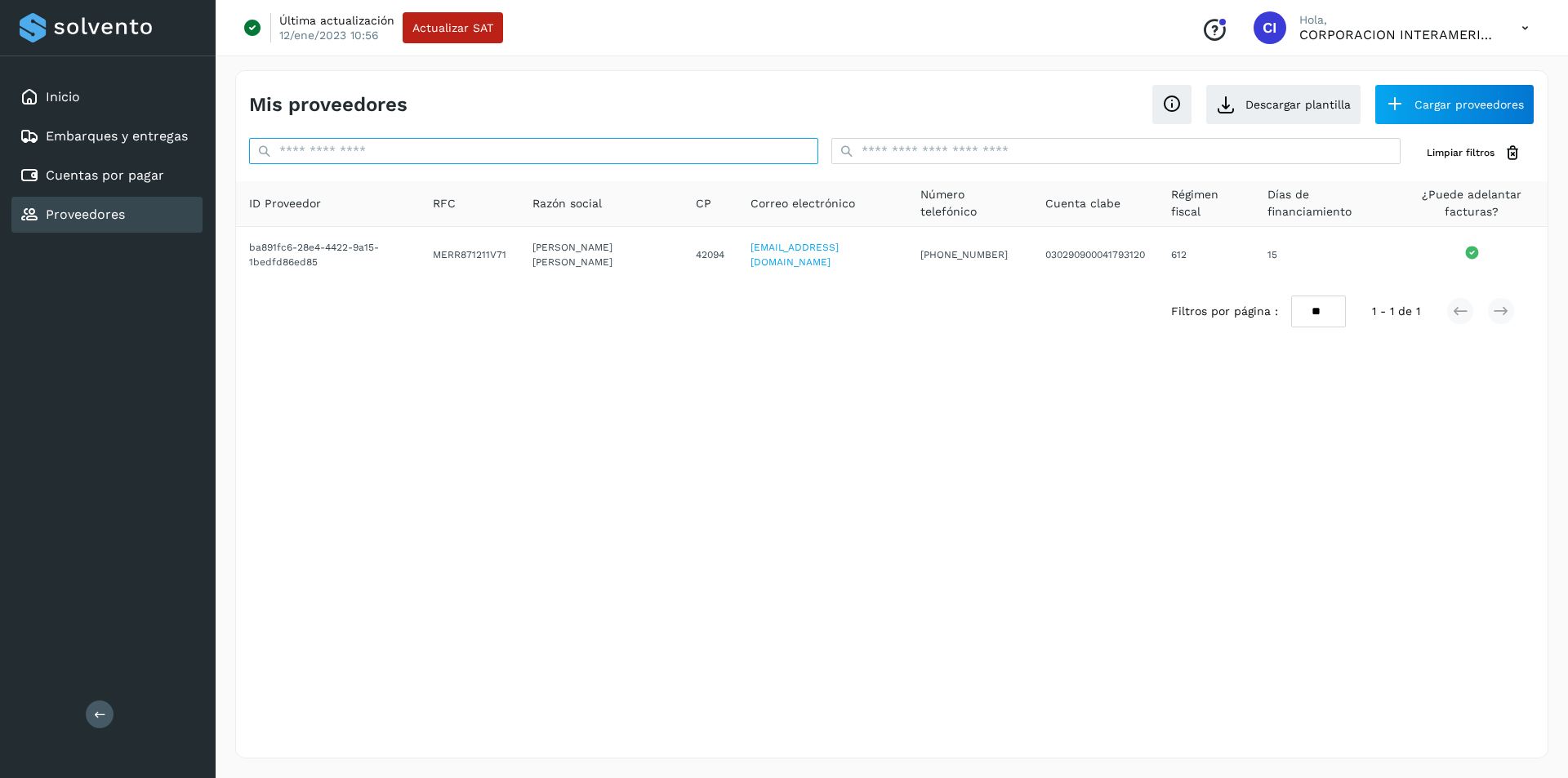 click at bounding box center [533, 151] 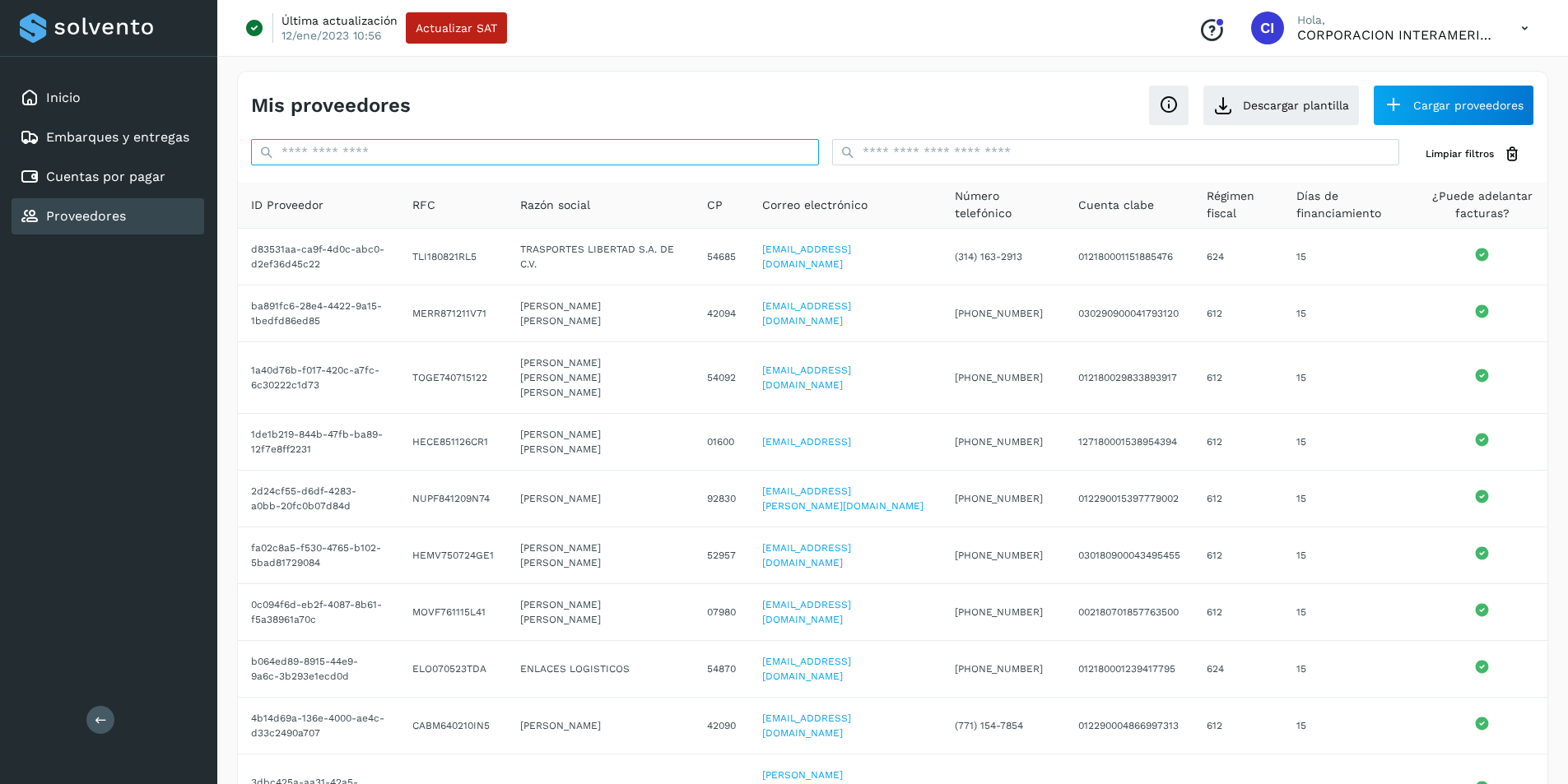 paste on "**********" 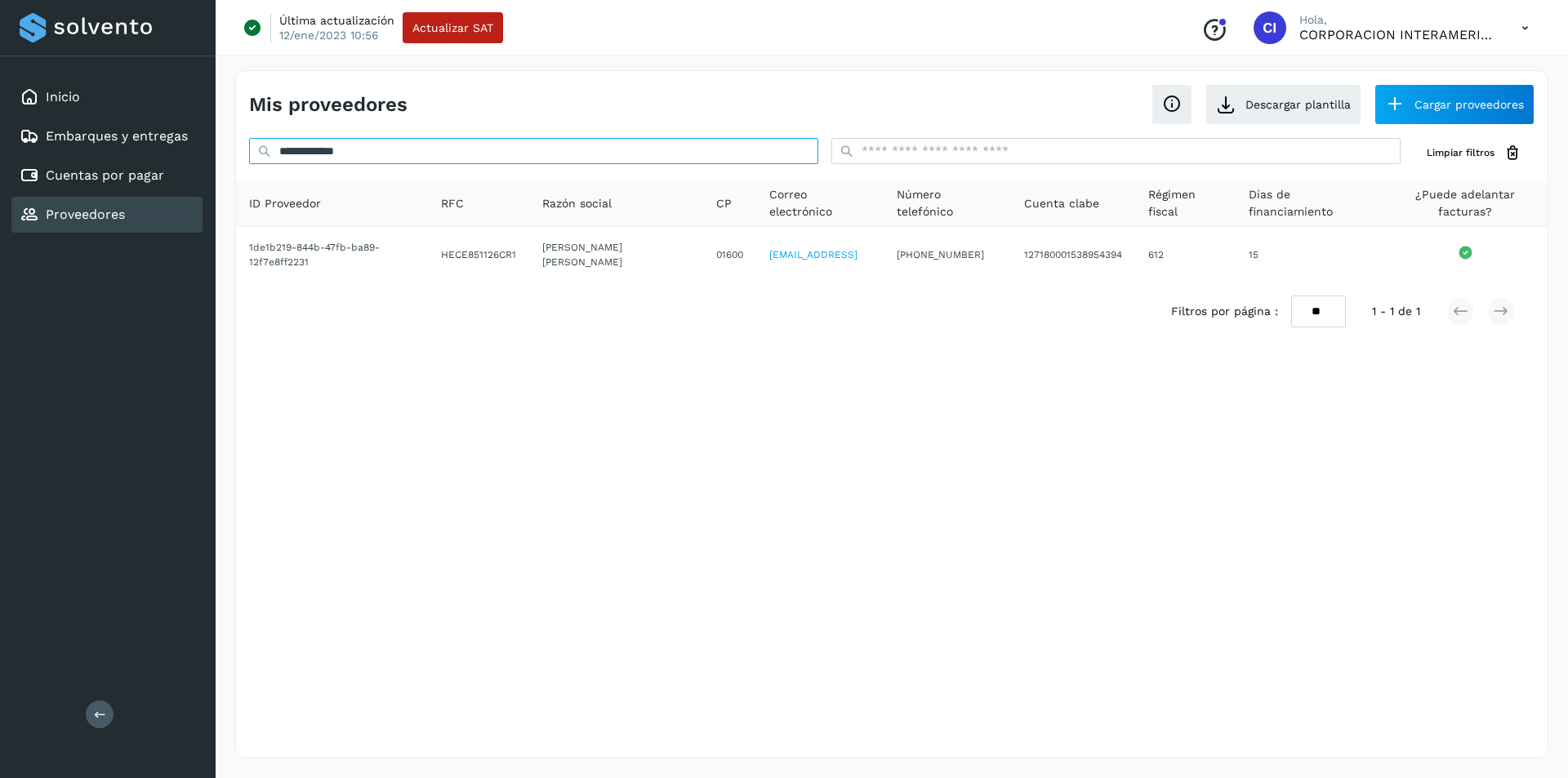 type on "**********" 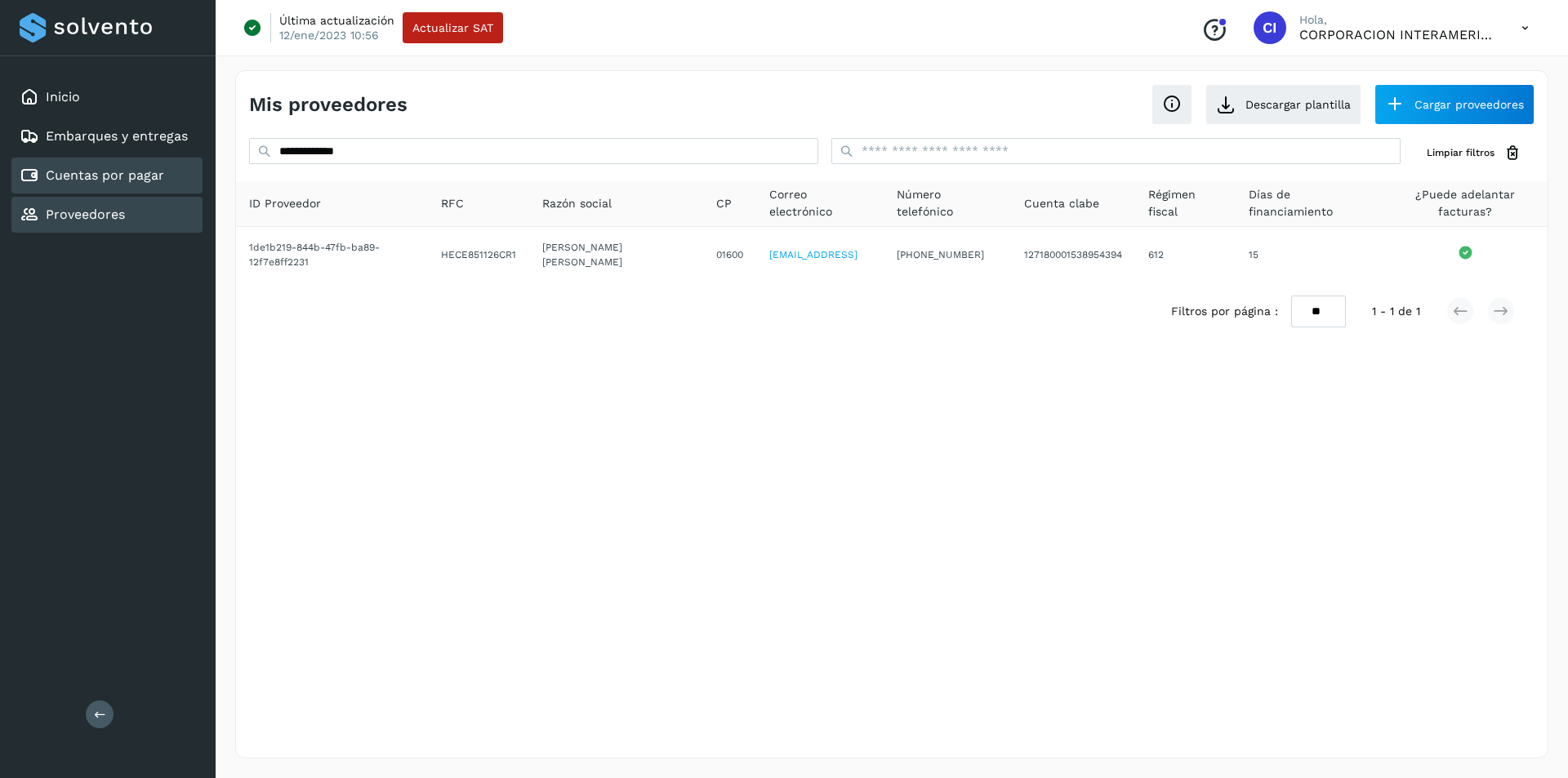 click on "Cuentas por pagar" at bounding box center [105, 175] 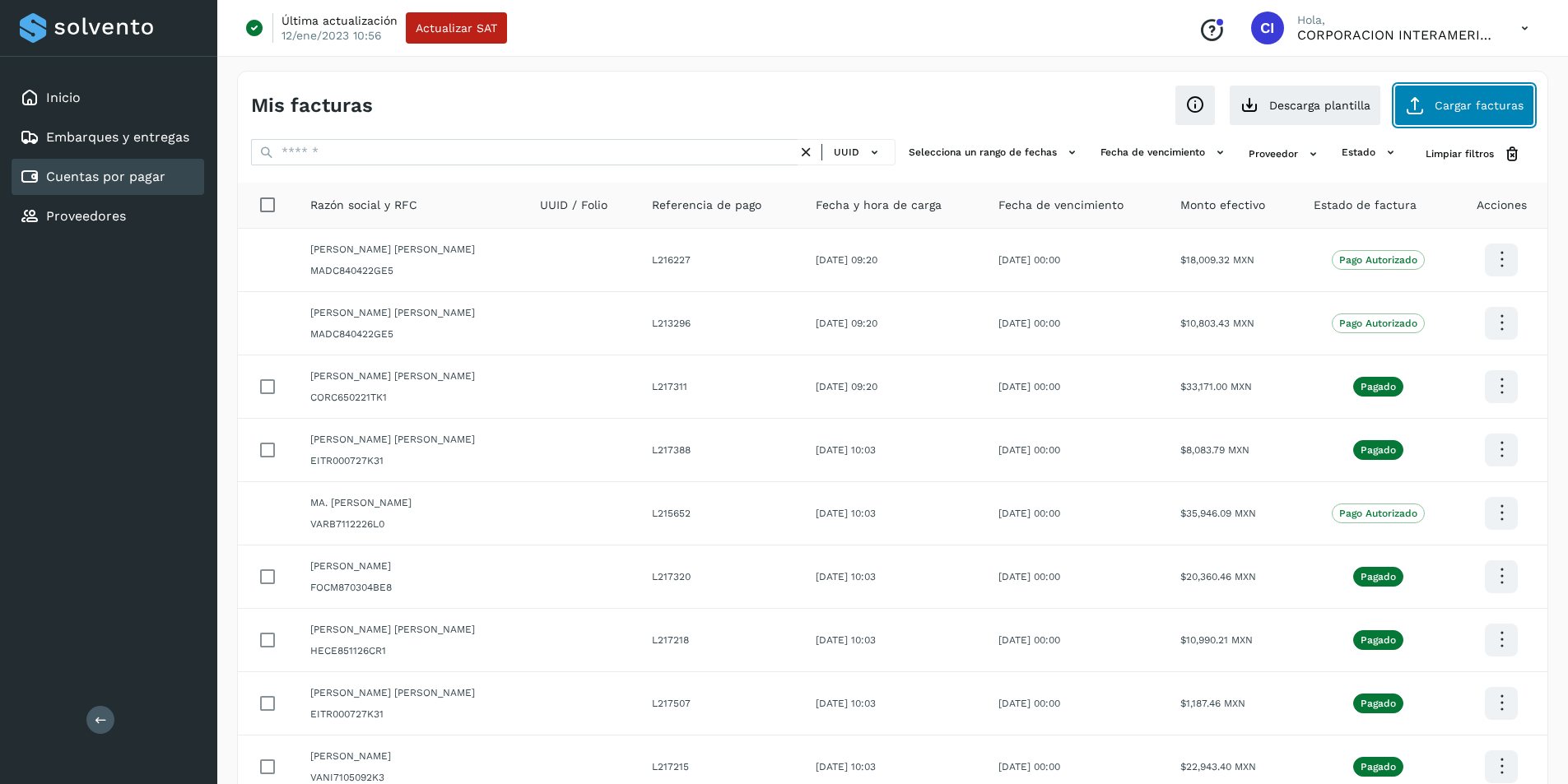 click on "Cargar facturas" 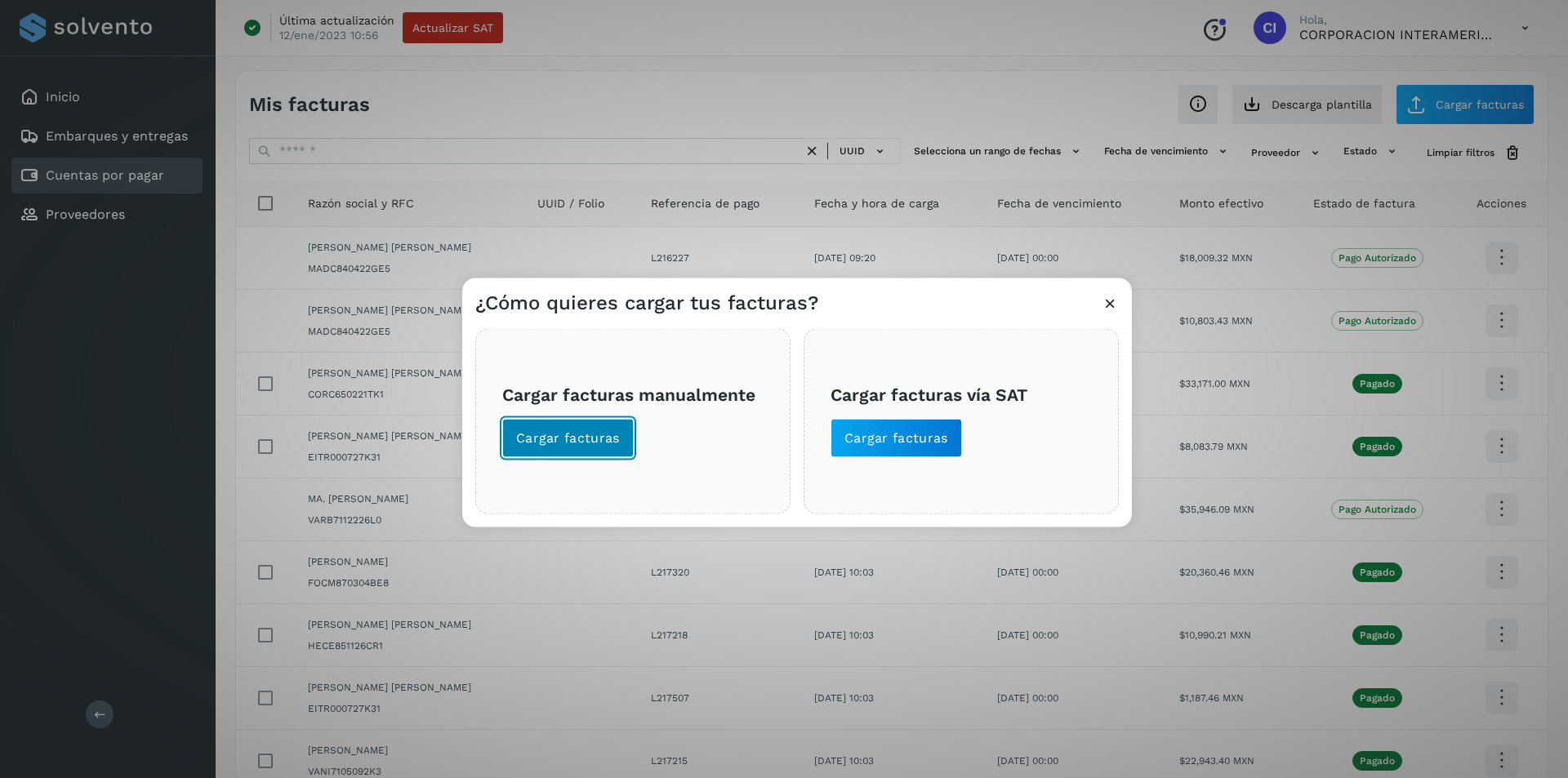 click on "Cargar facturas" at bounding box center [568, 438] 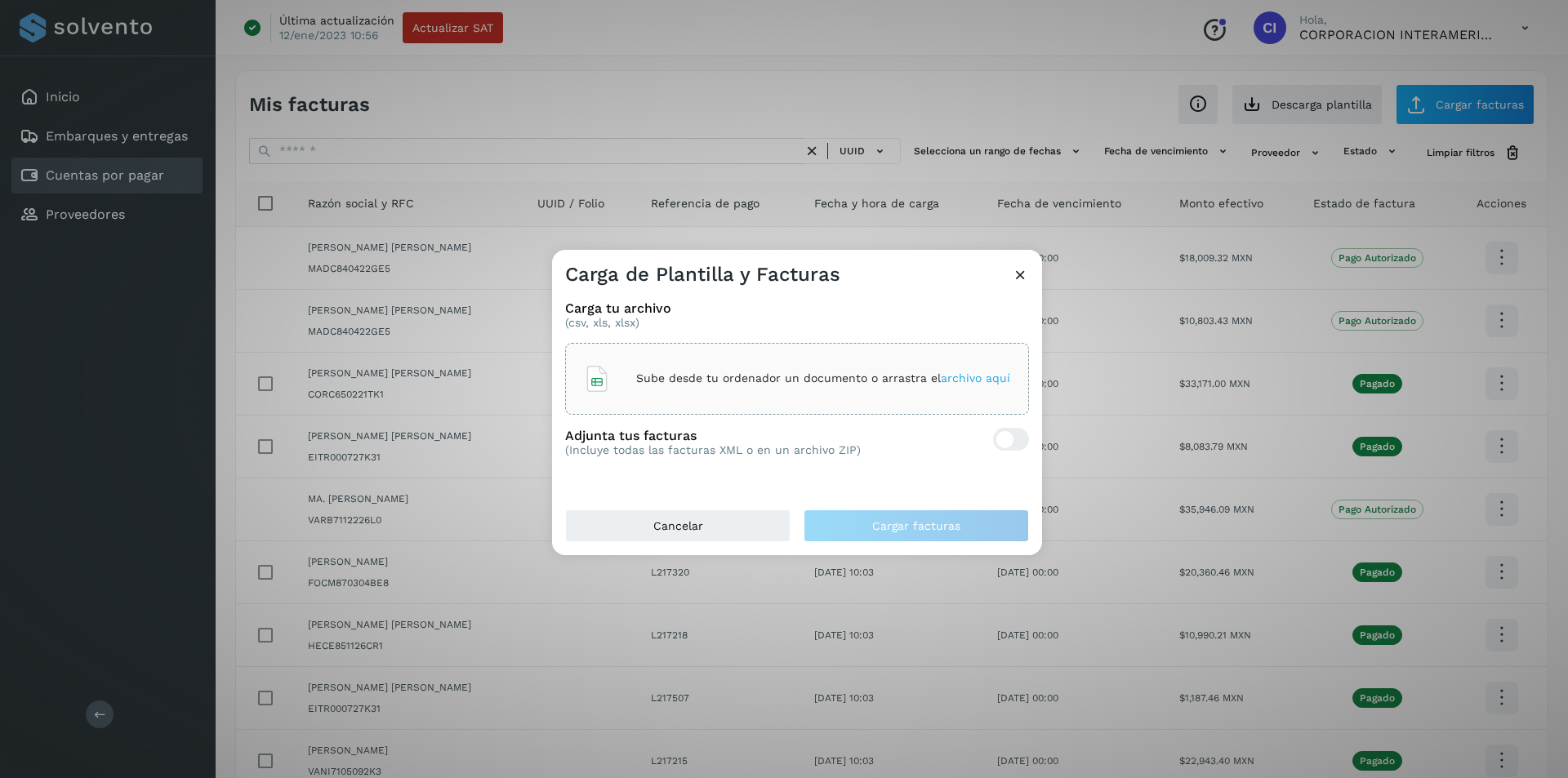 click on "Sube desde tu ordenador un documento o arrastra el  archivo aquí" at bounding box center (823, 378) 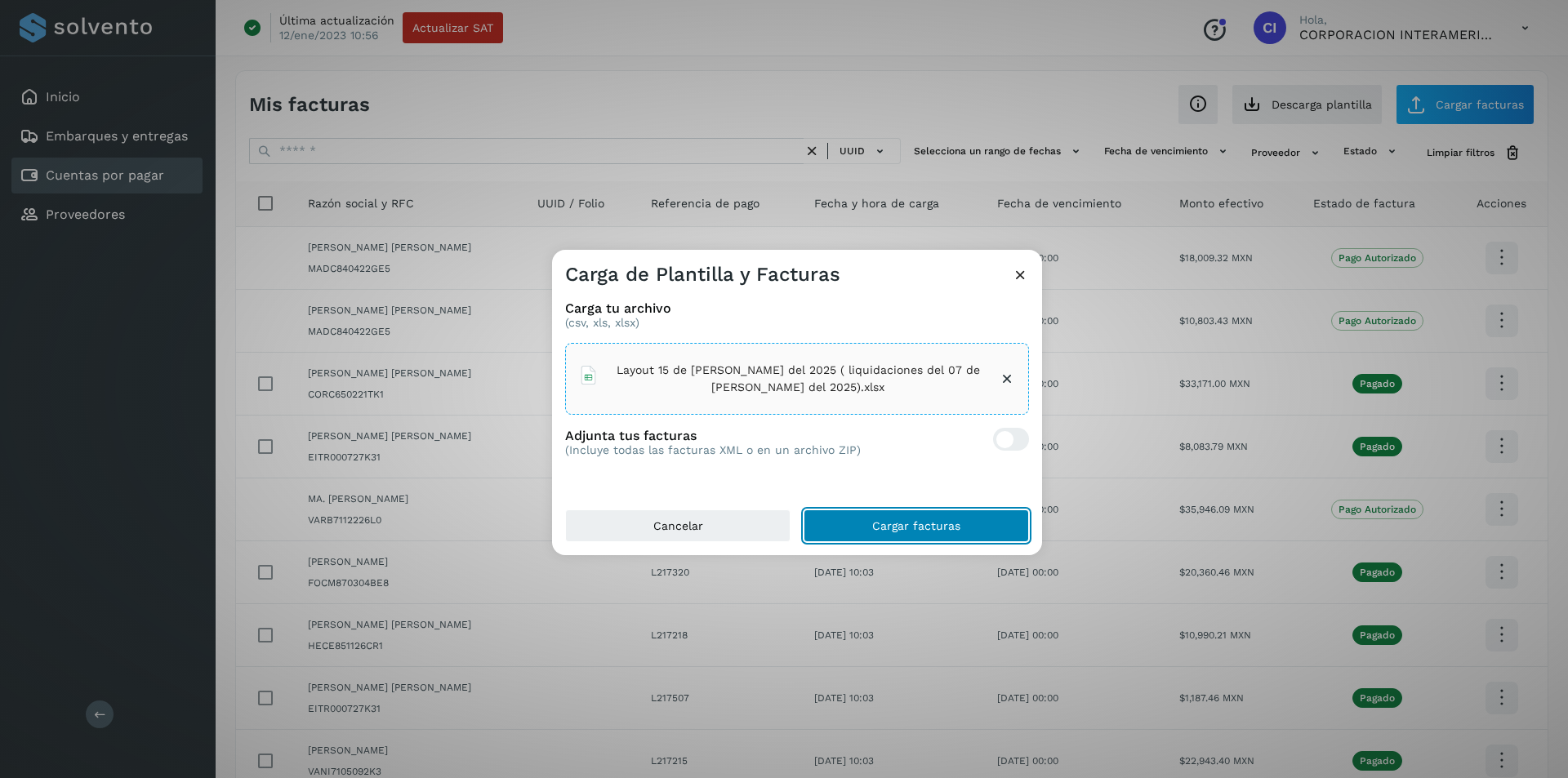 click on "Cargar facturas" 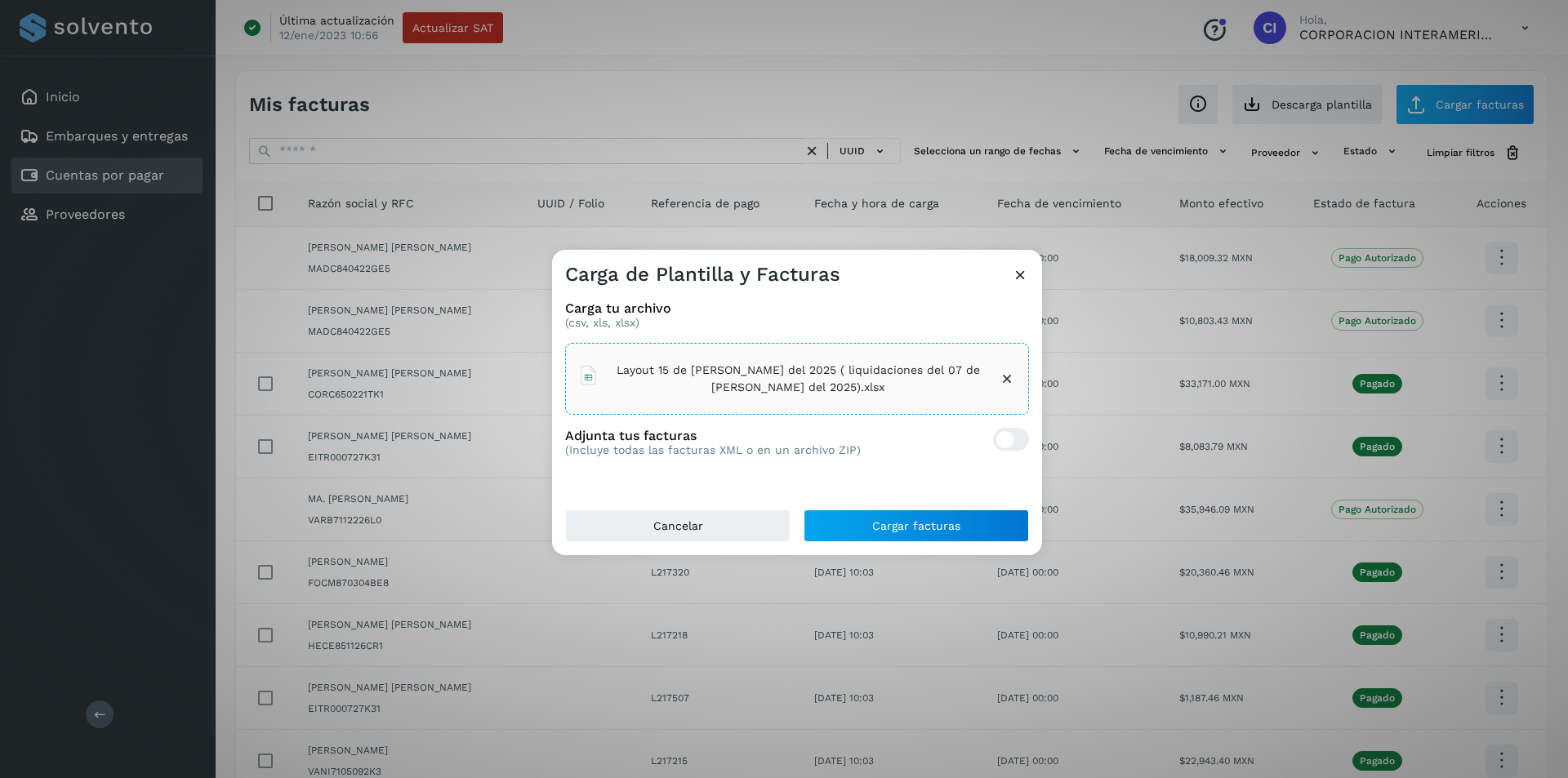 click at bounding box center [1020, 274] 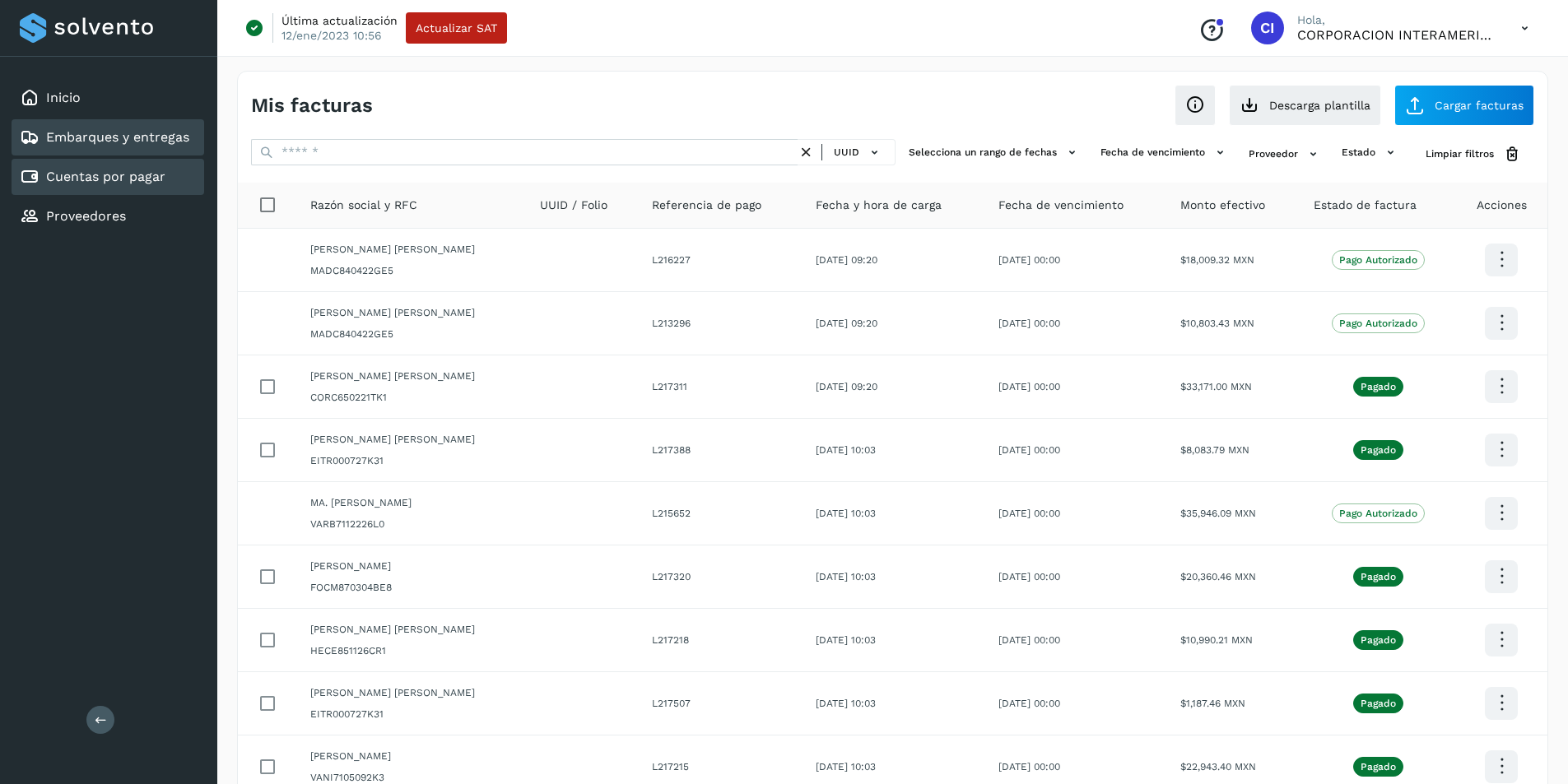 click on "Embarques y entregas" at bounding box center (118, 137) 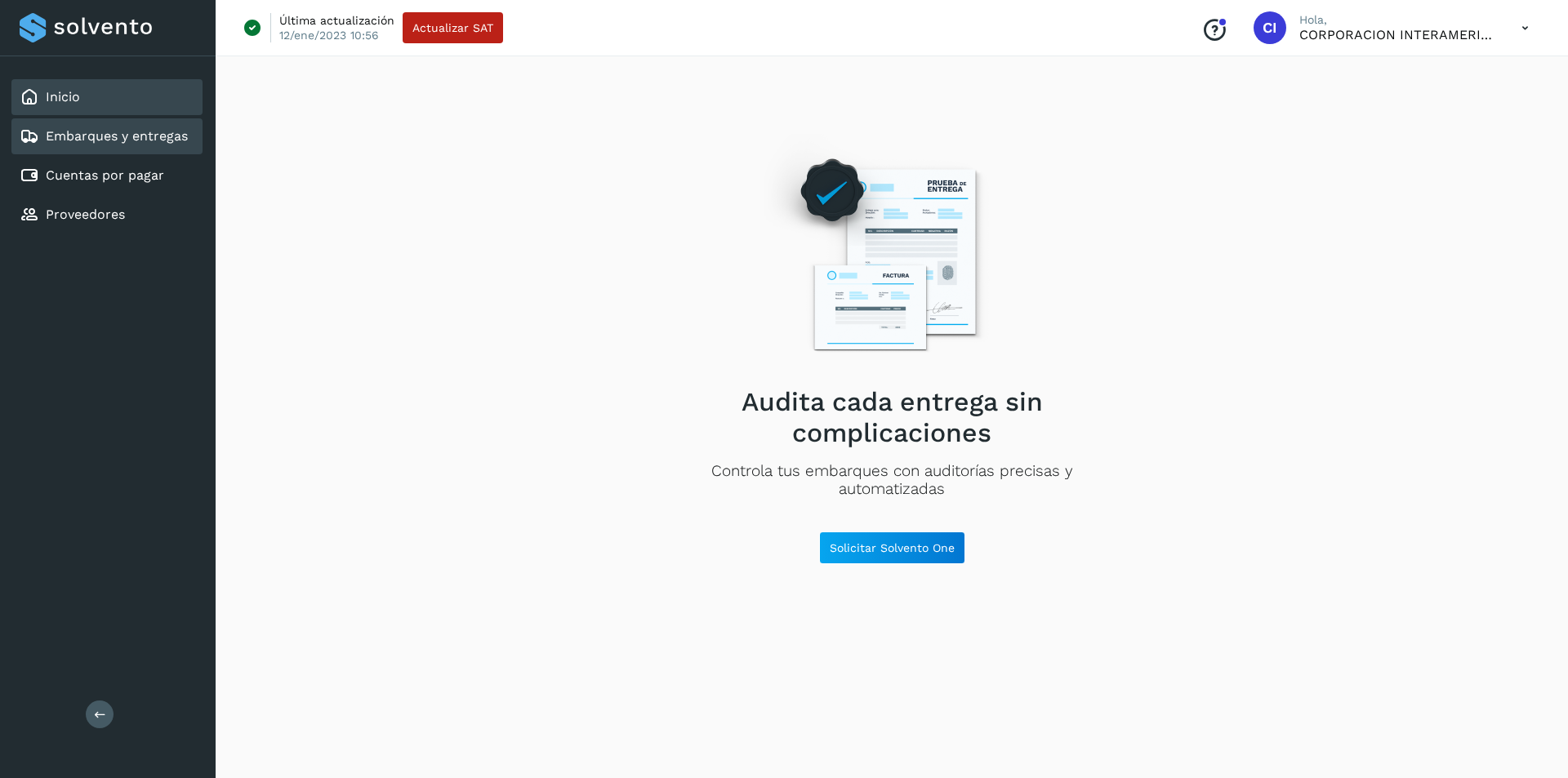 click on "Inicio" at bounding box center (63, 96) 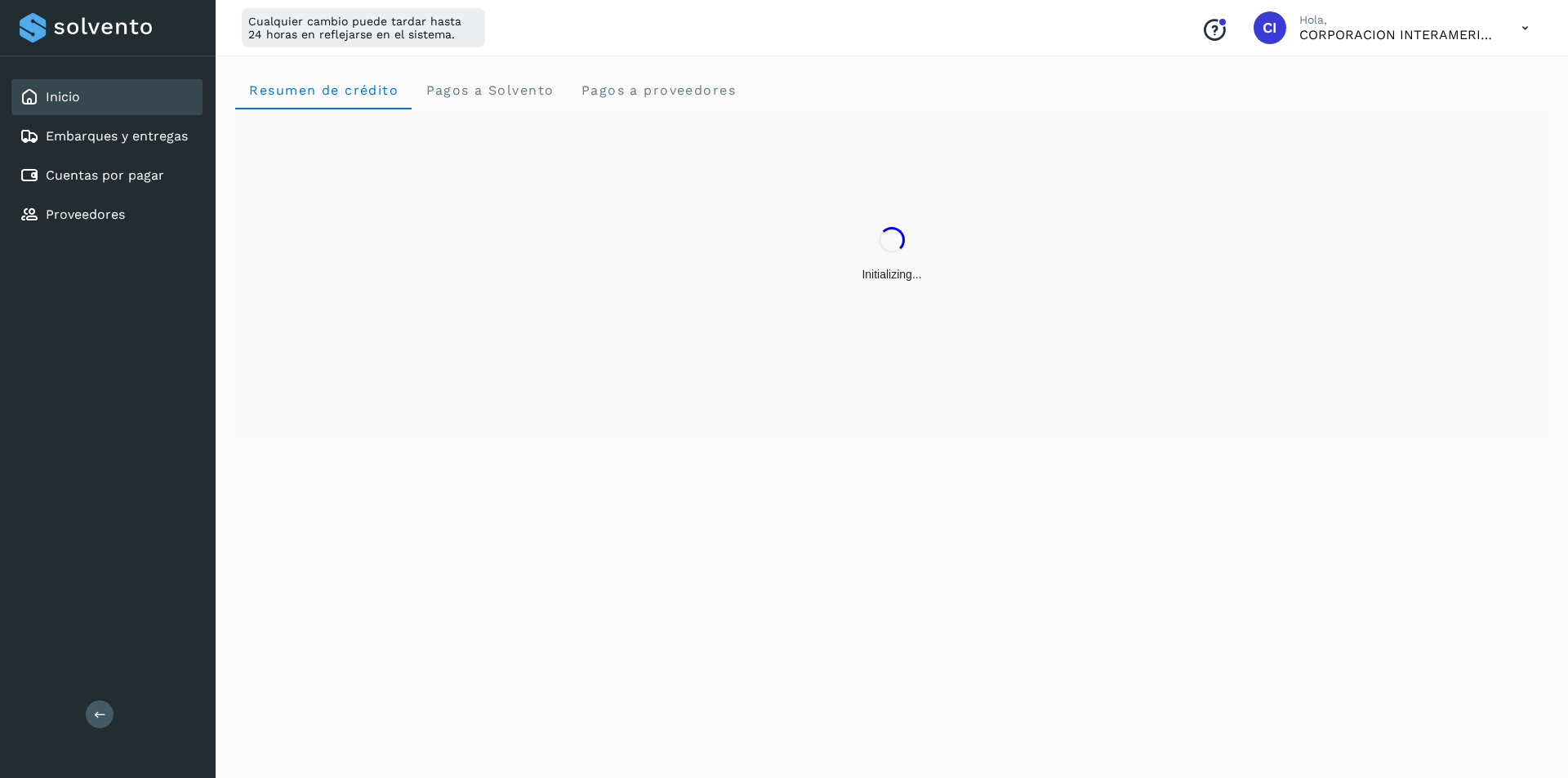 click at bounding box center (1525, 28) 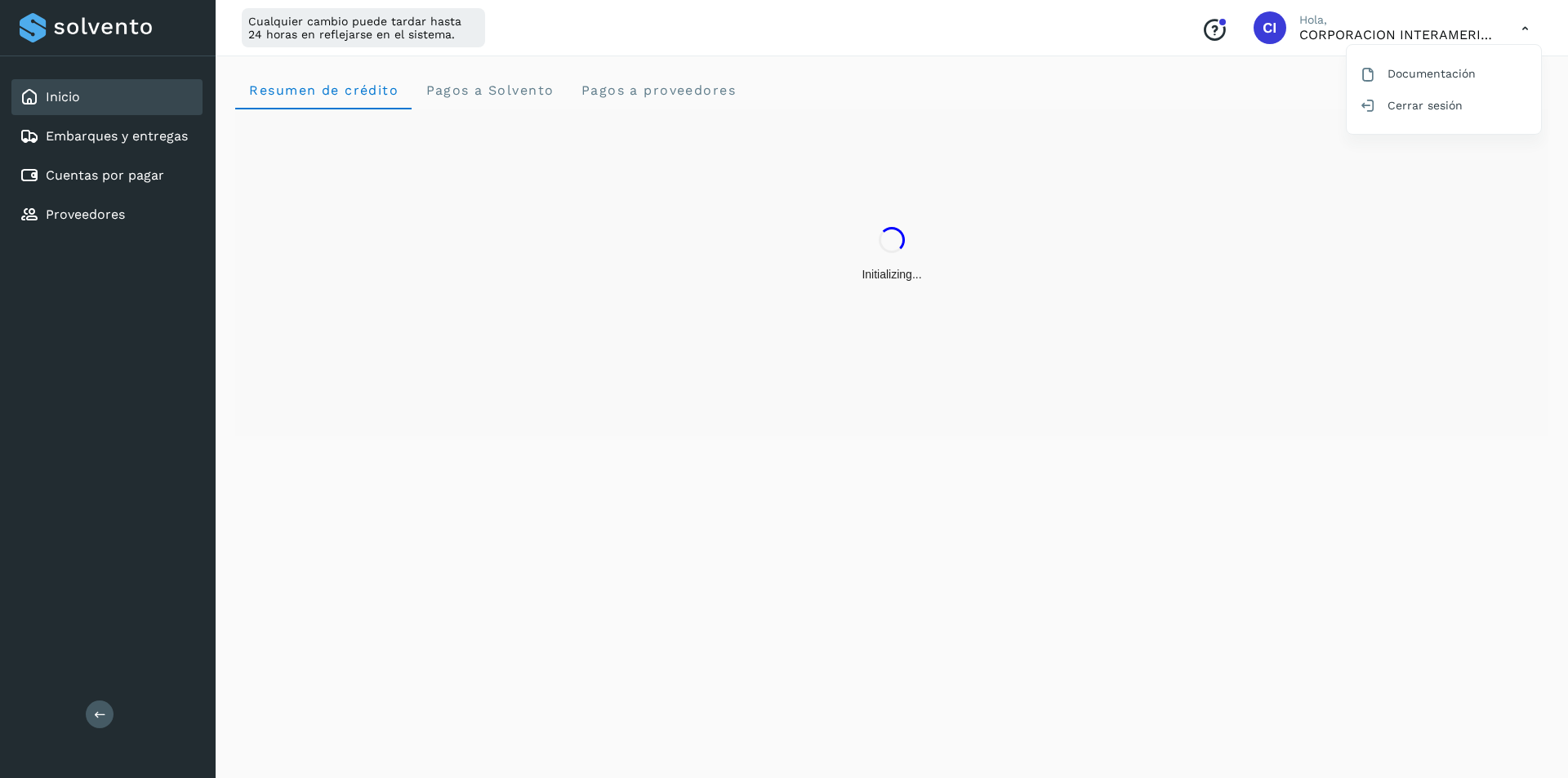 click at bounding box center (784, 389) 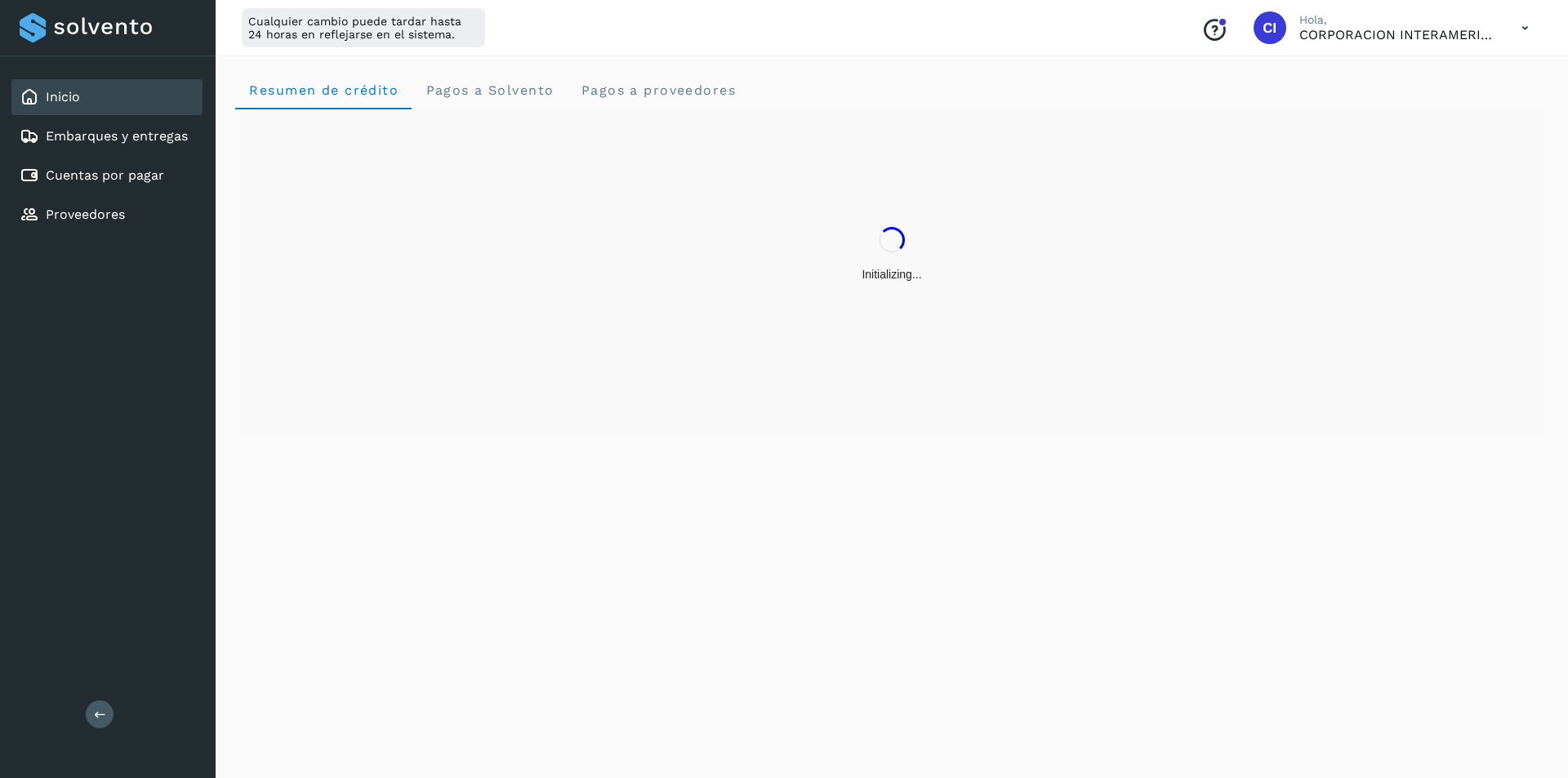 click at bounding box center (1525, 28) 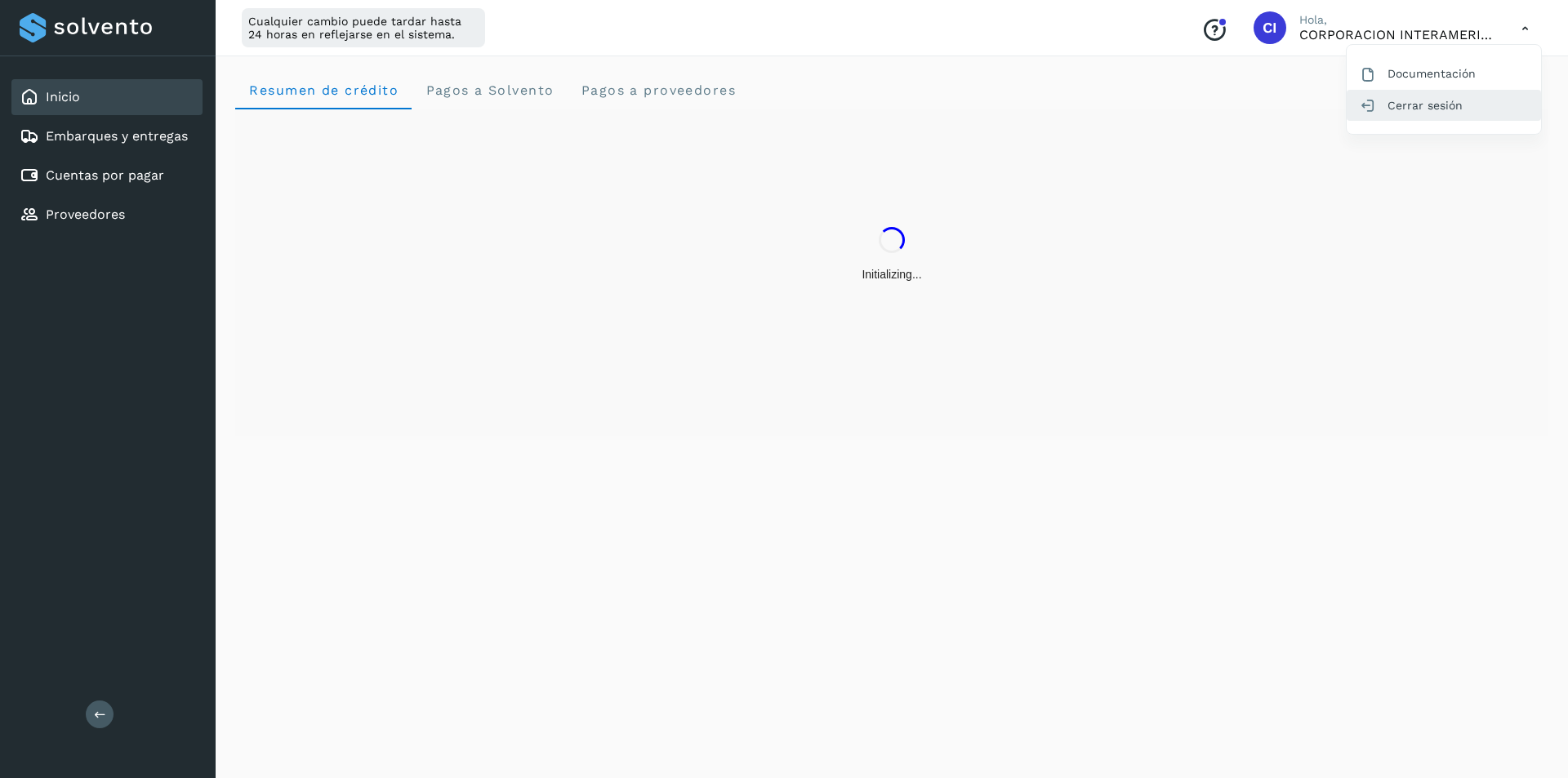 click on "Cerrar sesión" 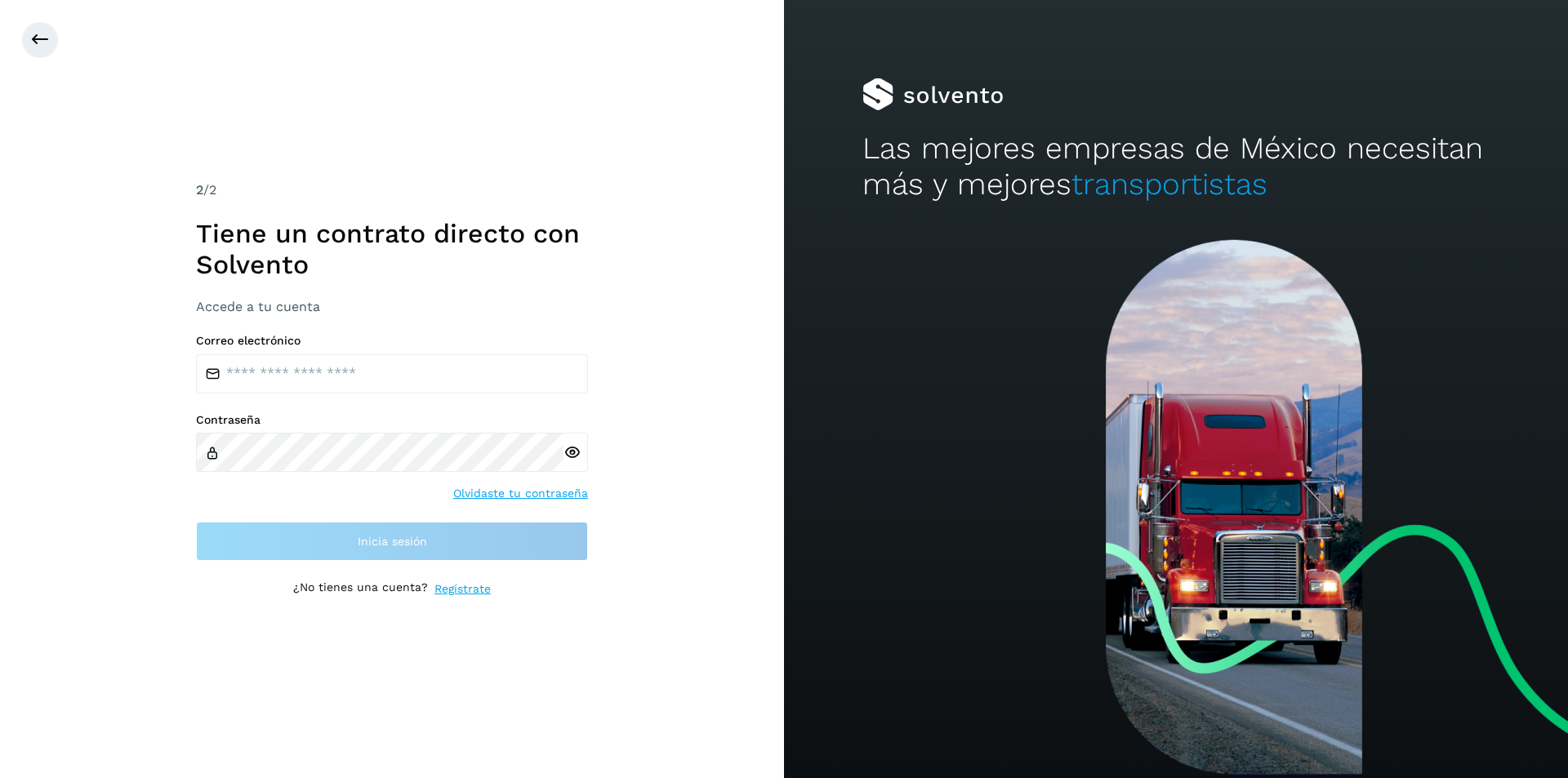 drag, startPoint x: 416, startPoint y: 428, endPoint x: 371, endPoint y: 378, distance: 67.26812 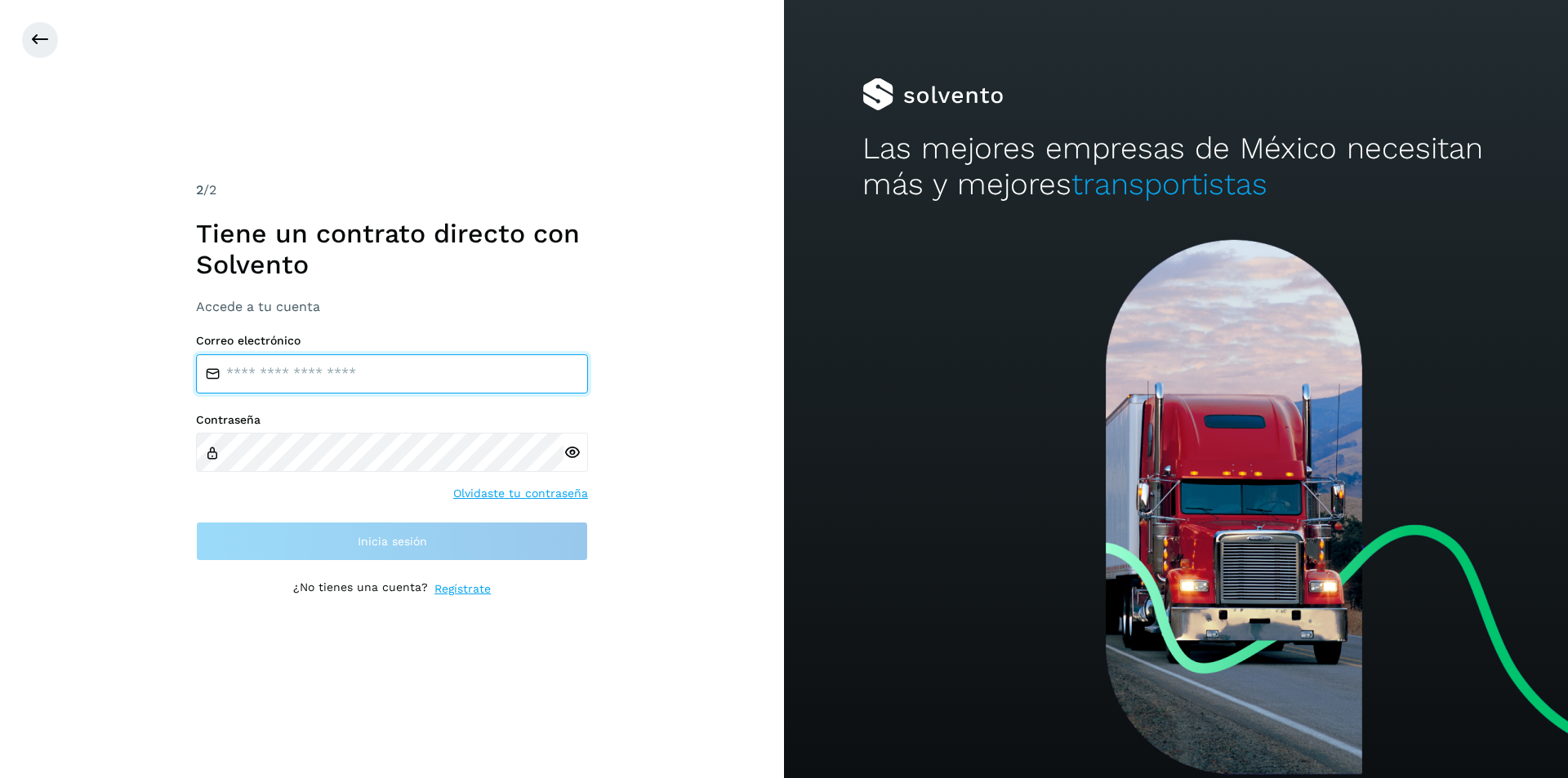 click at bounding box center [392, 374] 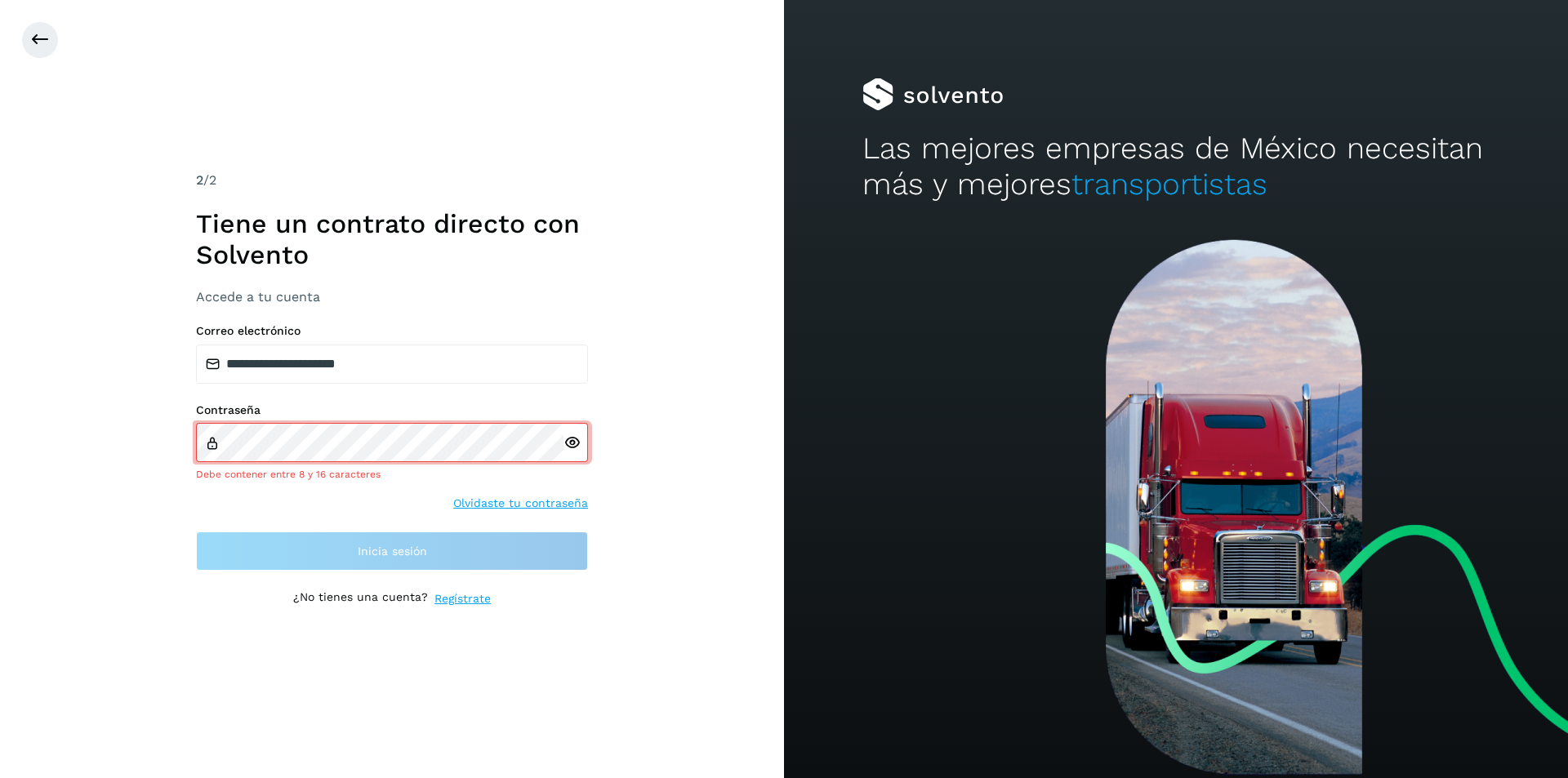 click at bounding box center [572, 442] 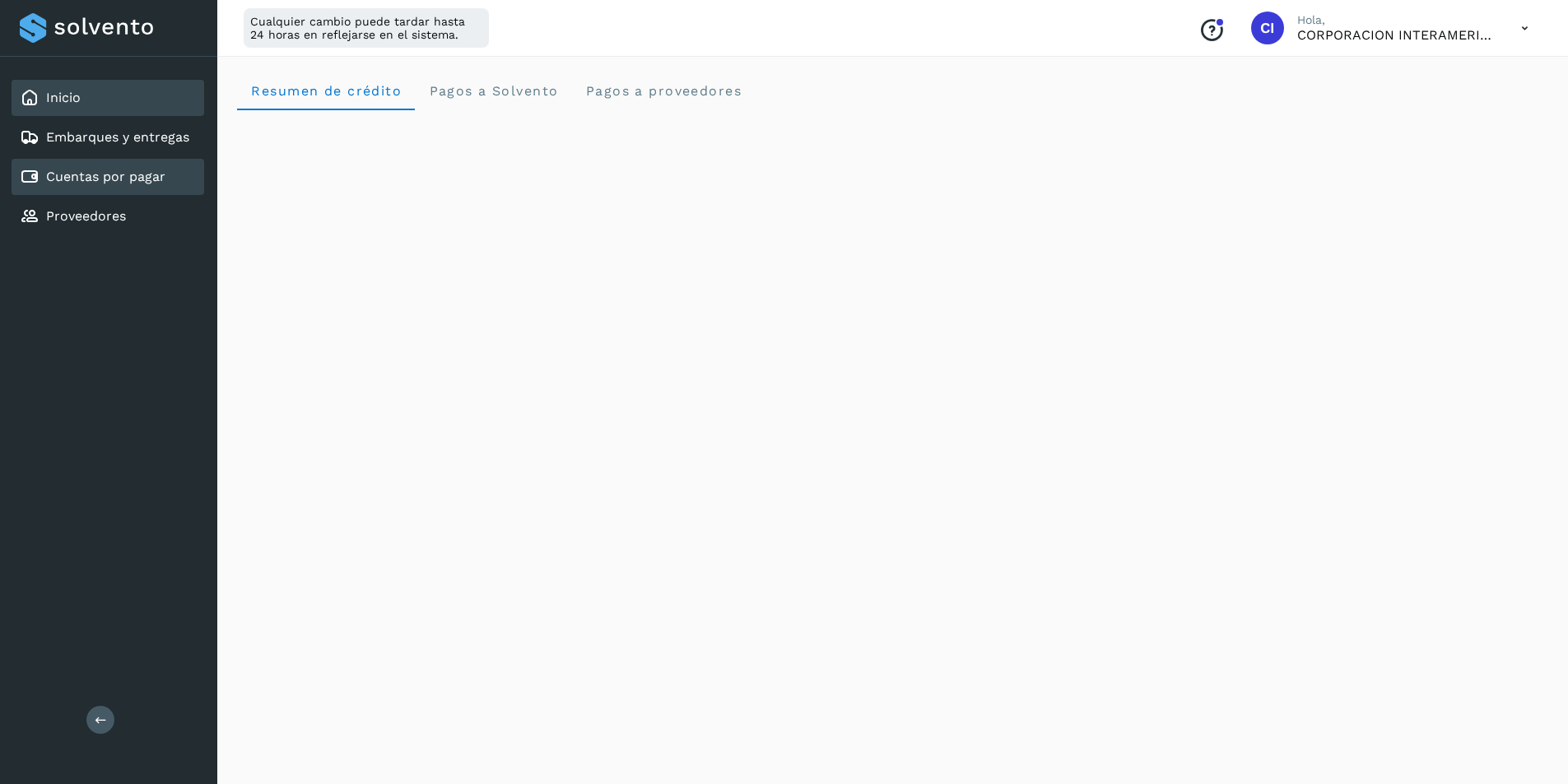 click on "Cuentas por pagar" at bounding box center [105, 176] 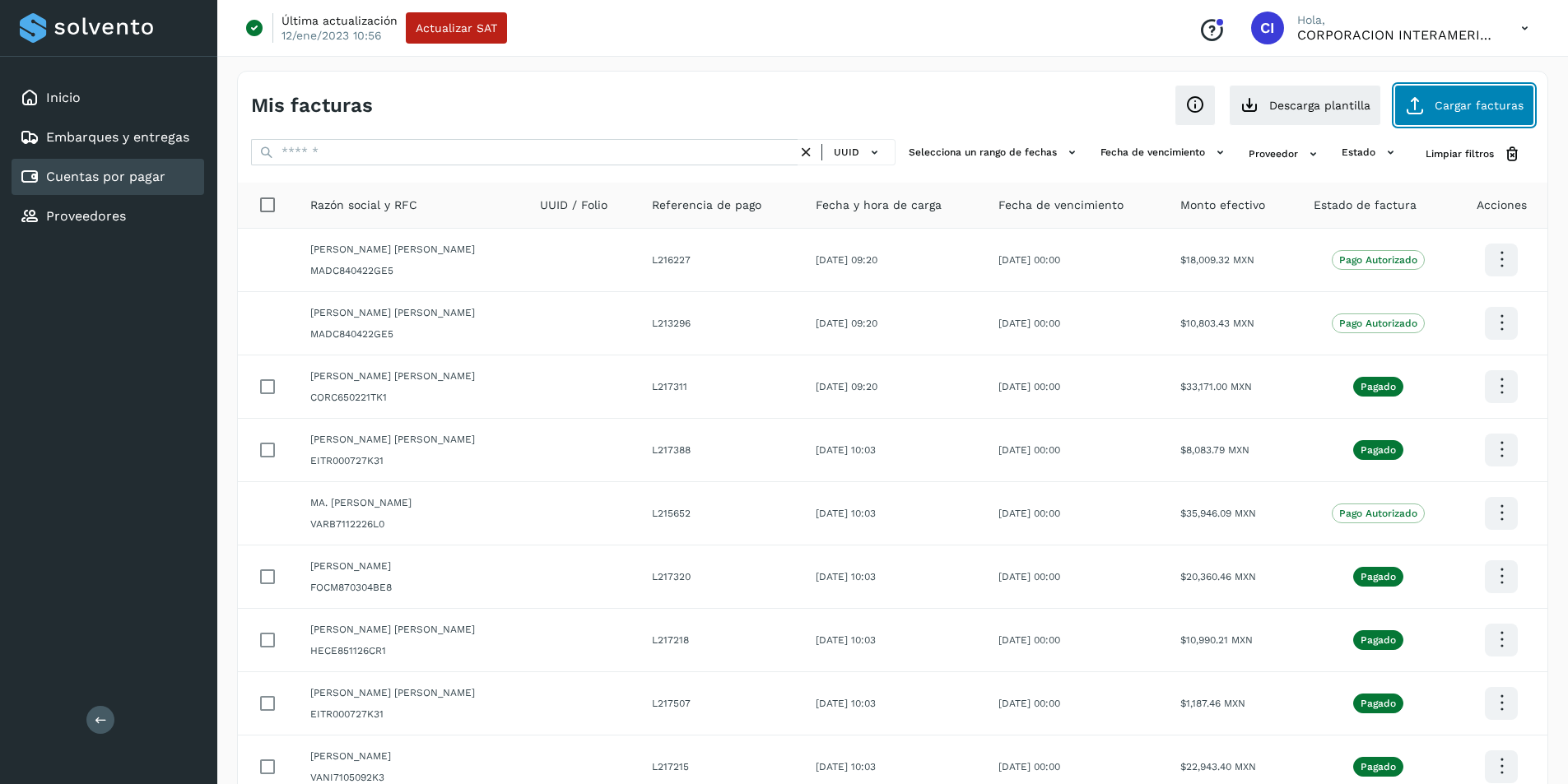 click on "Cargar facturas" 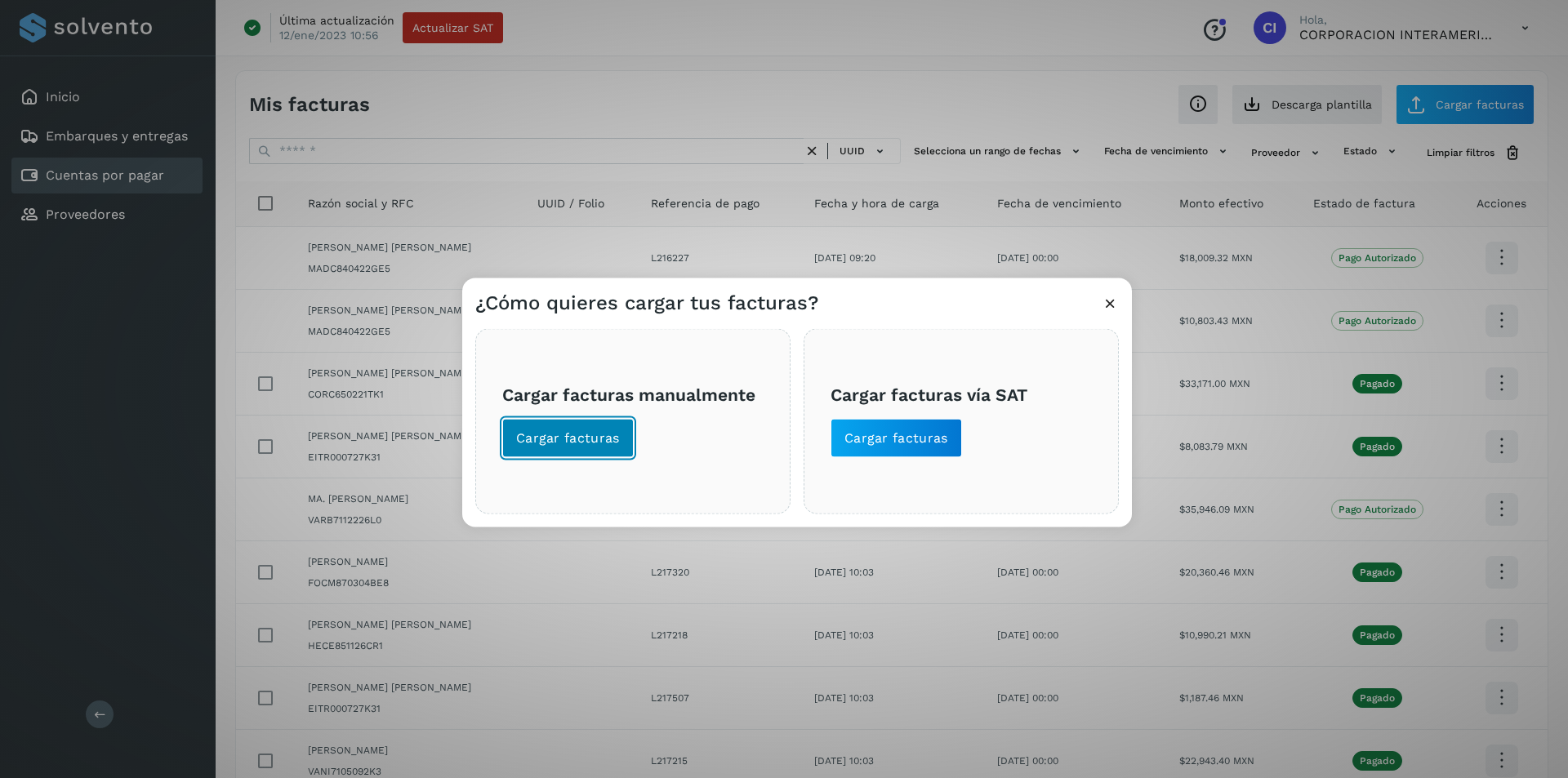 click on "Cargar facturas" at bounding box center (568, 438) 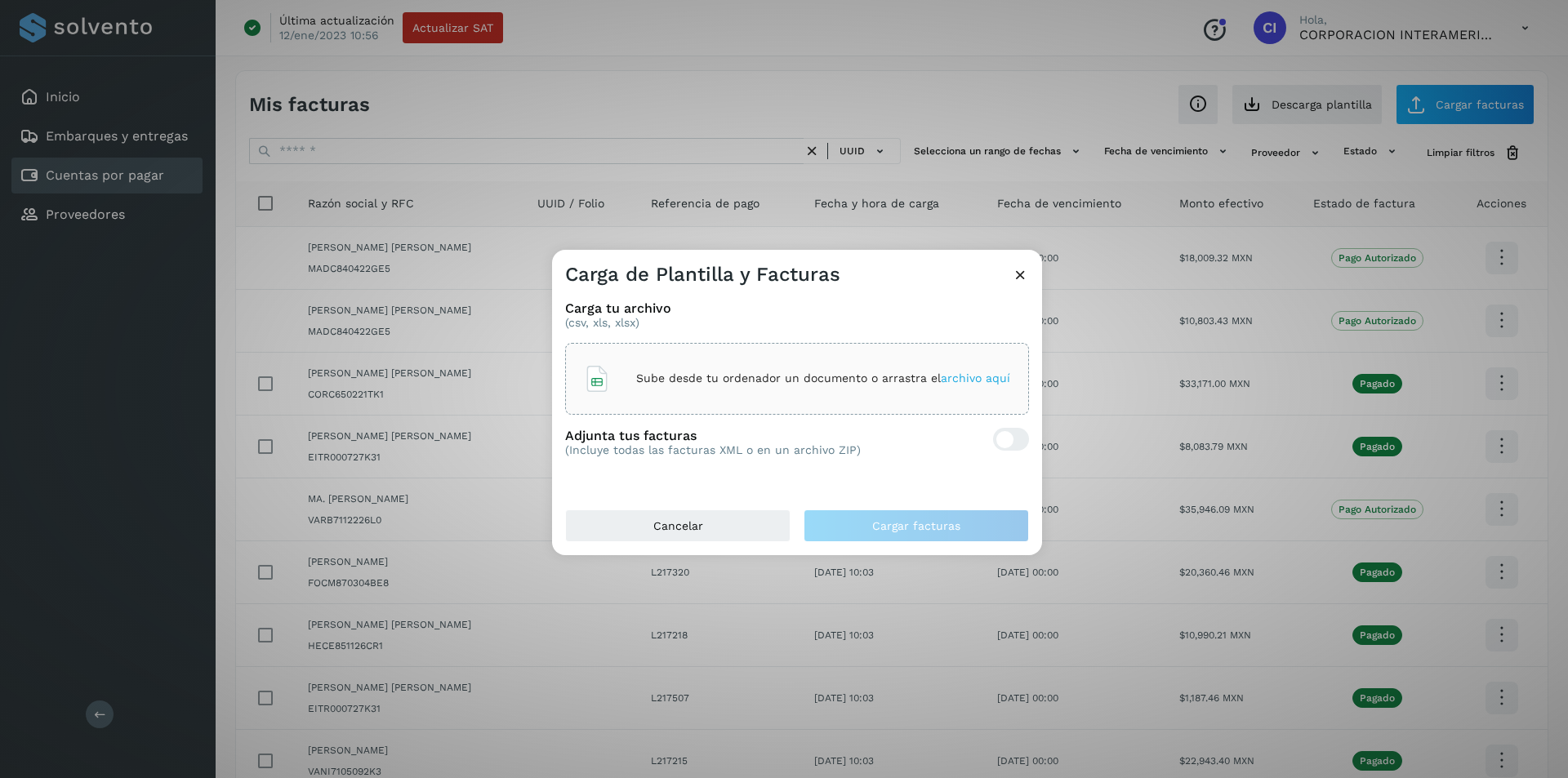 click on "Sube desde tu ordenador un documento o arrastra el  archivo aquí" at bounding box center (823, 378) 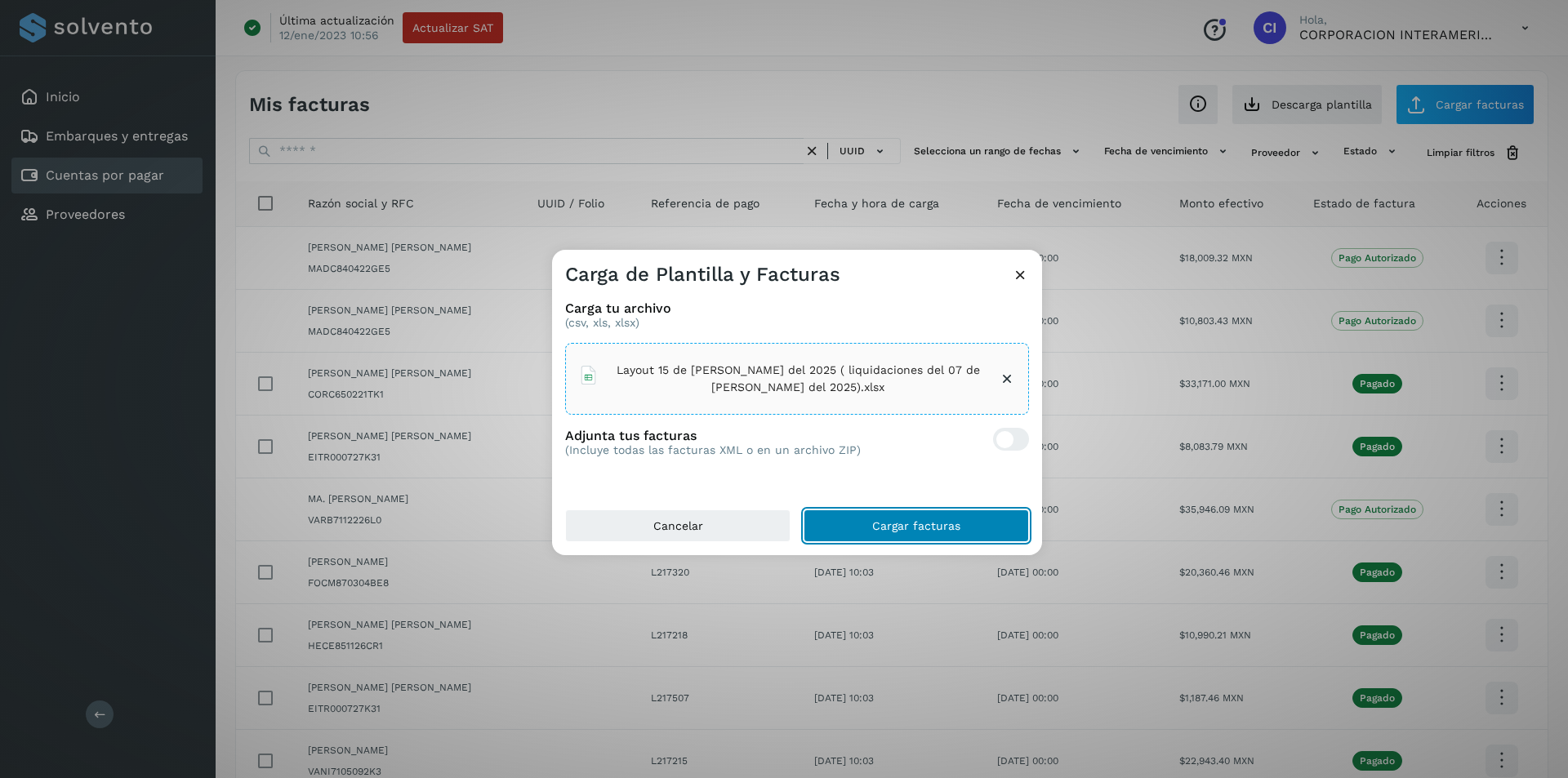 click on "Cargar facturas" 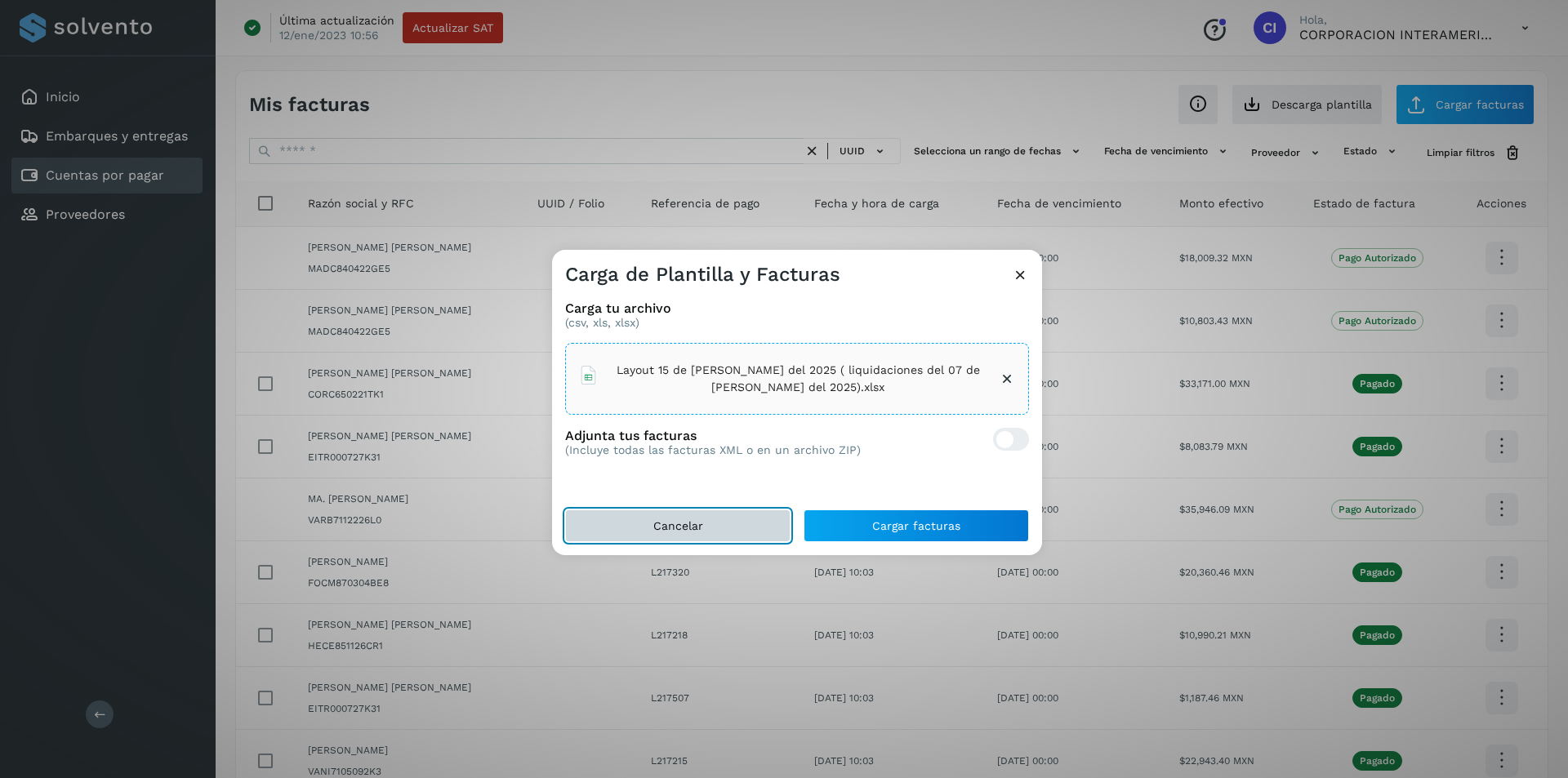 click on "Cancelar" 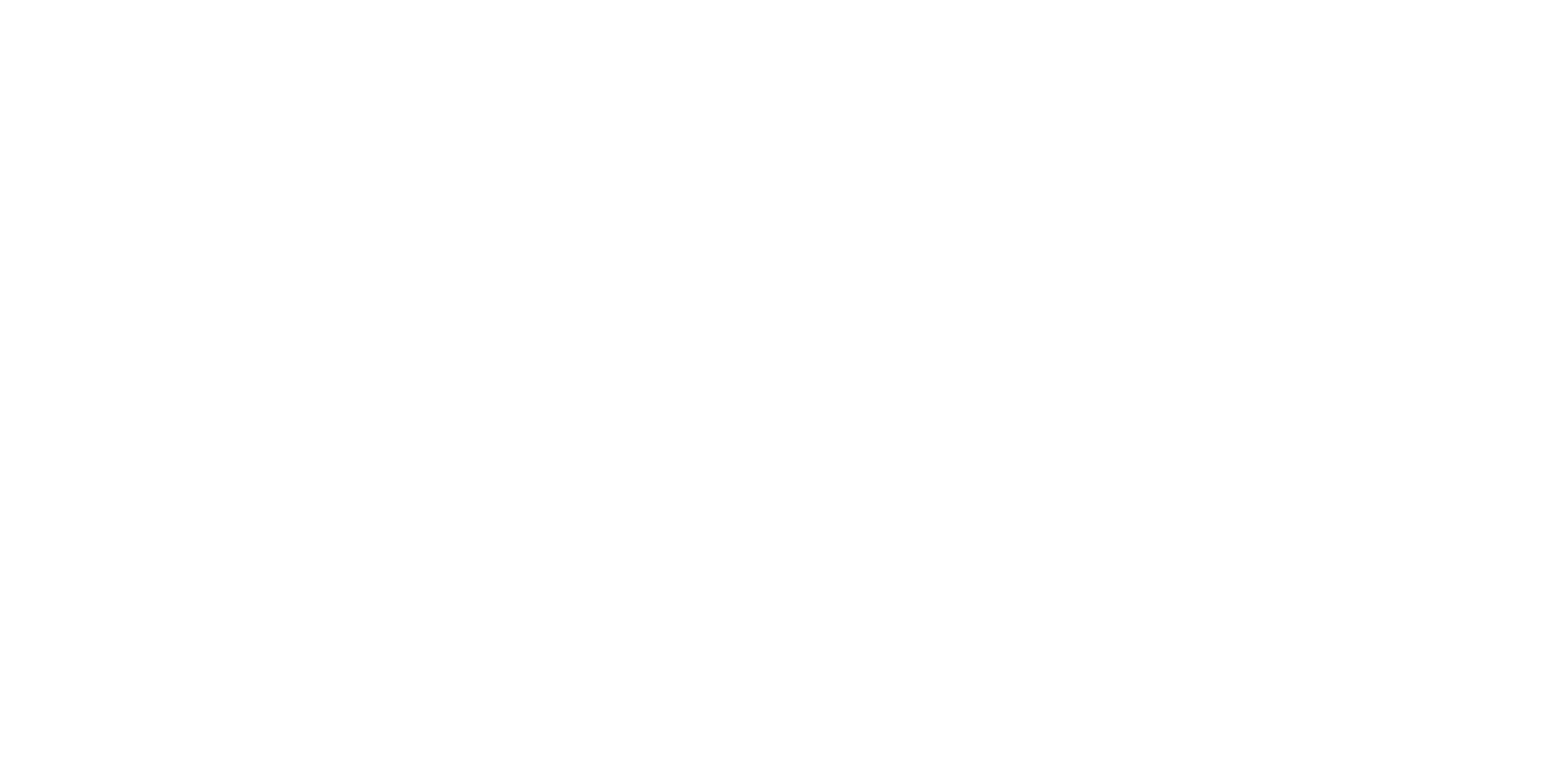 scroll, scrollTop: 0, scrollLeft: 0, axis: both 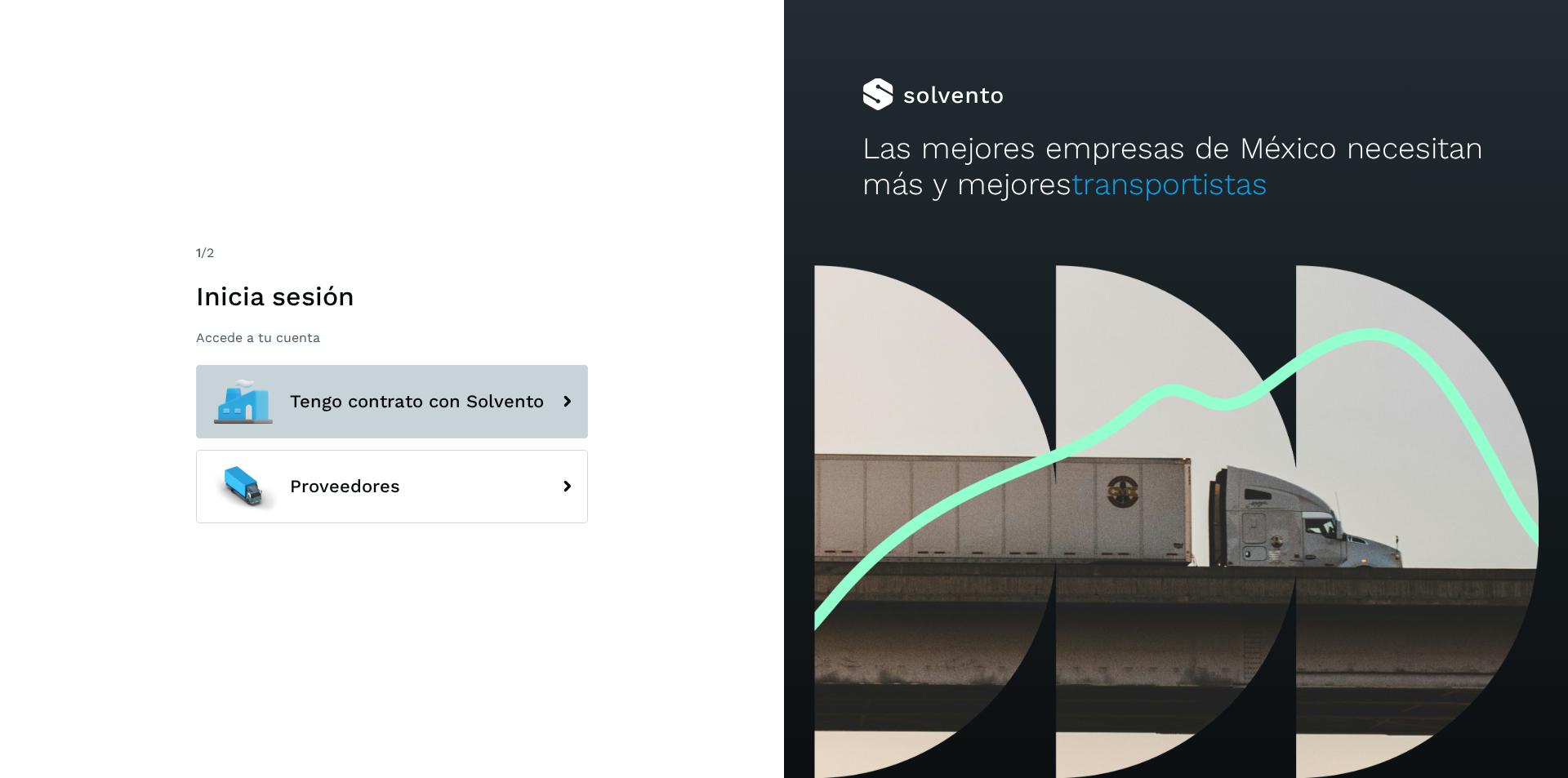 click on "Tengo contrato con Solvento" at bounding box center (392, 402) 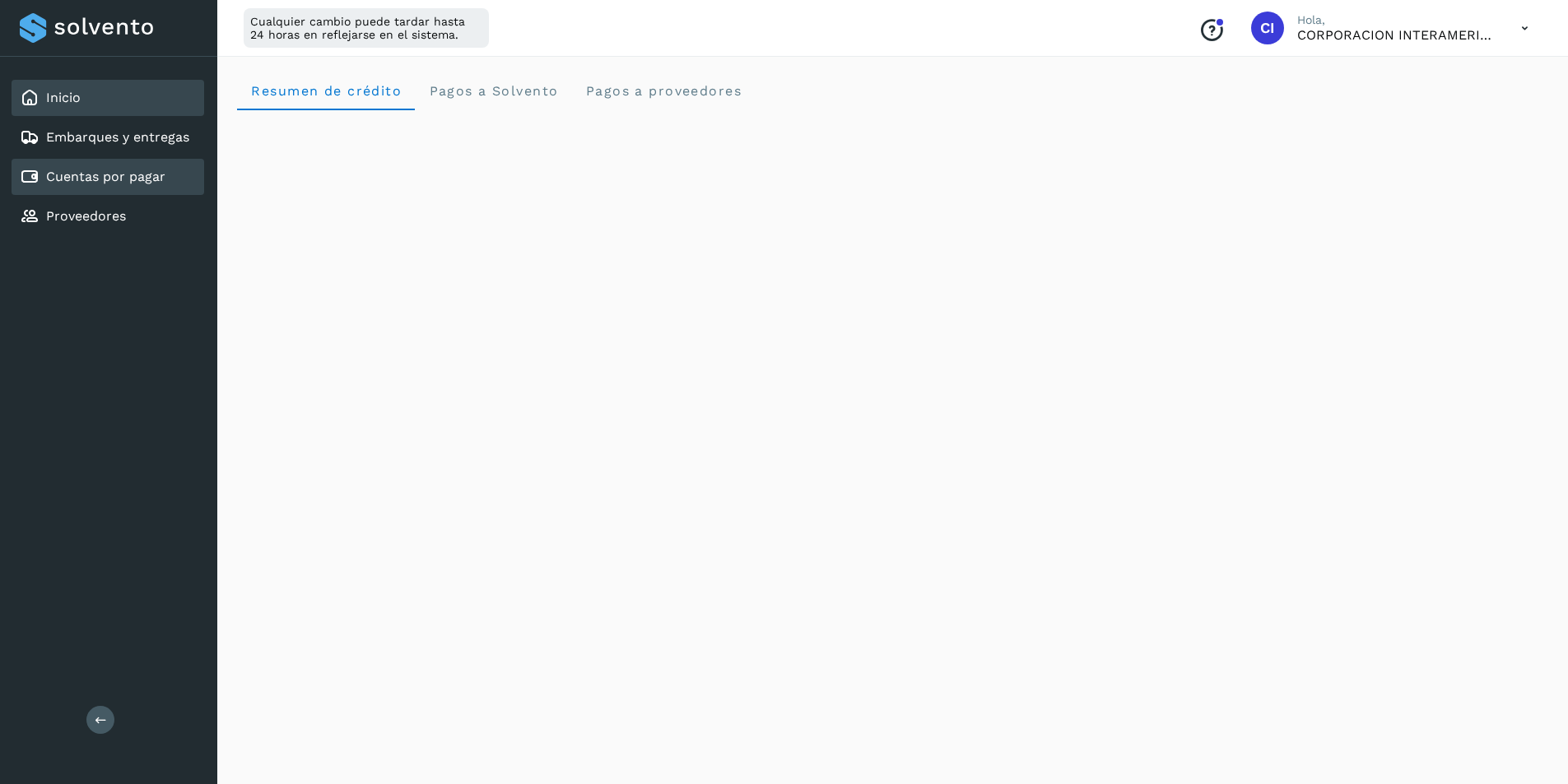 click on "Cuentas por pagar" at bounding box center [105, 176] 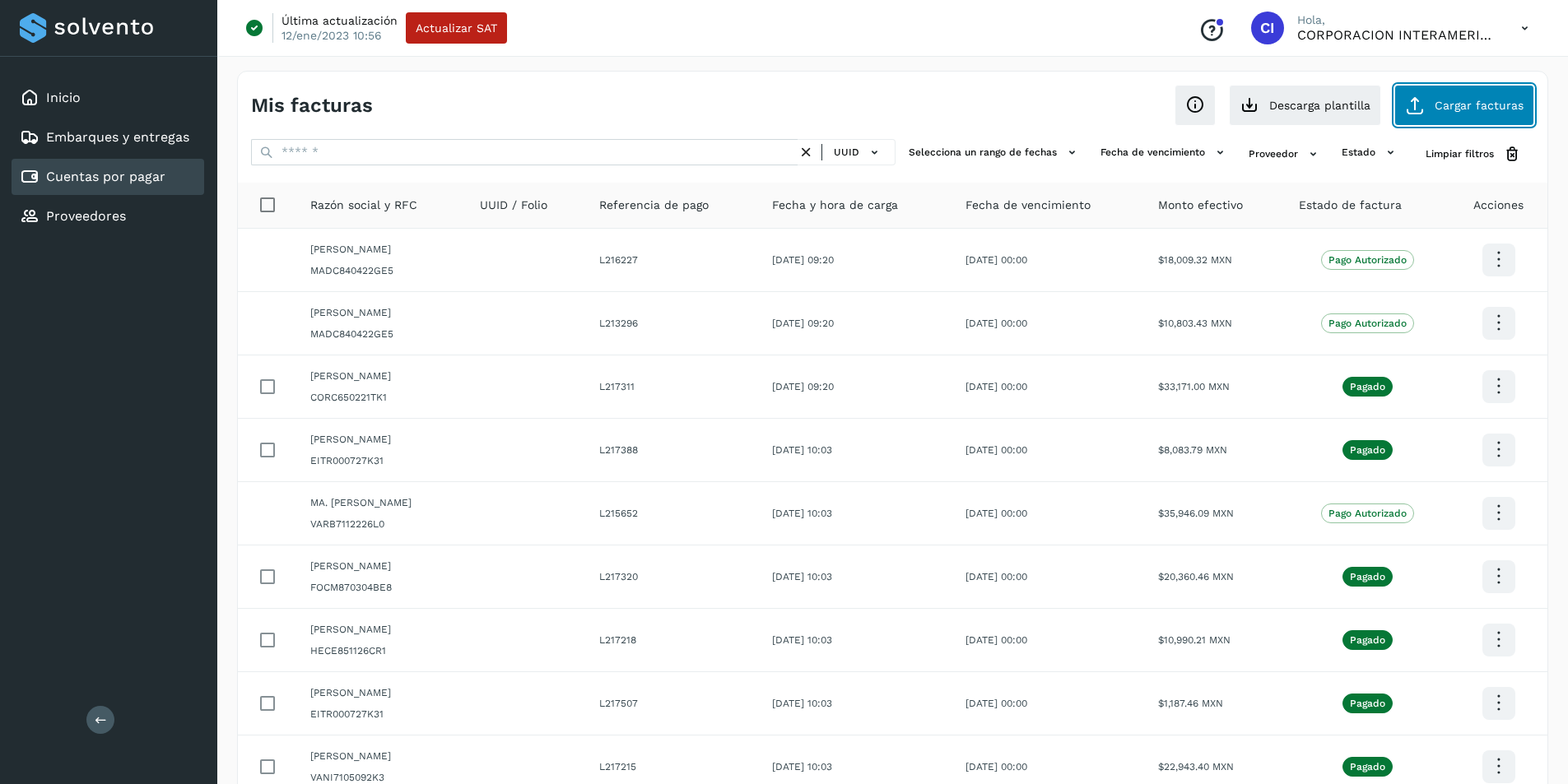 click on "Cargar facturas" 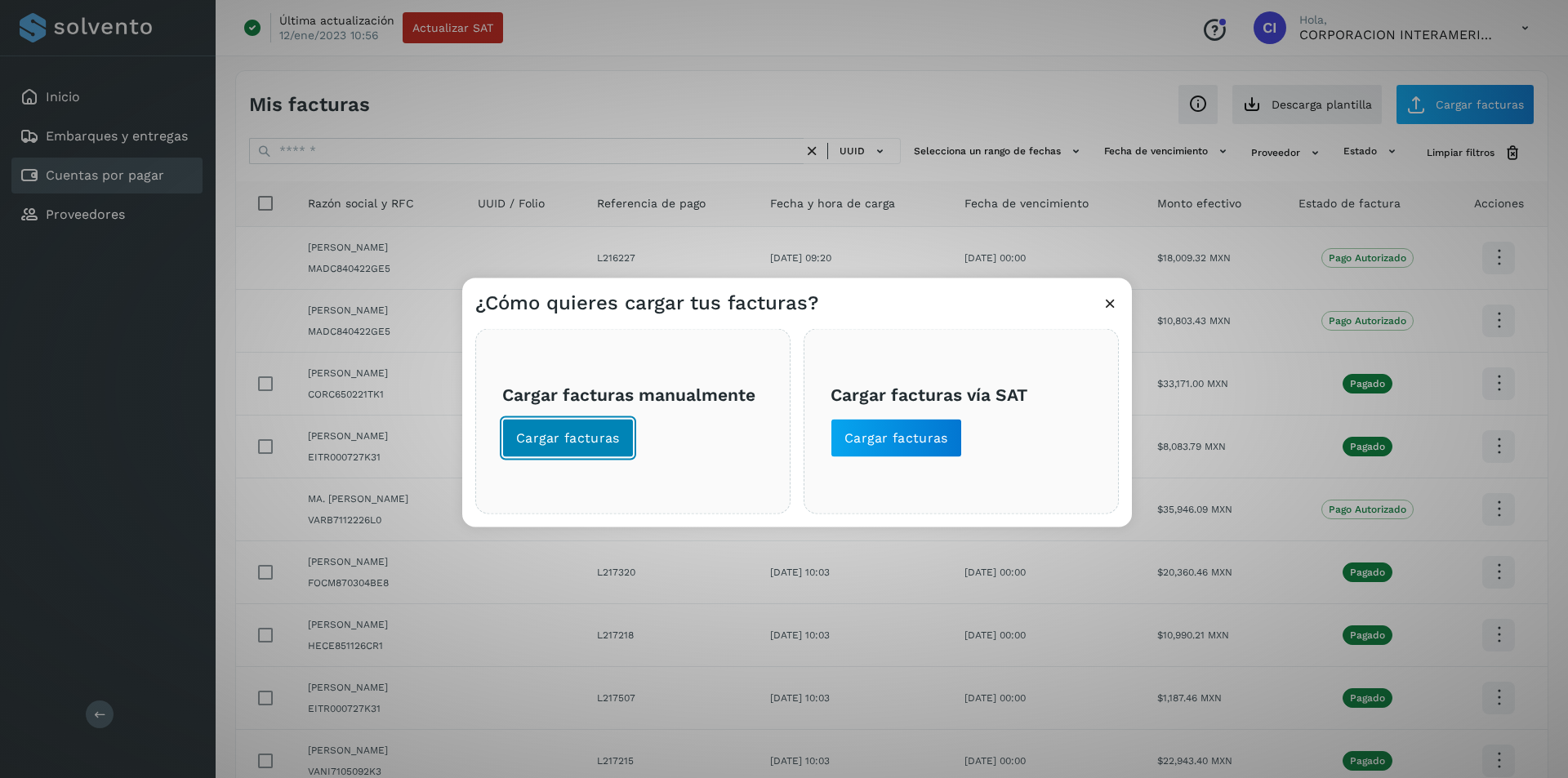 click on "Cargar facturas" at bounding box center (568, 438) 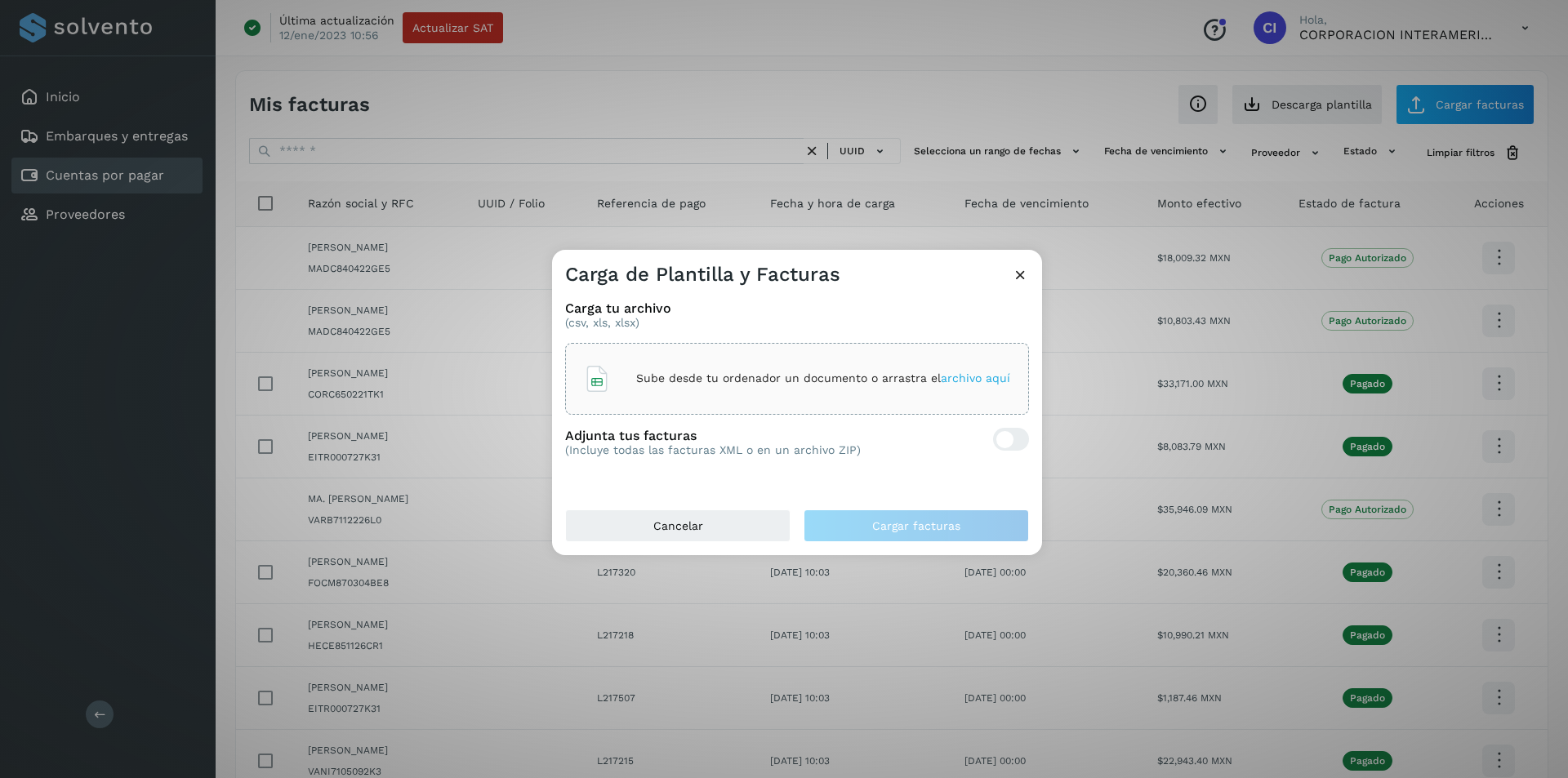 click on "Sube desde tu ordenador un documento o arrastra el  archivo aquí" 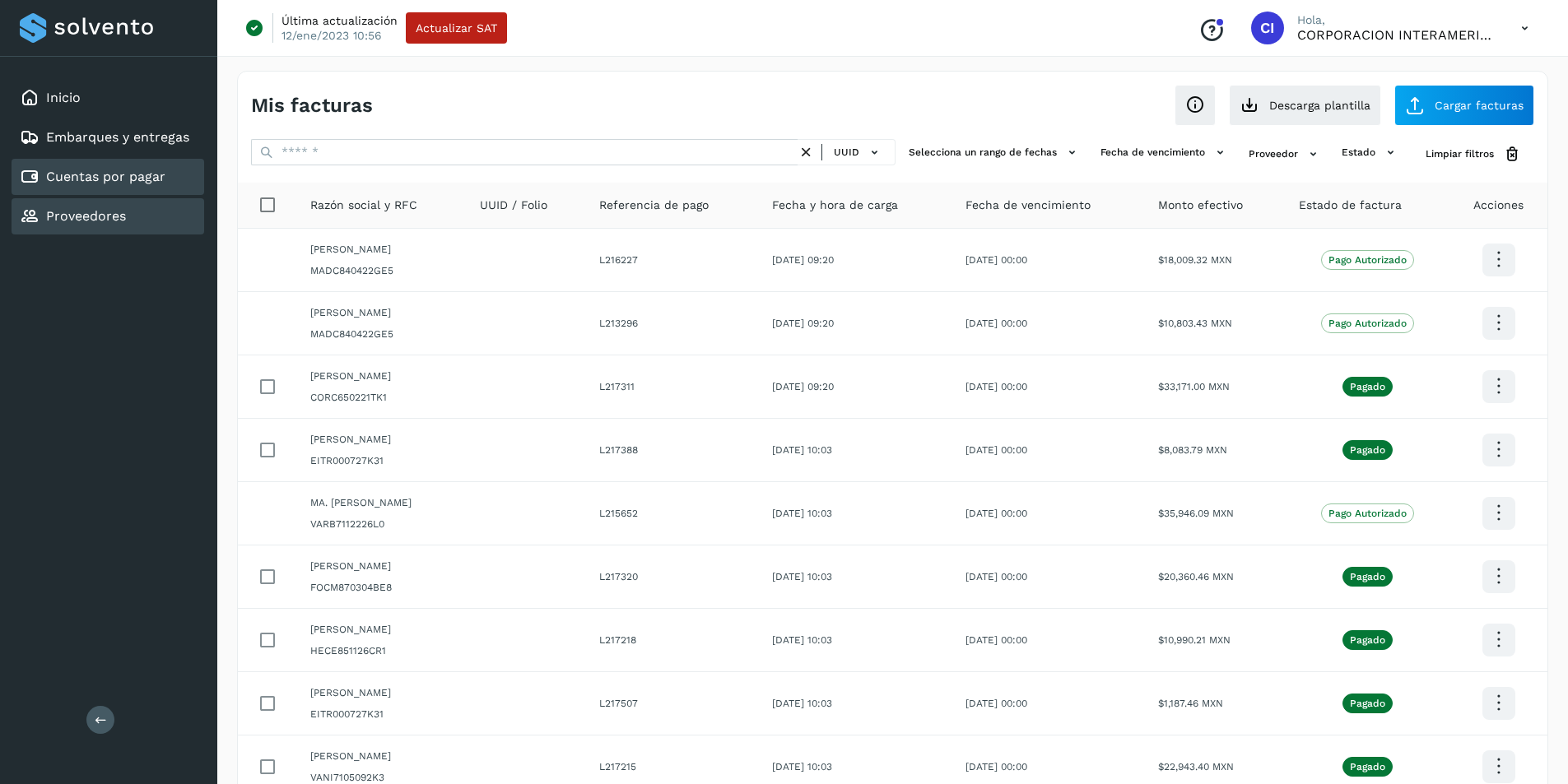 click on "Proveedores" 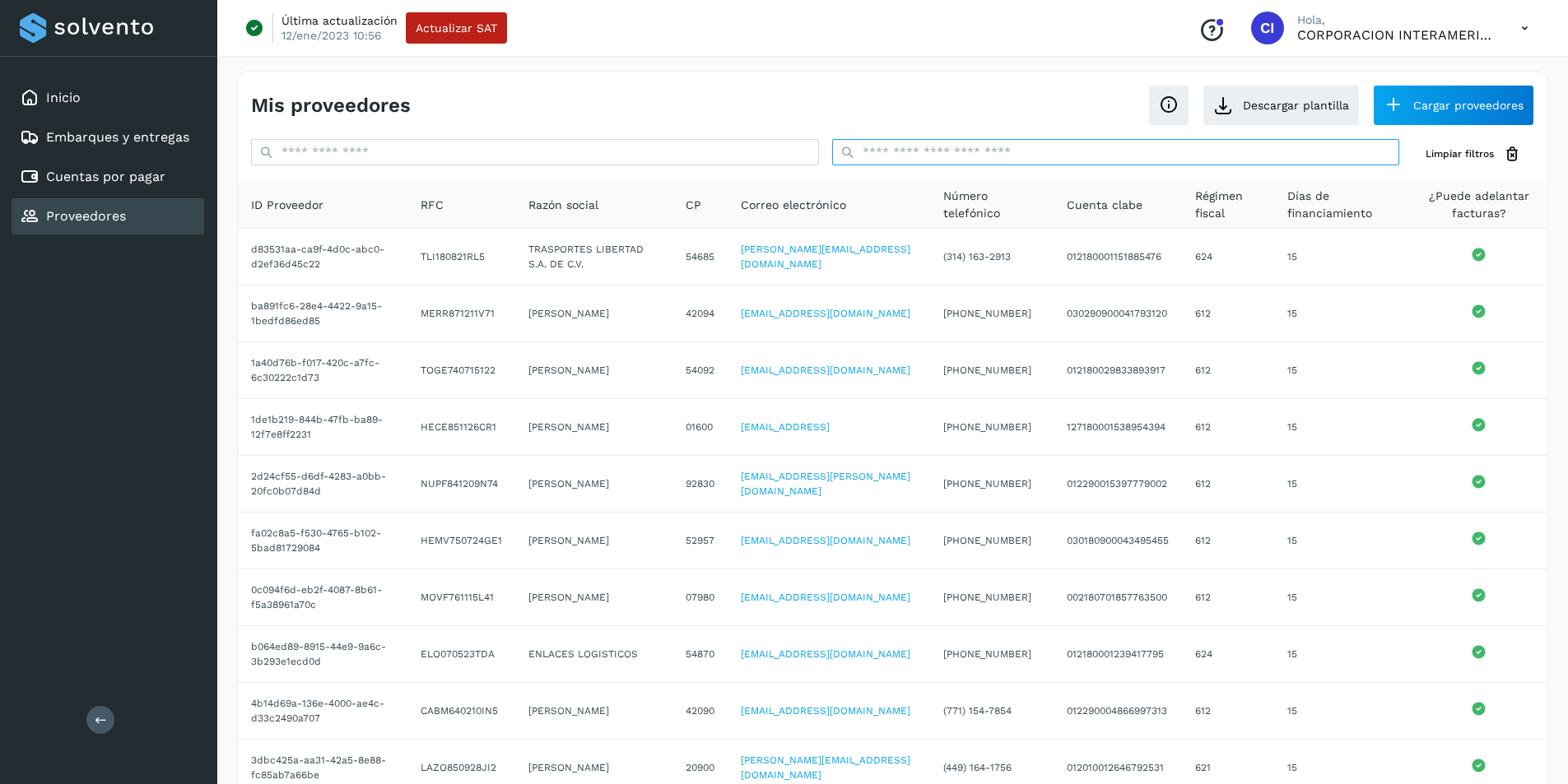 click at bounding box center (1116, 152) 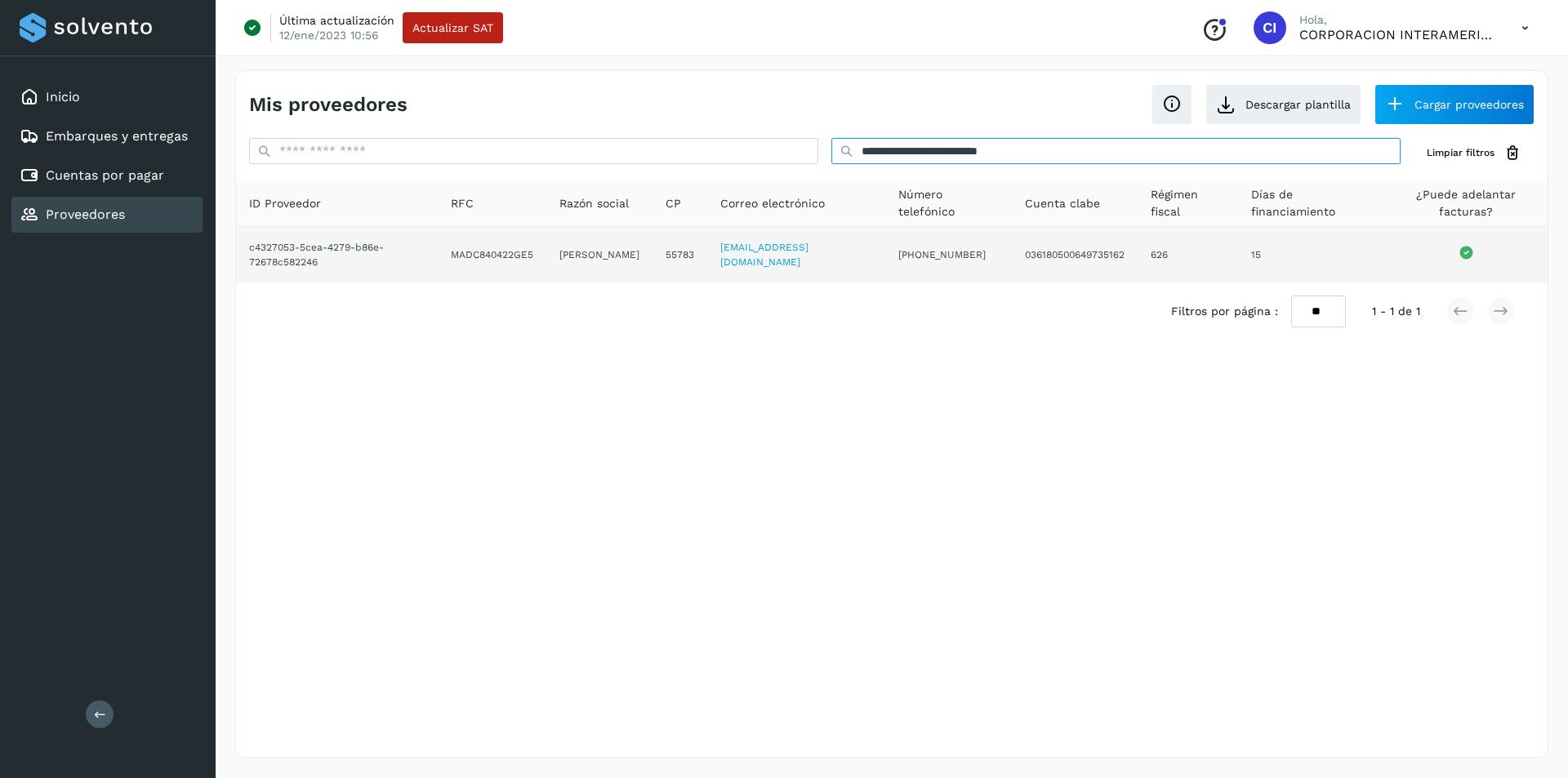 type on "**********" 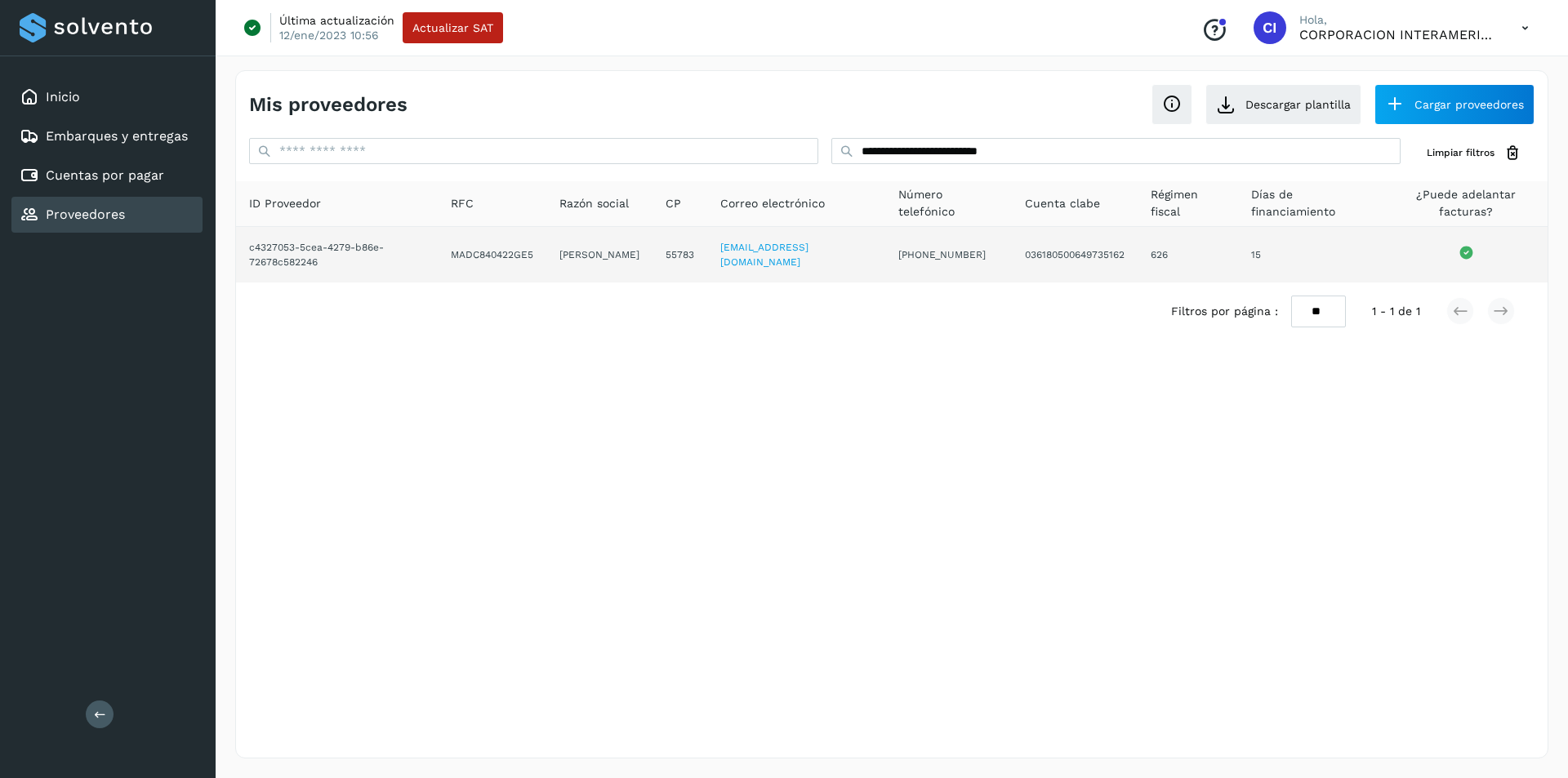 click on "MADC840422GE5" 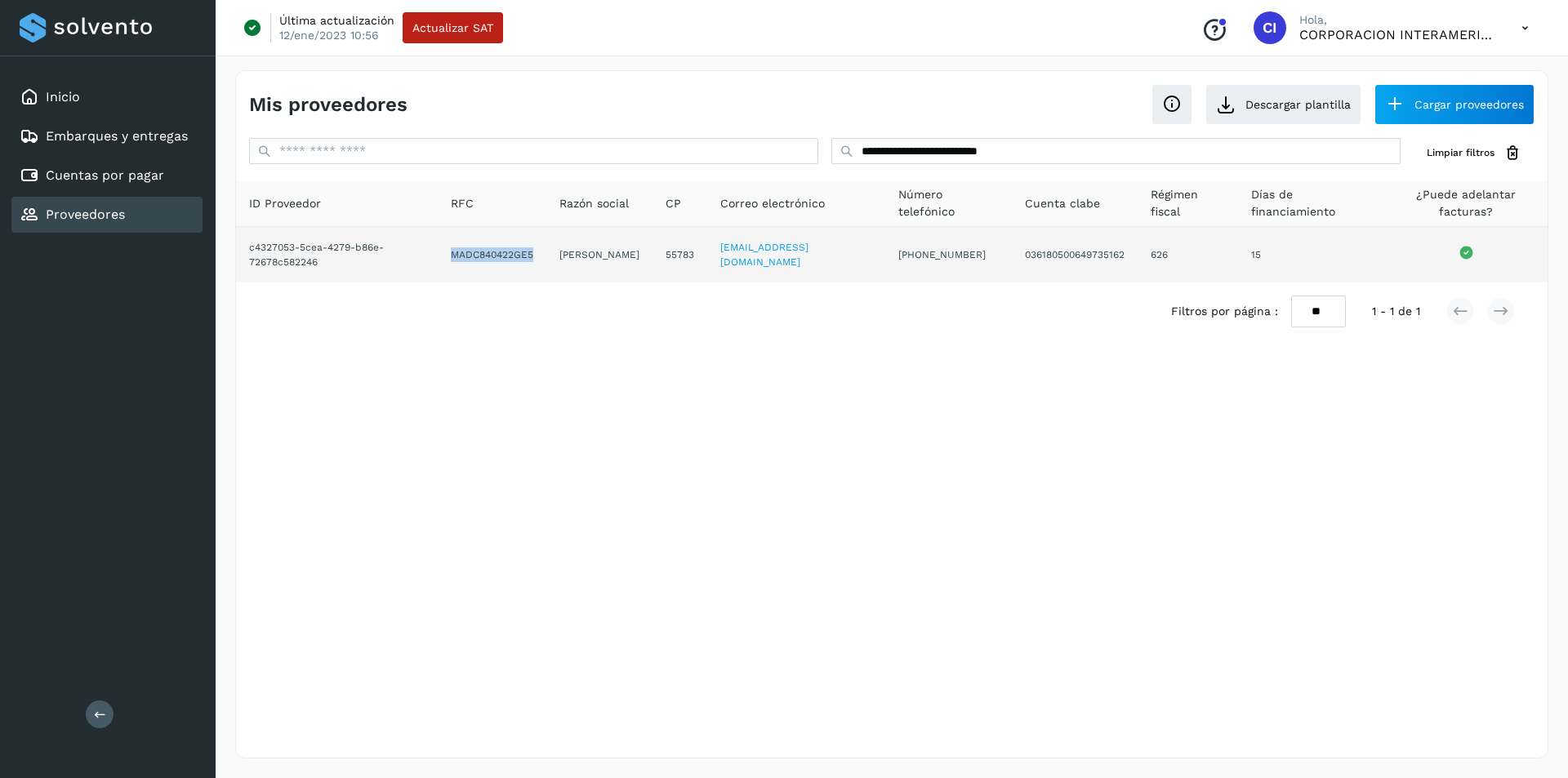 click on "MADC840422GE5" 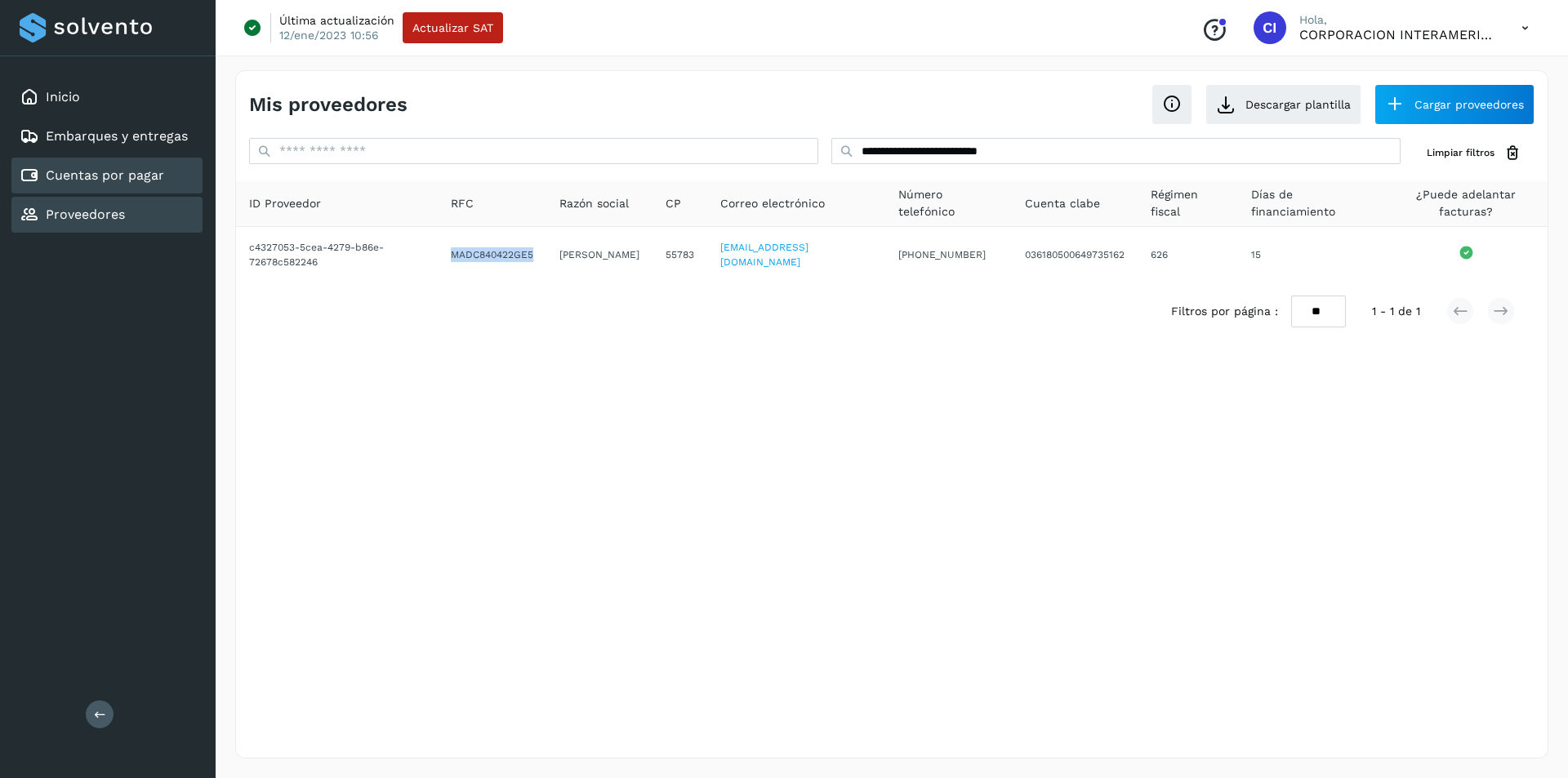 click on "Cuentas por pagar" at bounding box center [105, 175] 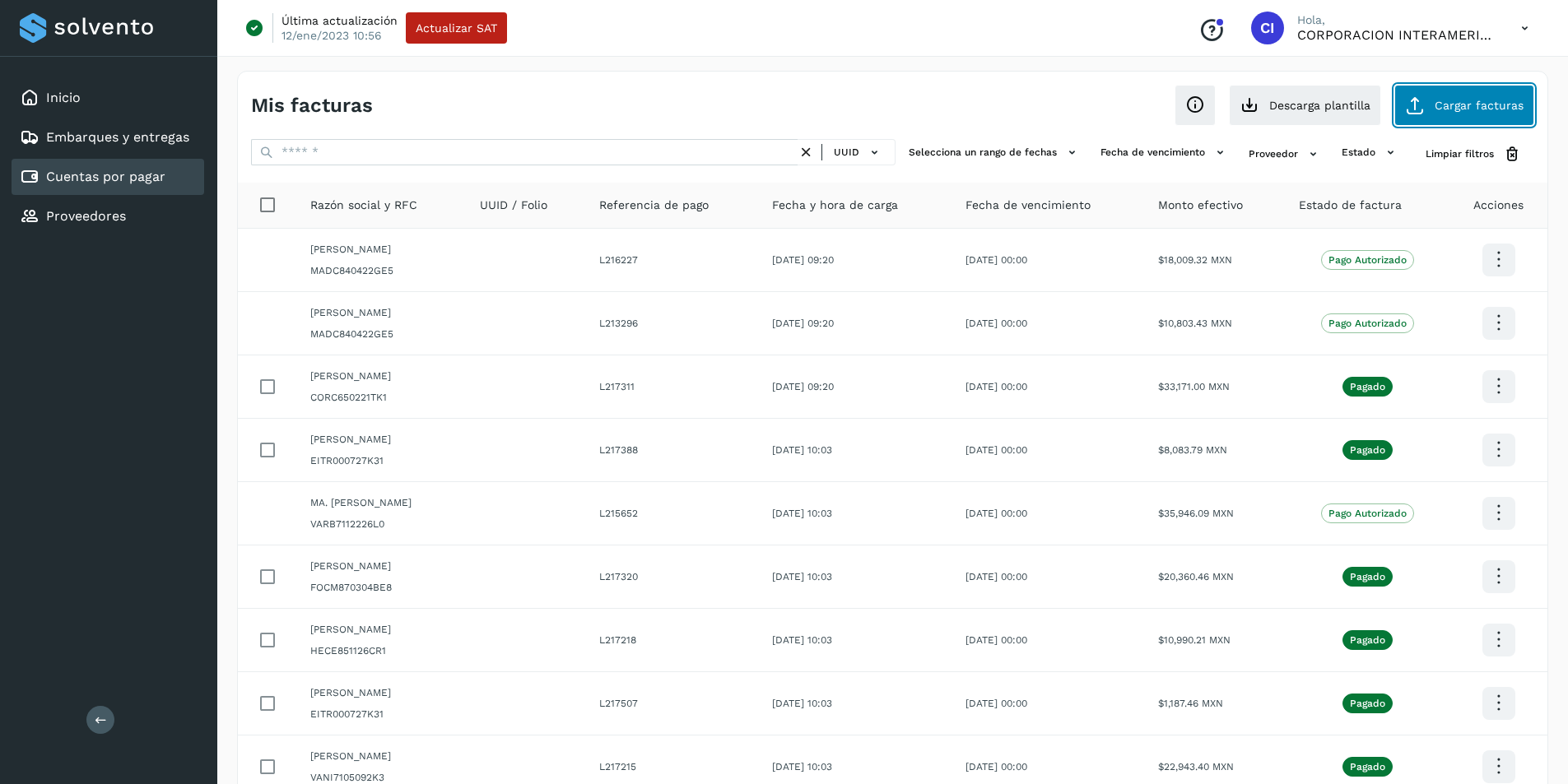 click on "Cargar facturas" 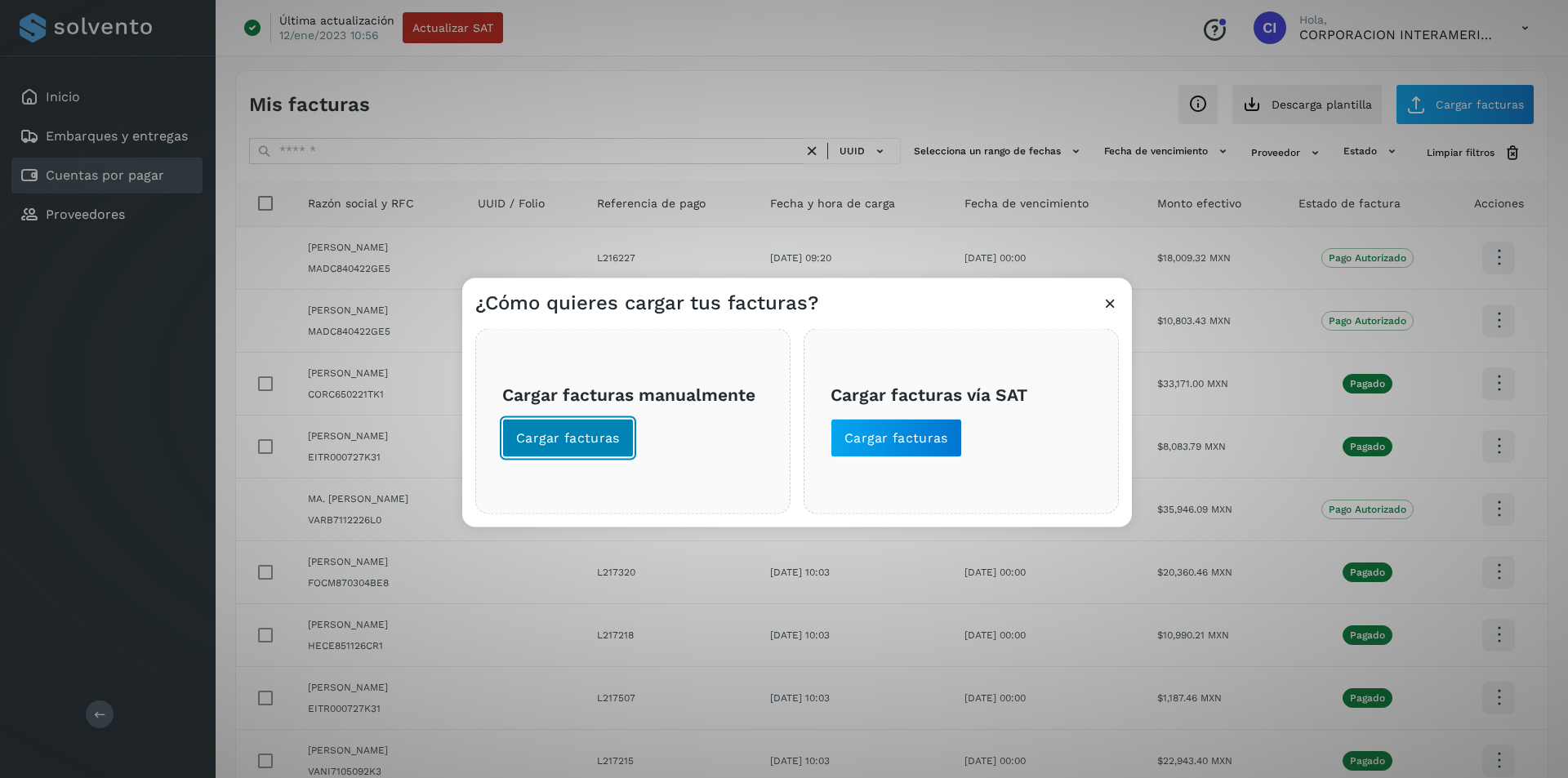 click on "Cargar facturas" 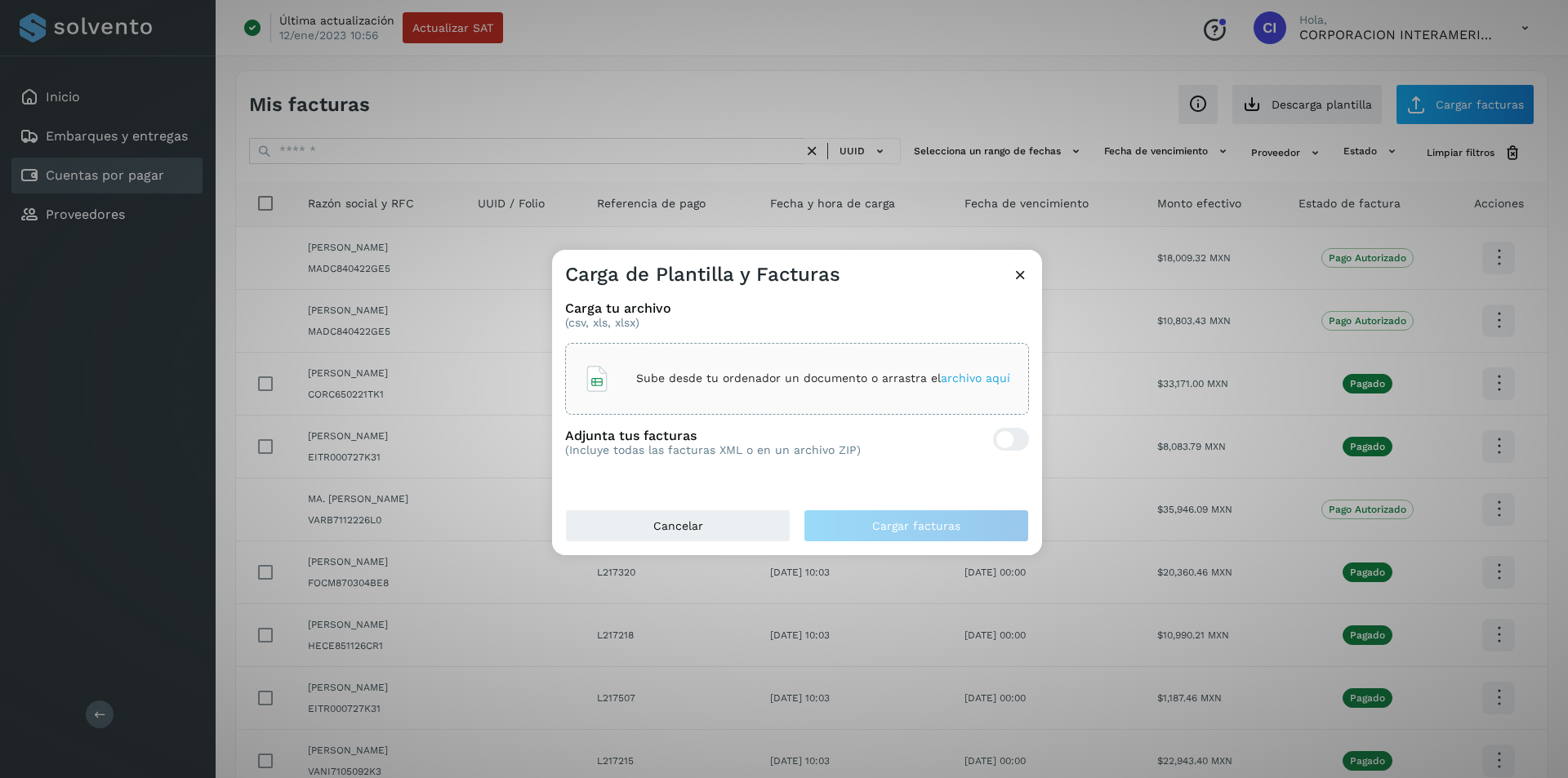 click on "Sube desde tu ordenador un documento o arrastra el  archivo aquí" at bounding box center [797, 379] 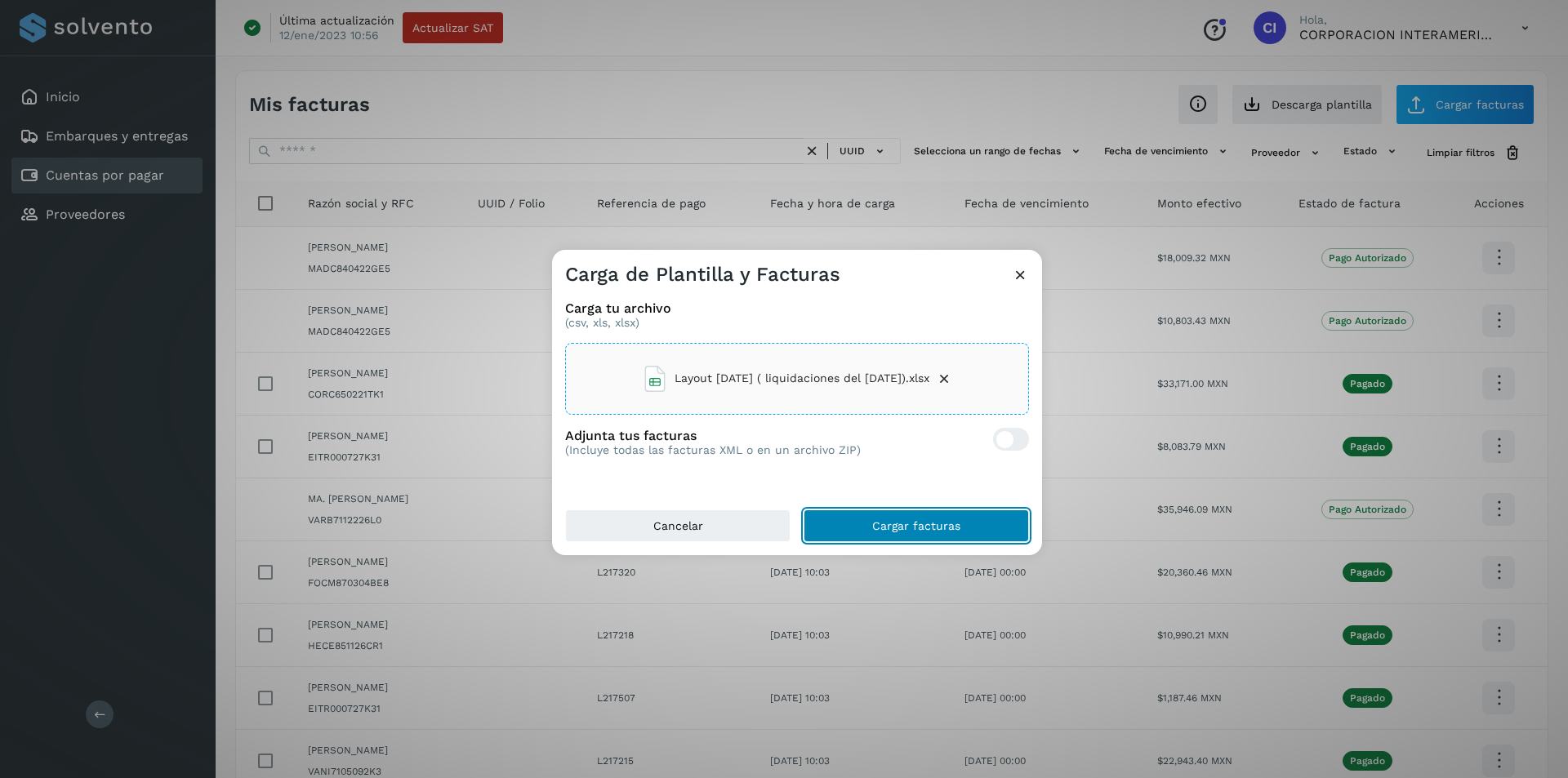 click on "Cargar facturas" 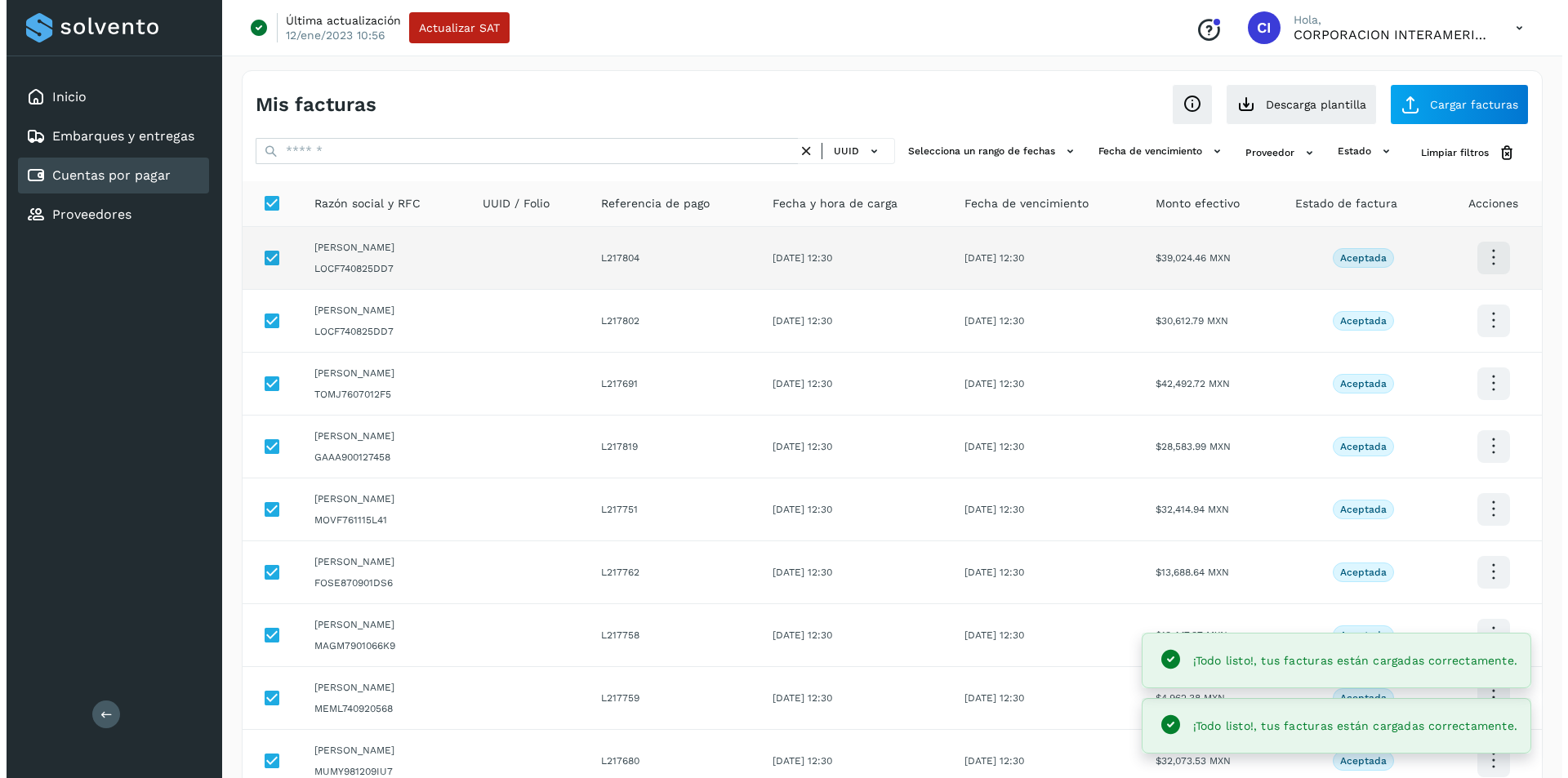 scroll, scrollTop: 223, scrollLeft: 0, axis: vertical 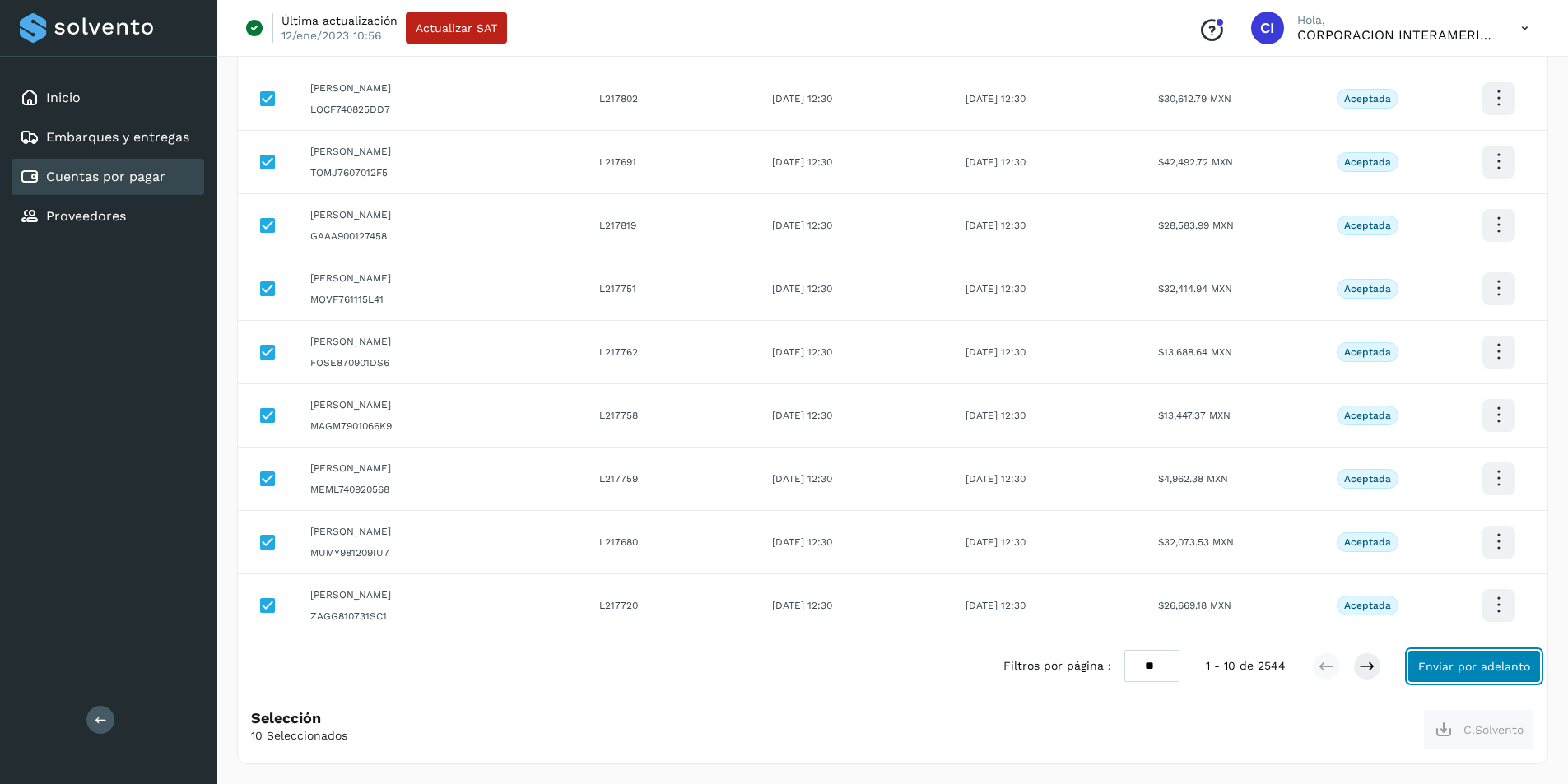 click on "Enviar por adelanto" 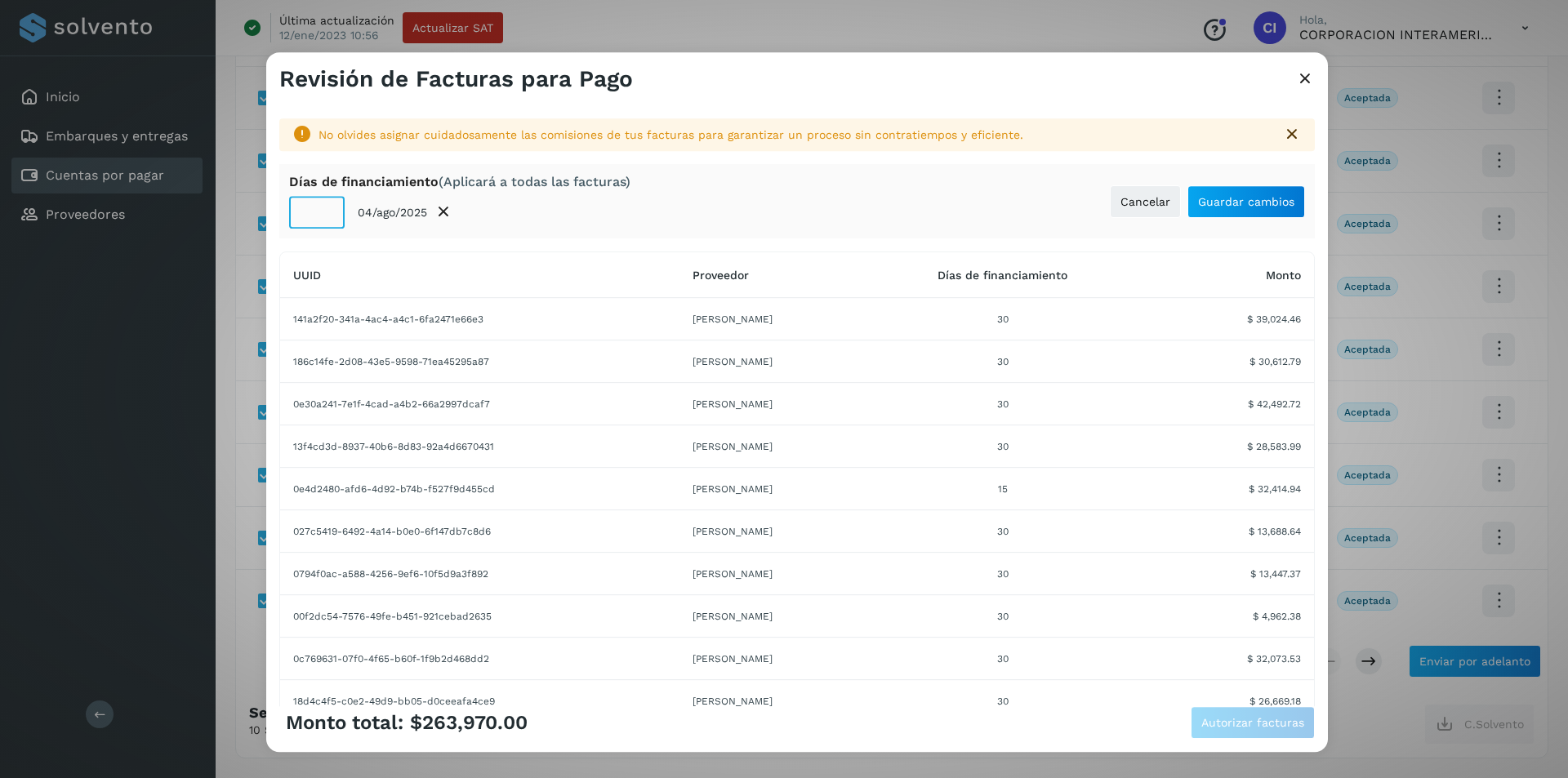 click on "**" 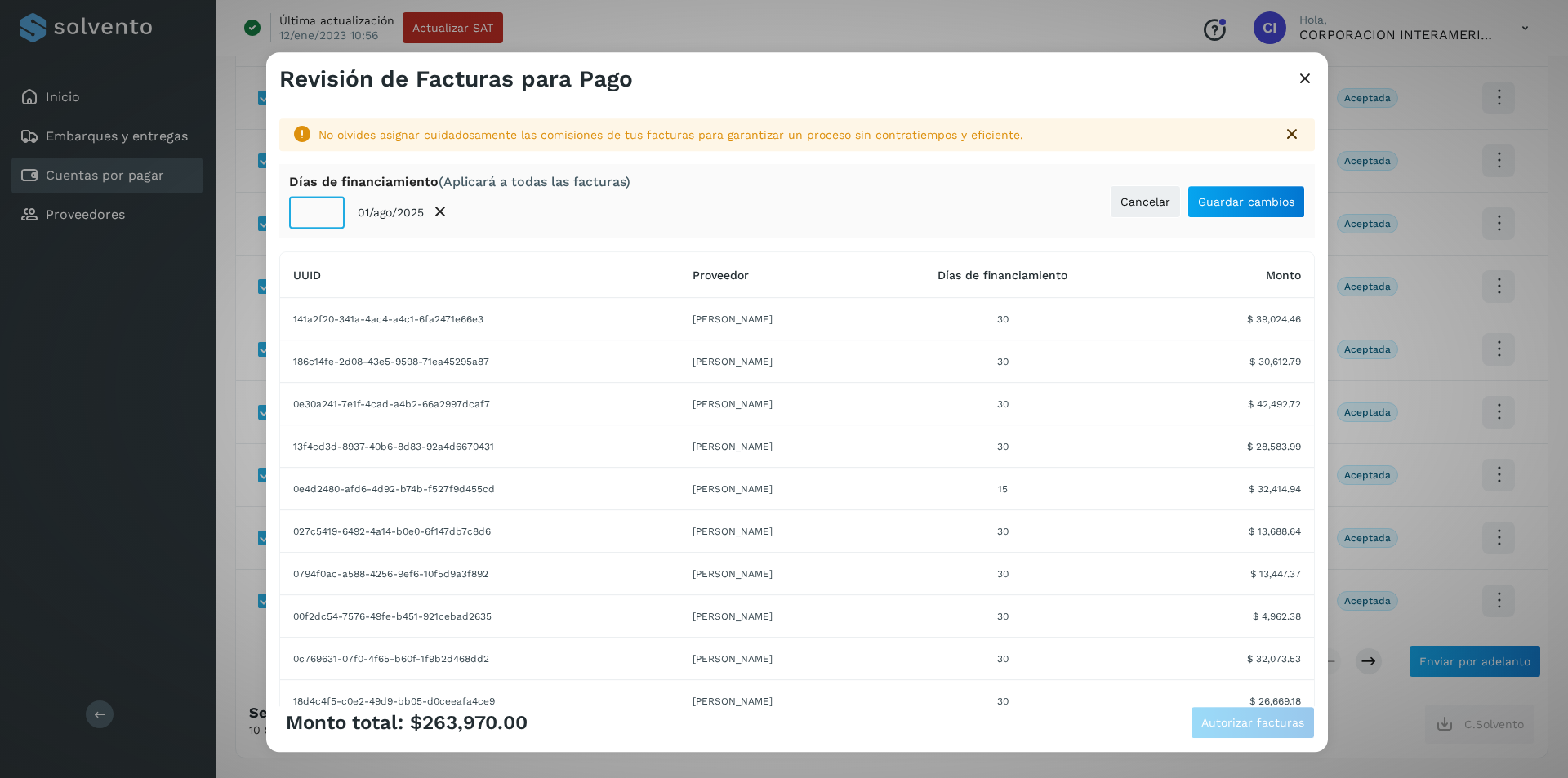 click on "**" 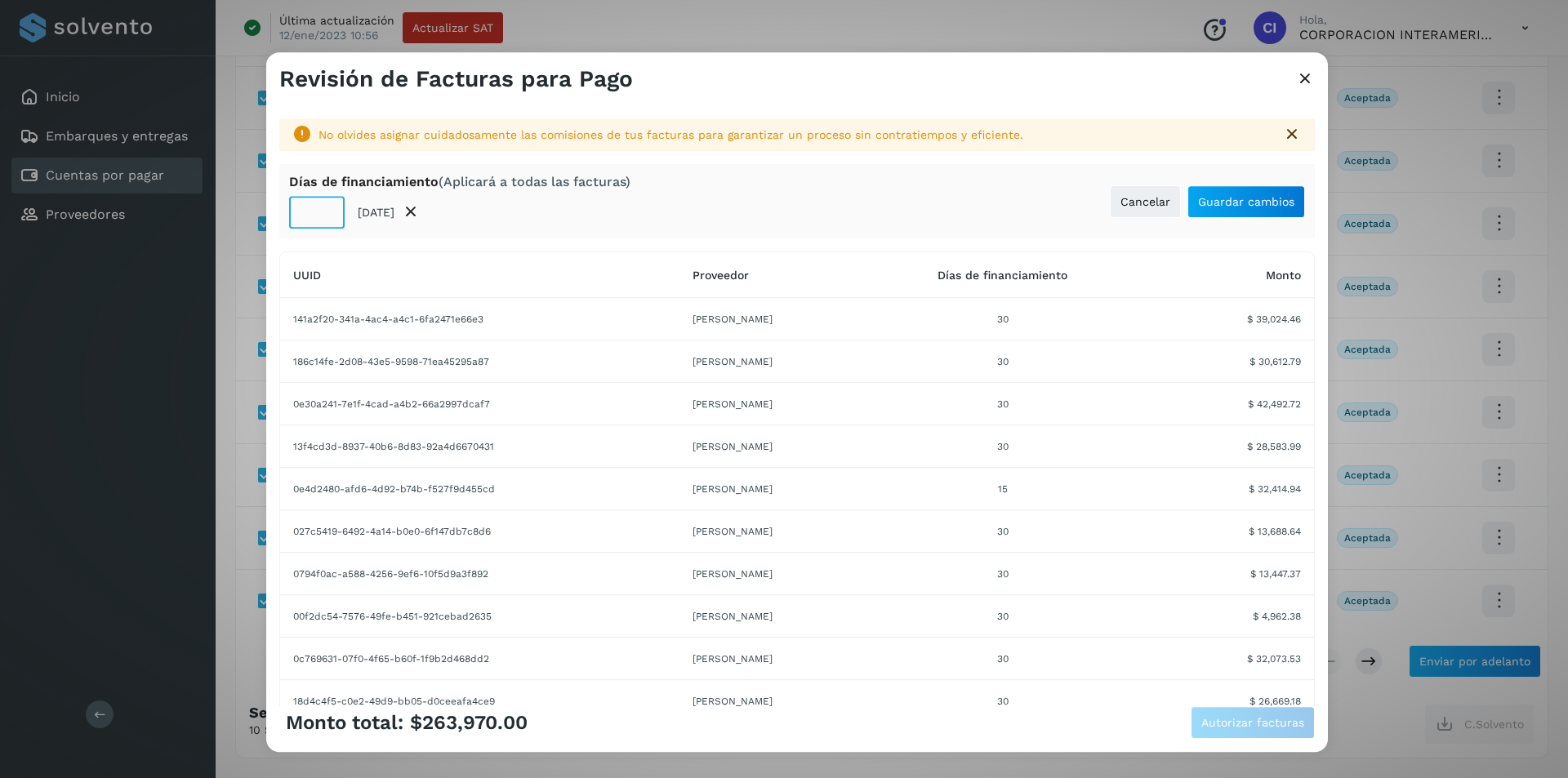 type on "**" 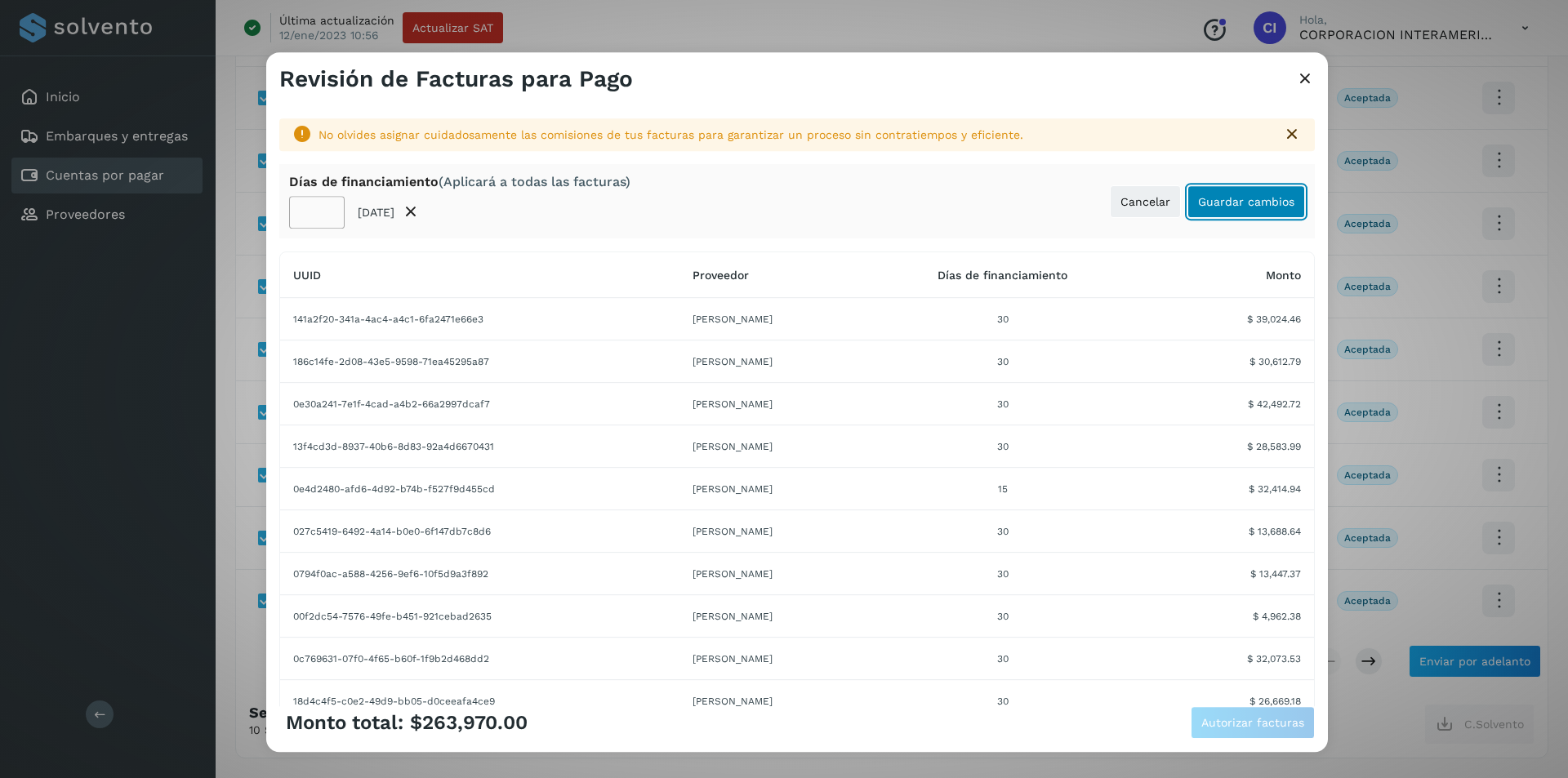 click on "Guardar cambios" 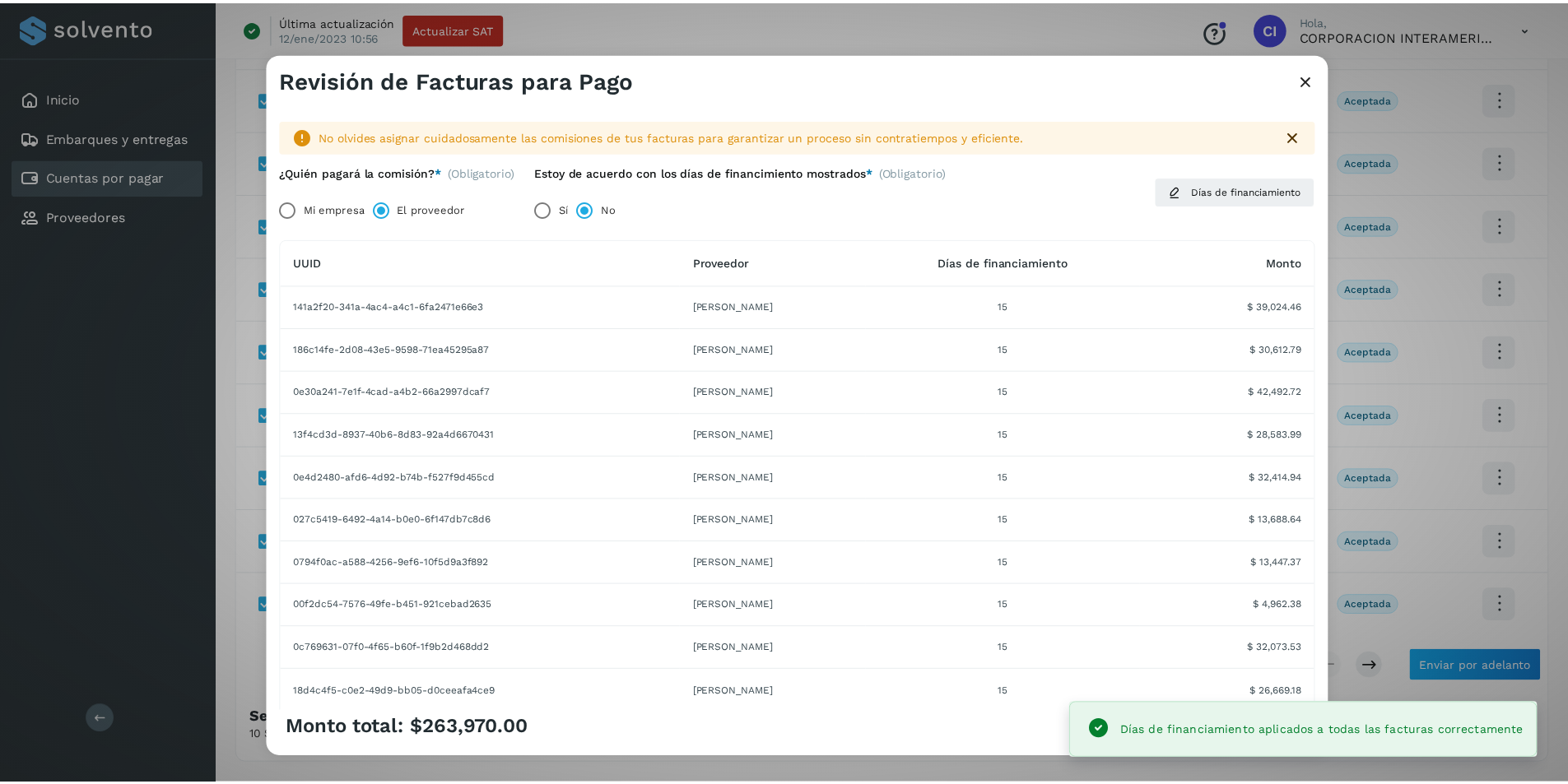 scroll, scrollTop: 134, scrollLeft: 0, axis: vertical 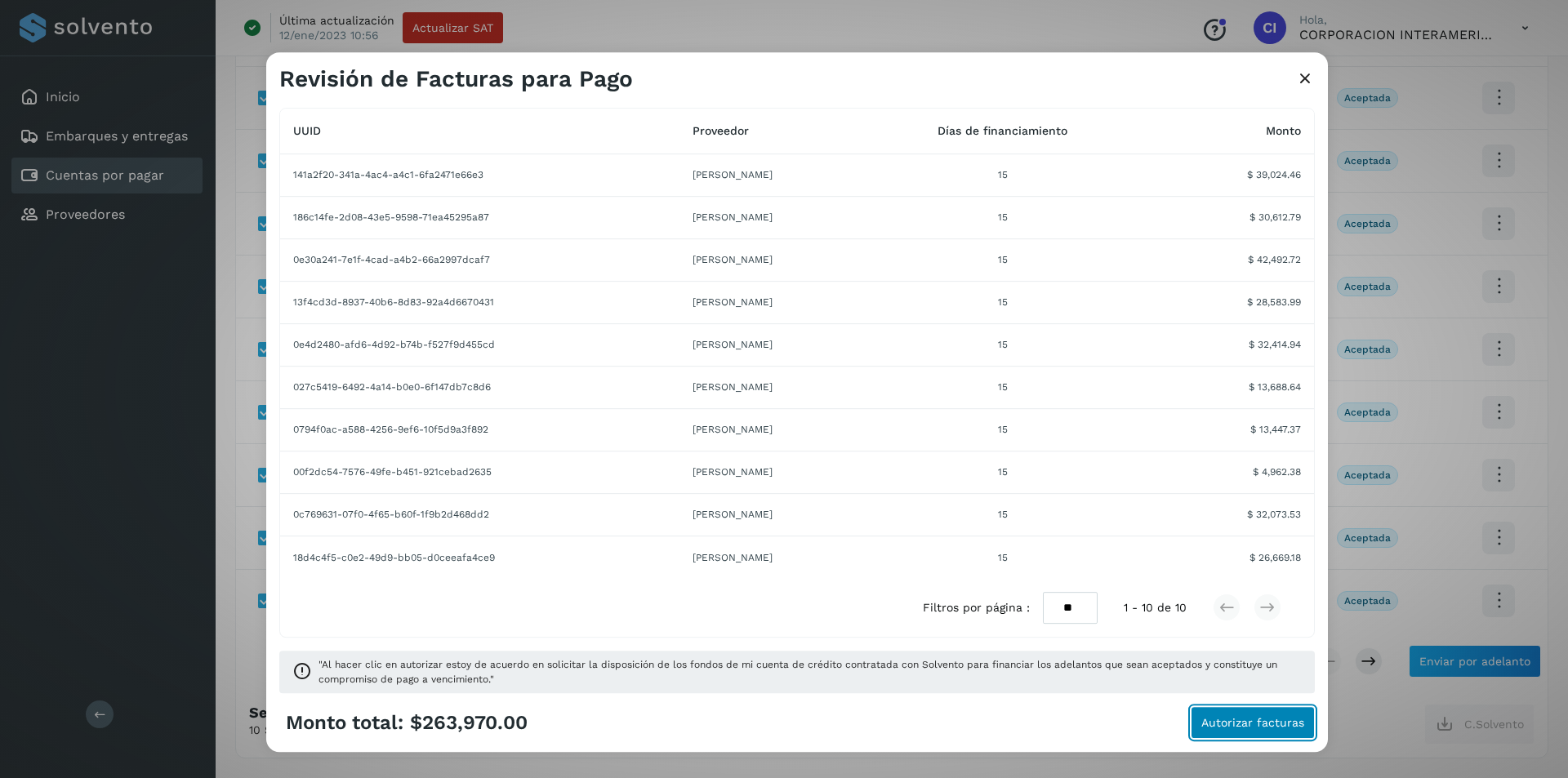click on "Autorizar facturas" 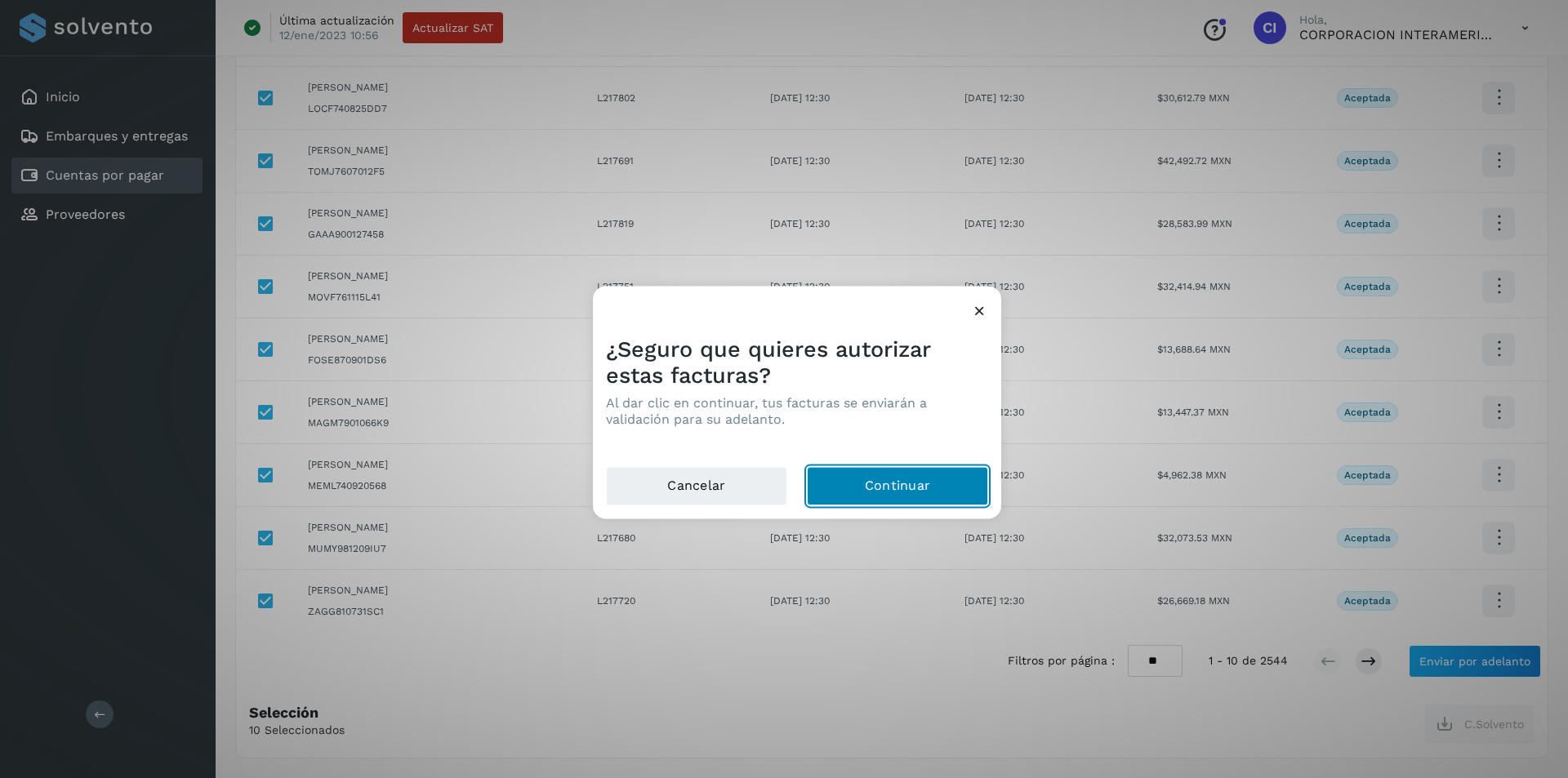 click on "Continuar" 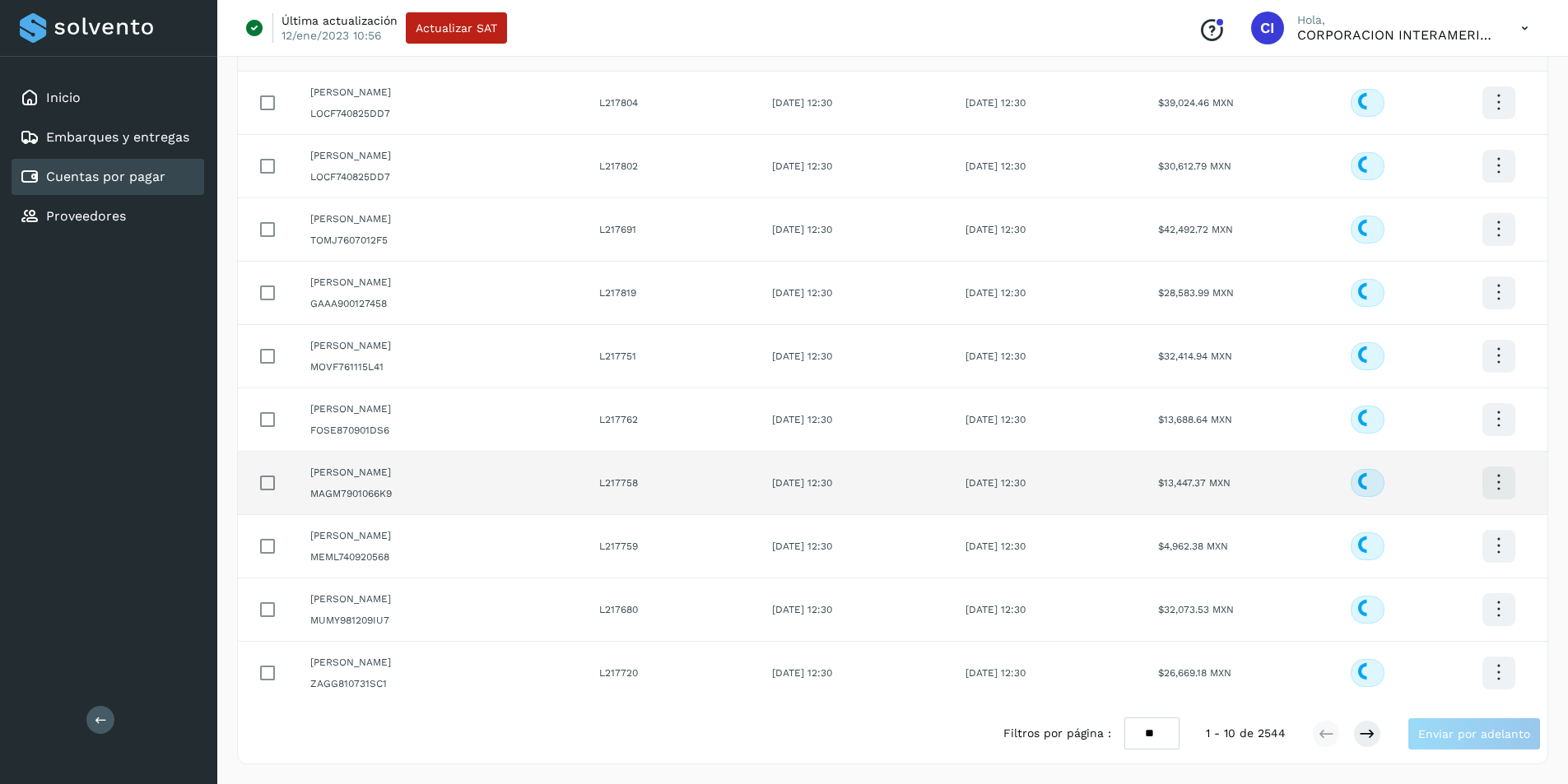 scroll, scrollTop: 0, scrollLeft: 0, axis: both 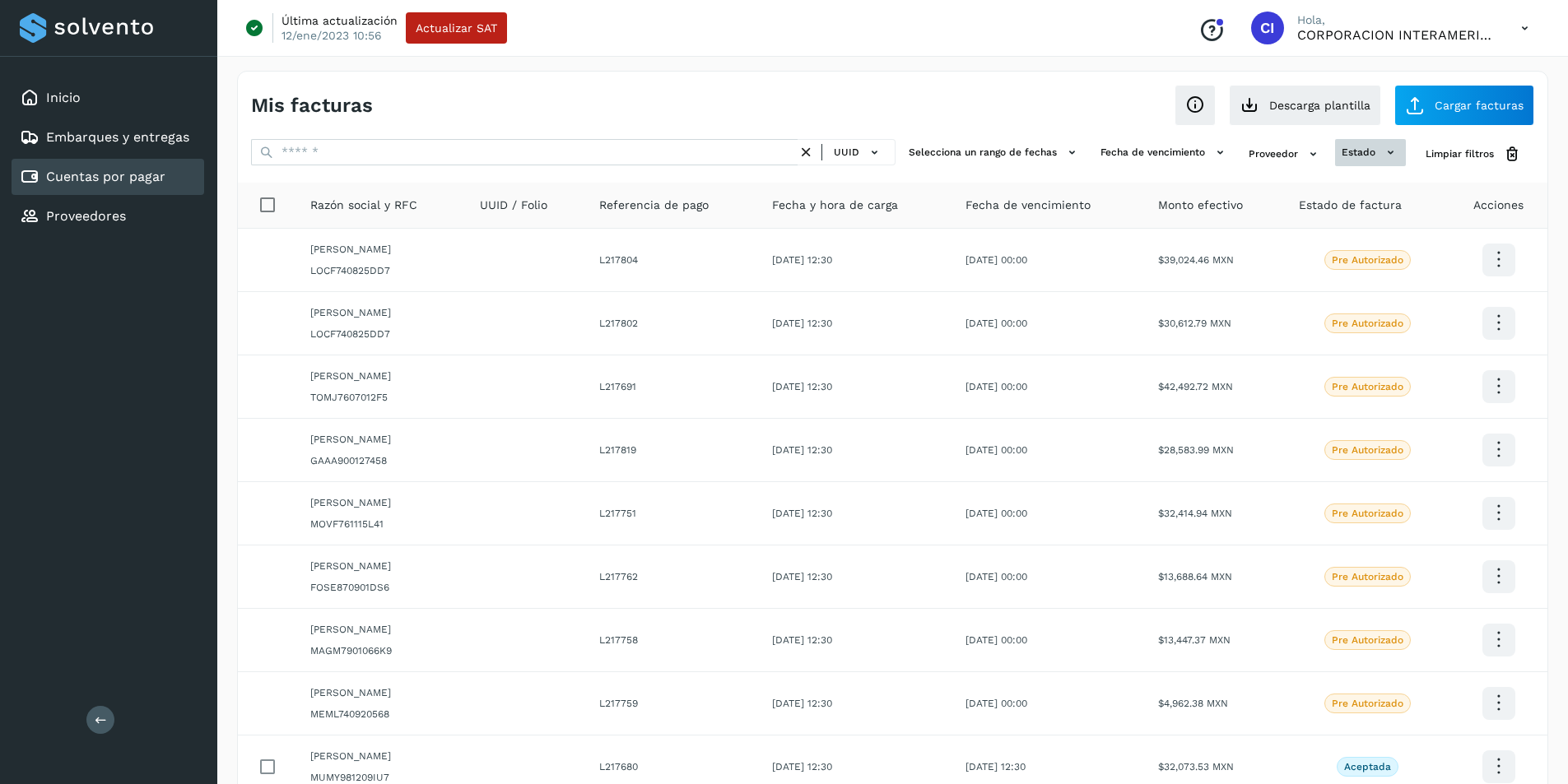 click on "estado" 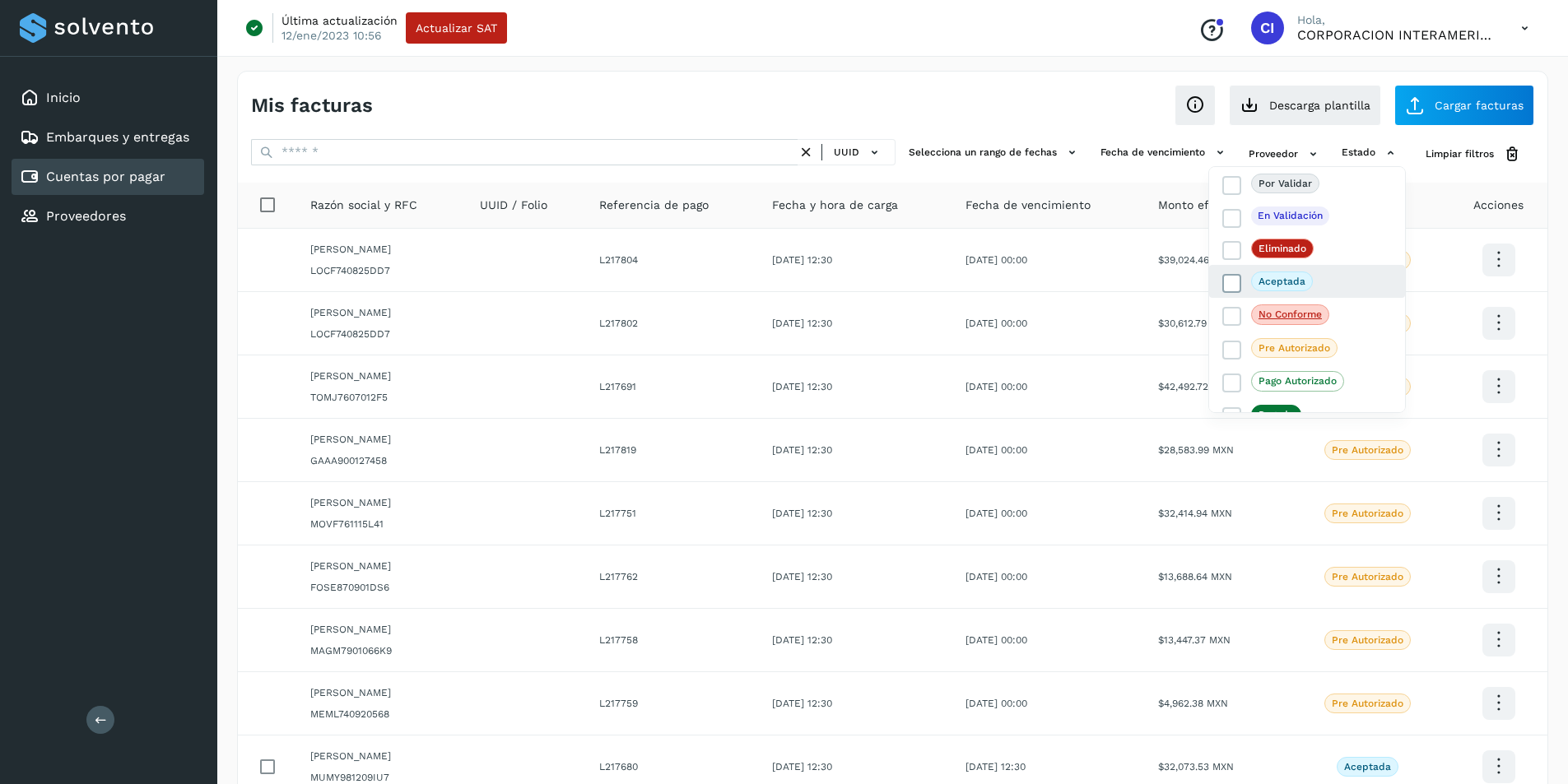click at bounding box center [1232, 284] 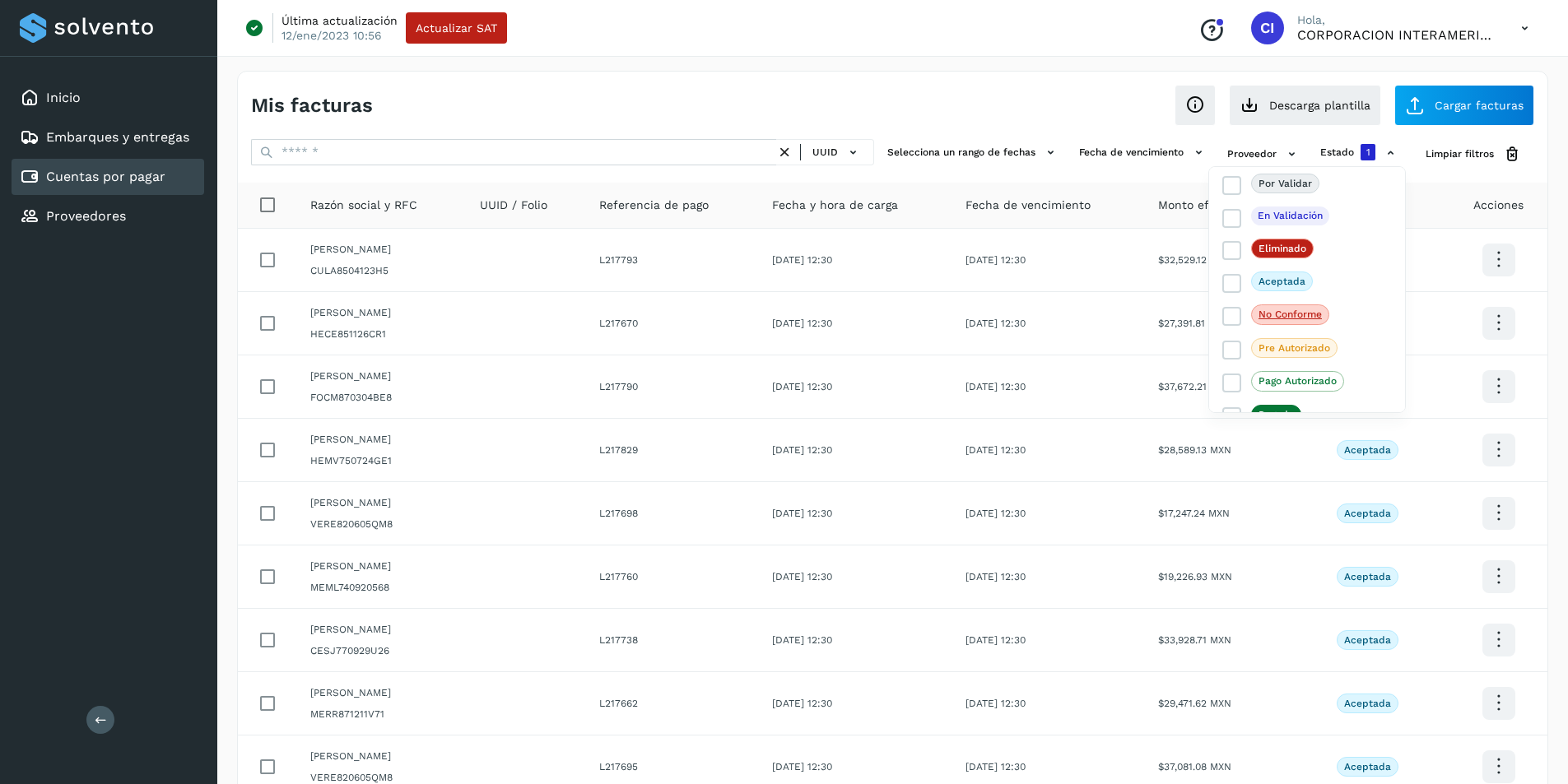 click at bounding box center (784, 392) 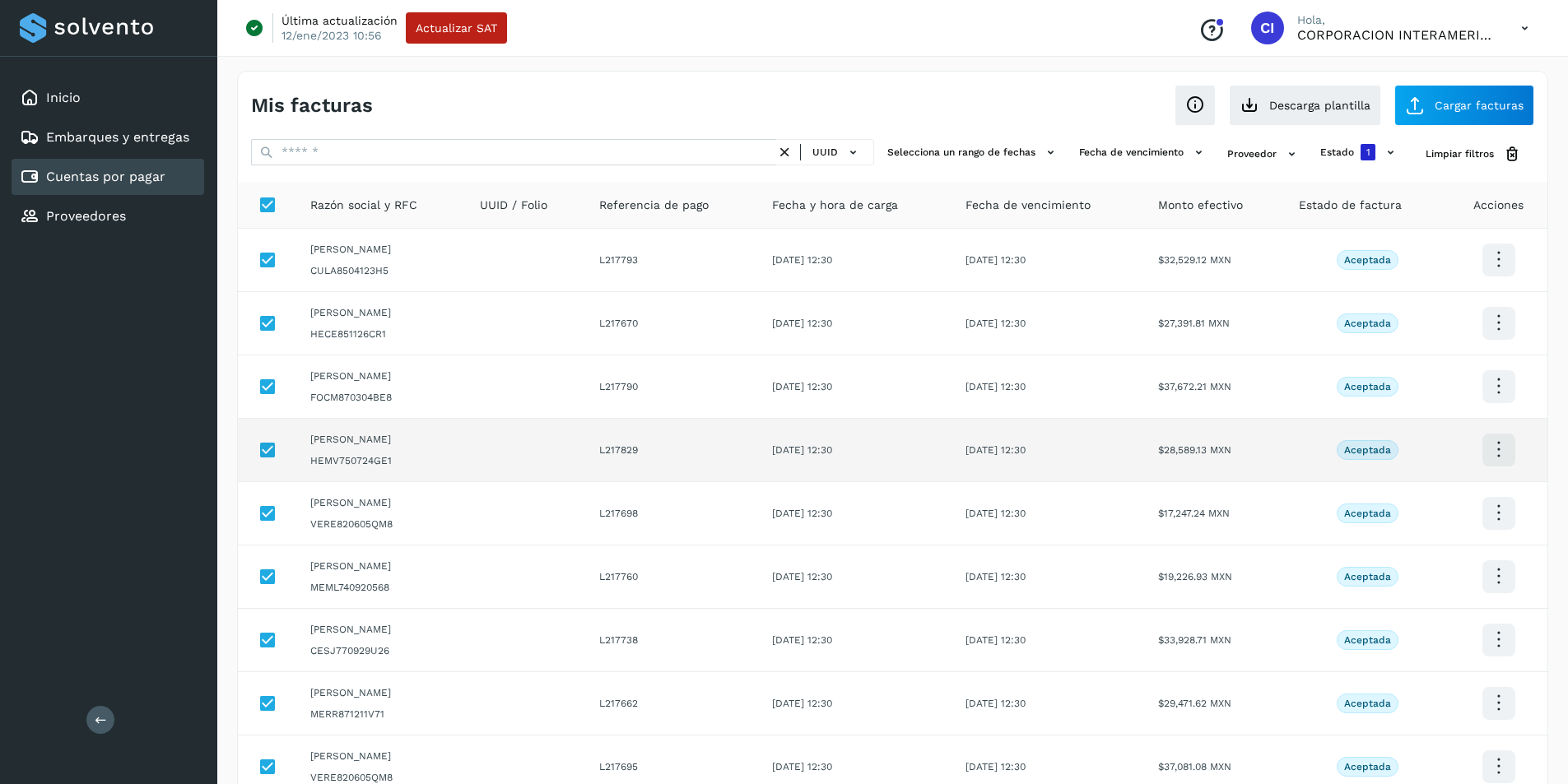 scroll, scrollTop: 225, scrollLeft: 0, axis: vertical 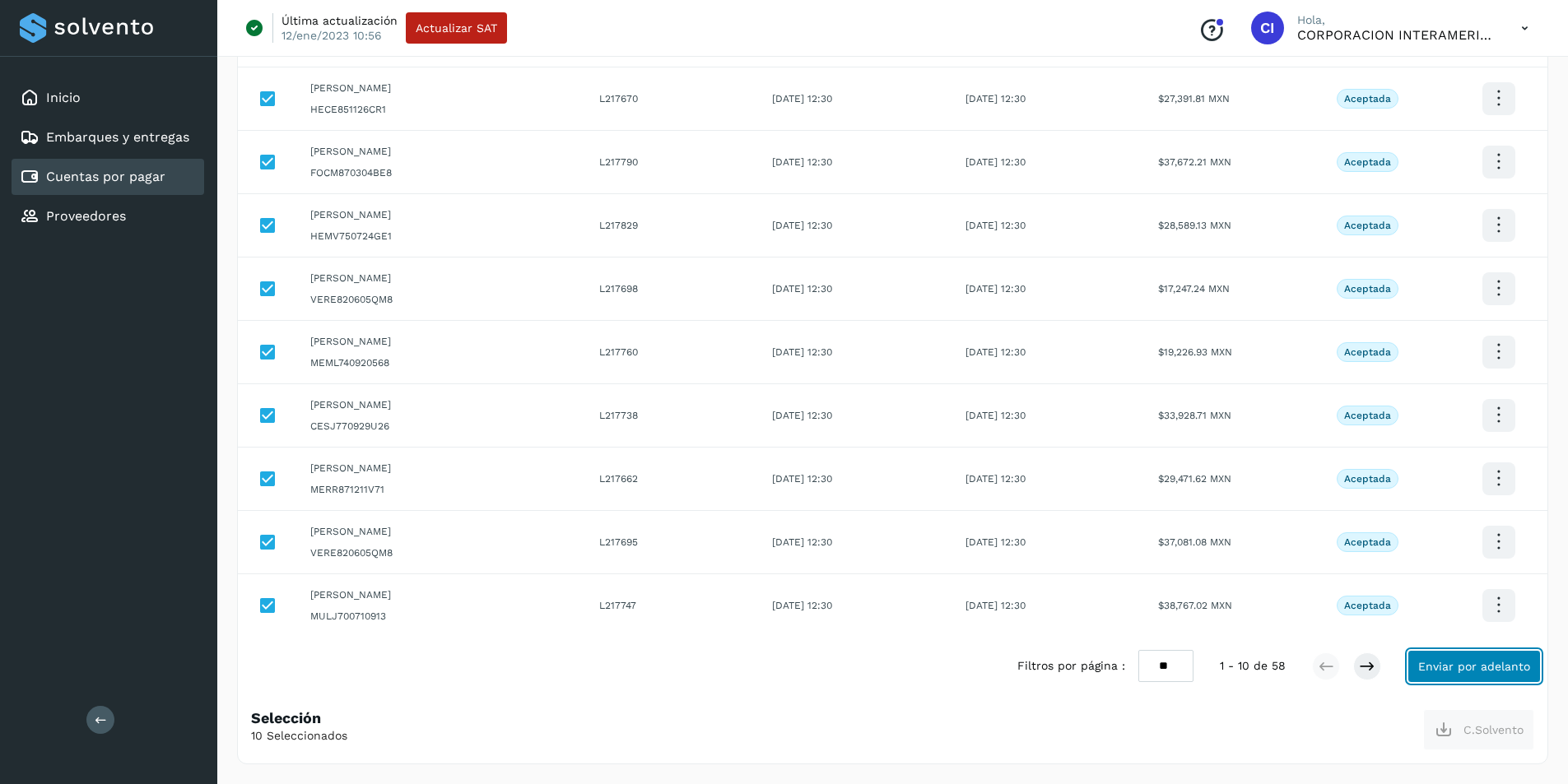click on "Enviar por adelanto" 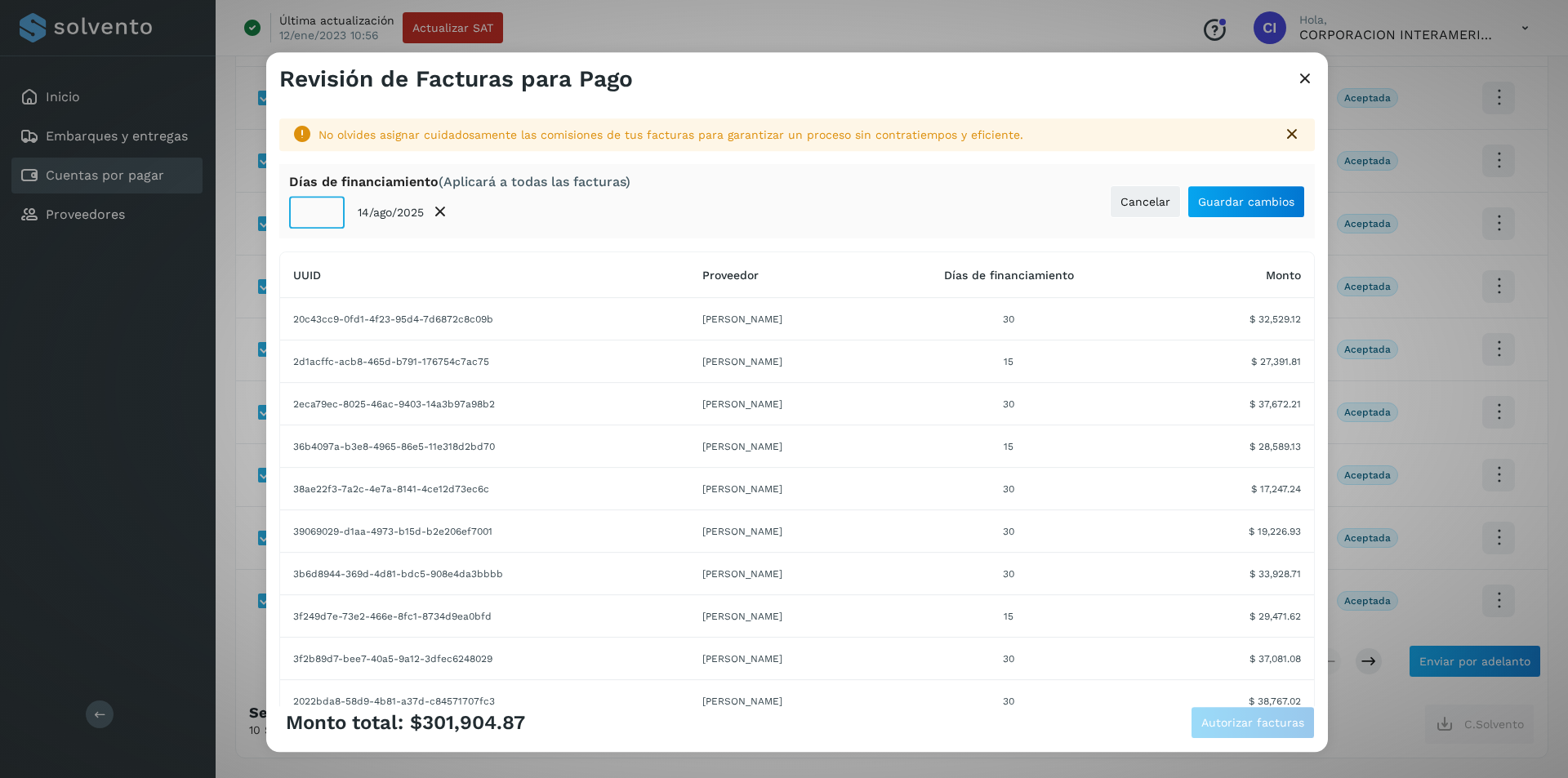 click on "**" 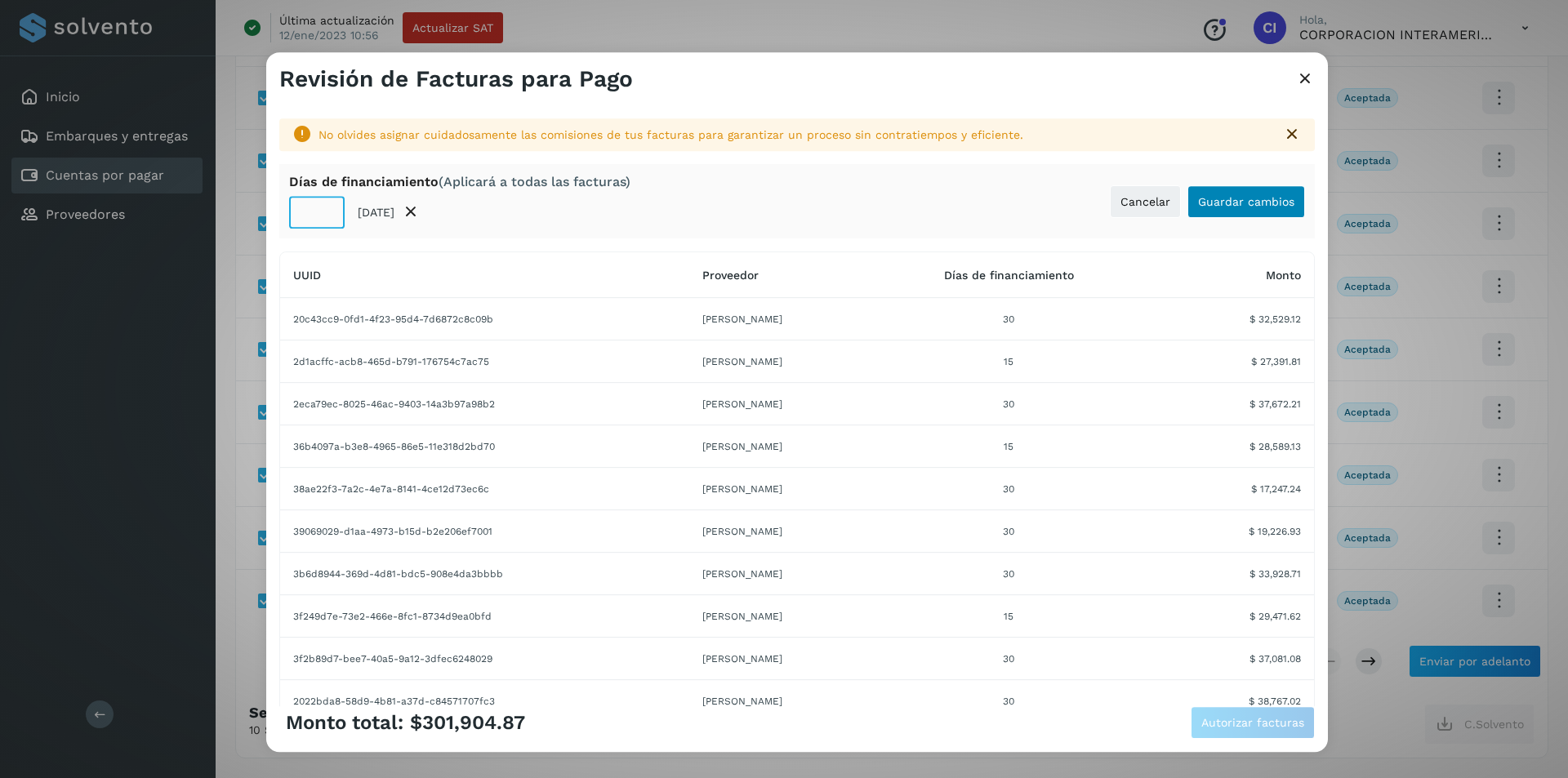 type on "**" 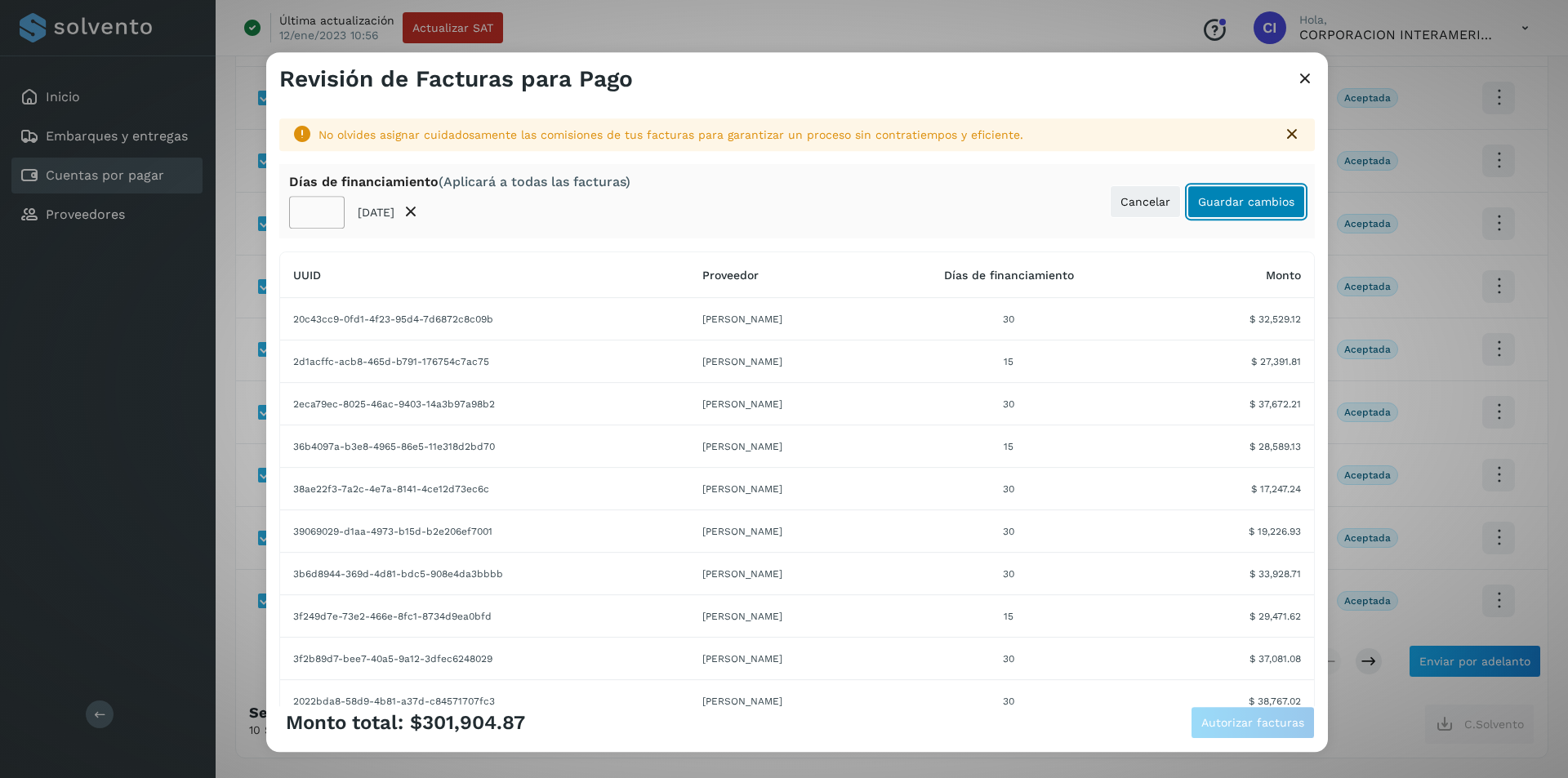 click on "Guardar cambios" 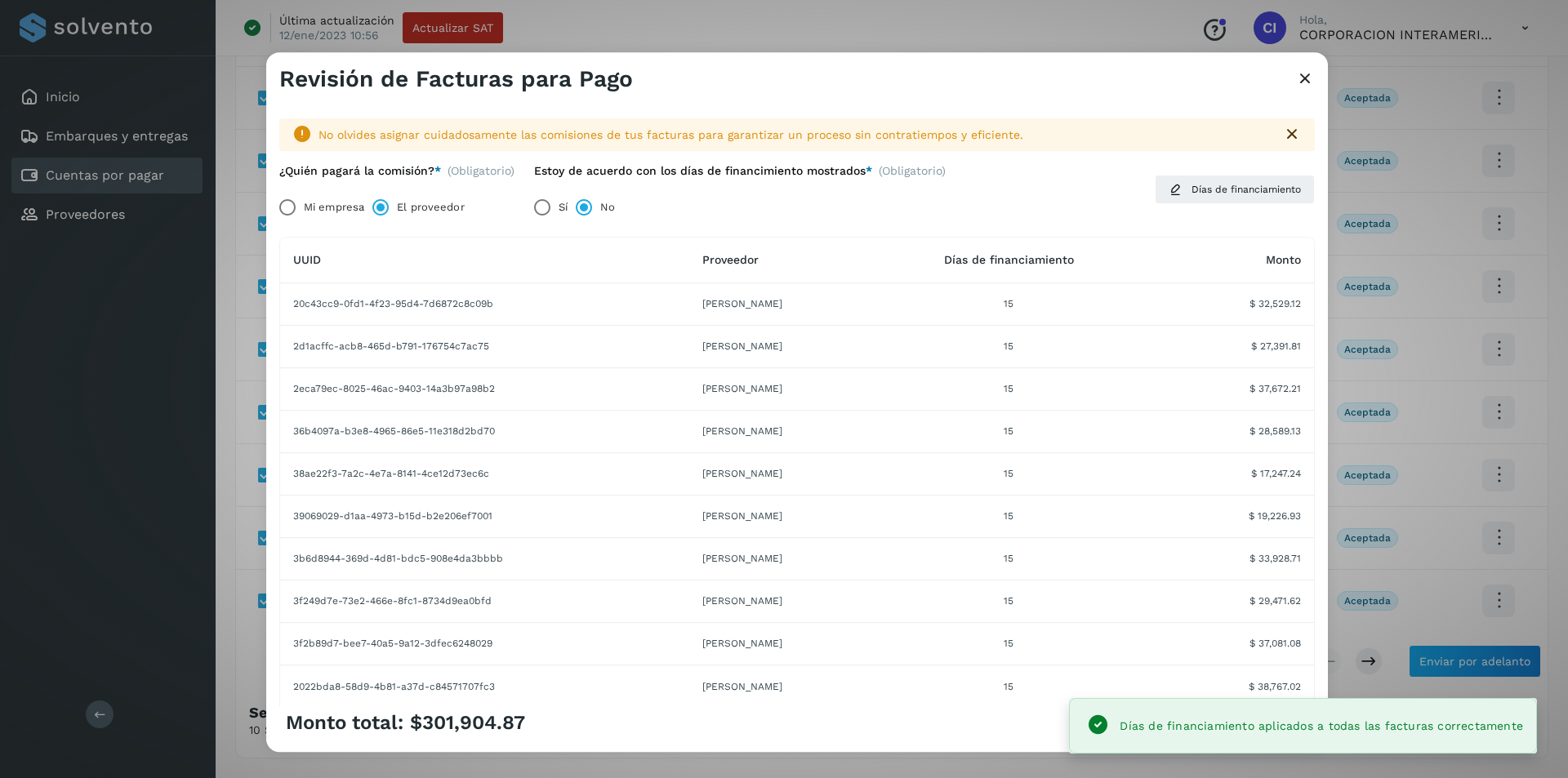 click on "Monto total:  $301,904.87 Autorizar facturas" 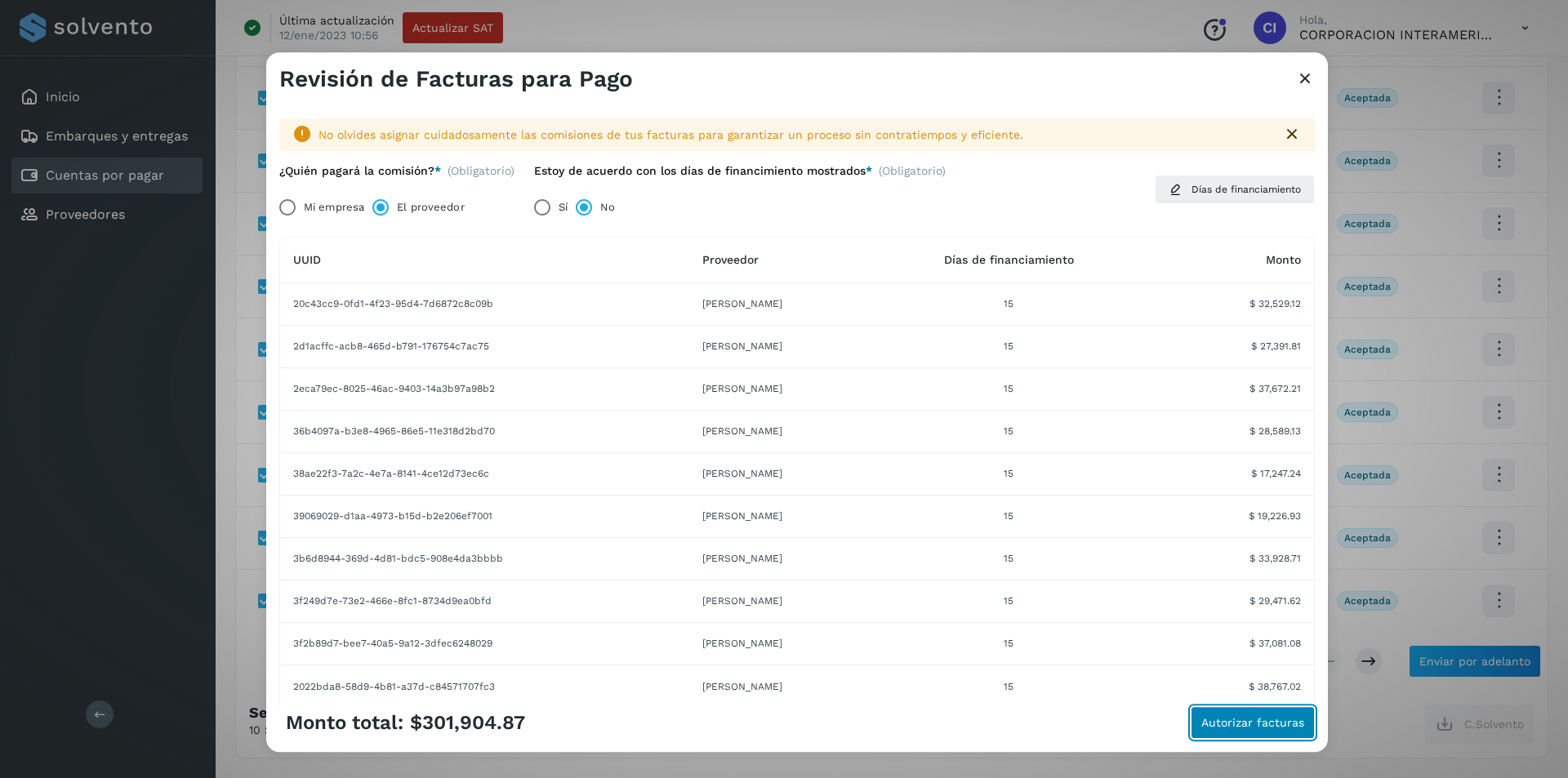 click on "Autorizar facturas" 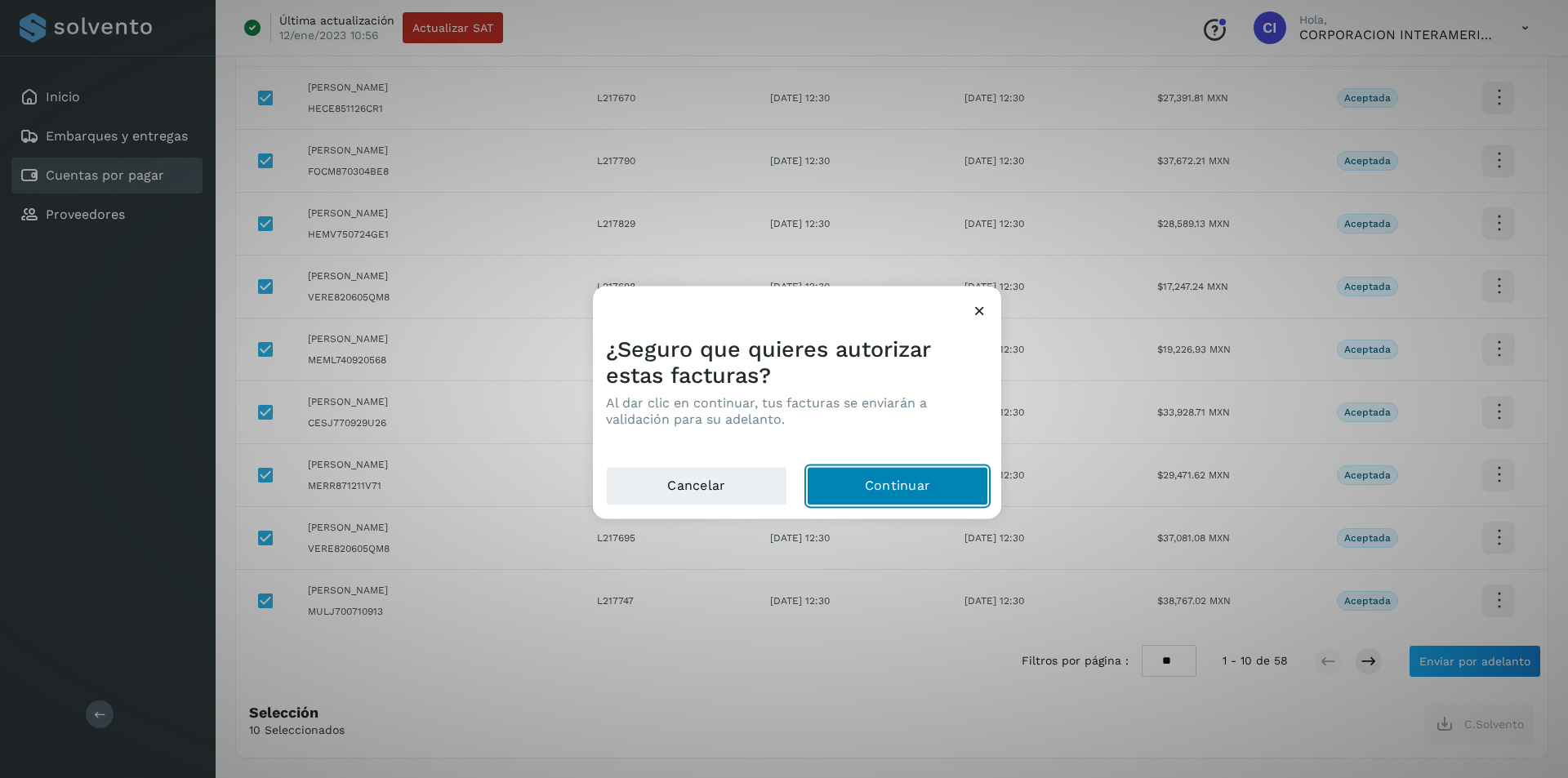 click on "Continuar" 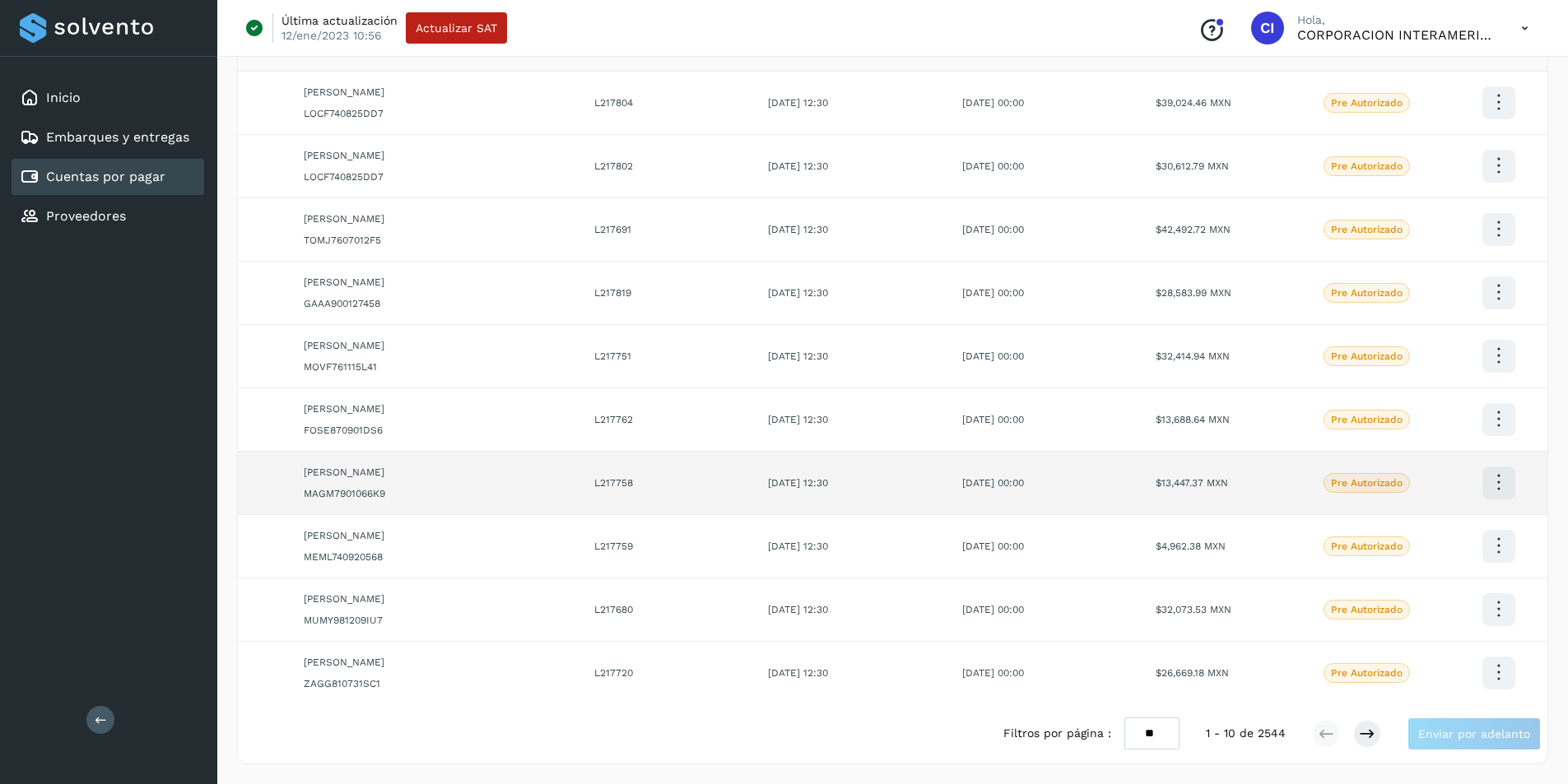 scroll, scrollTop: 0, scrollLeft: 0, axis: both 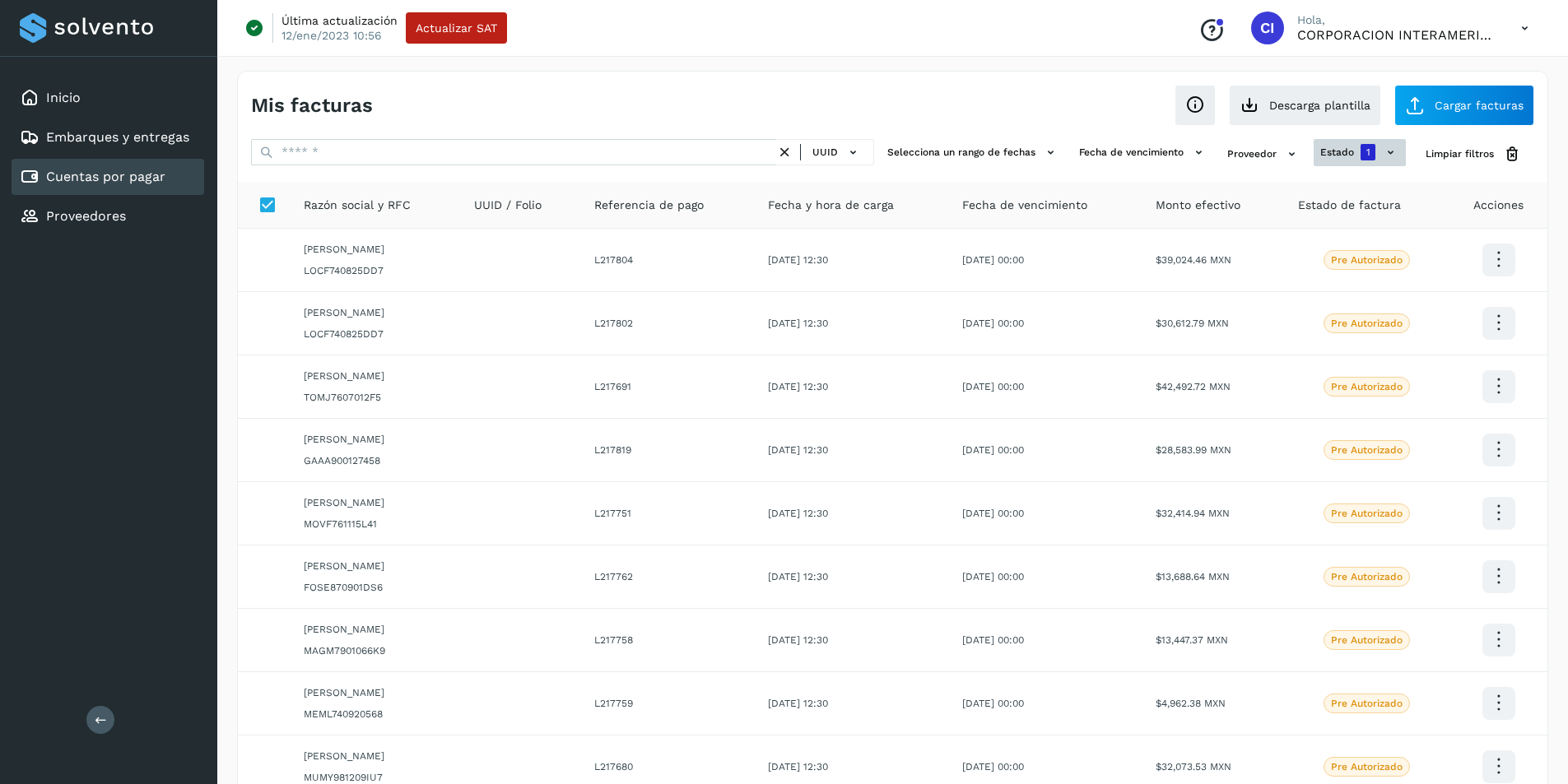 click on "estado 1" at bounding box center [1360, 152] 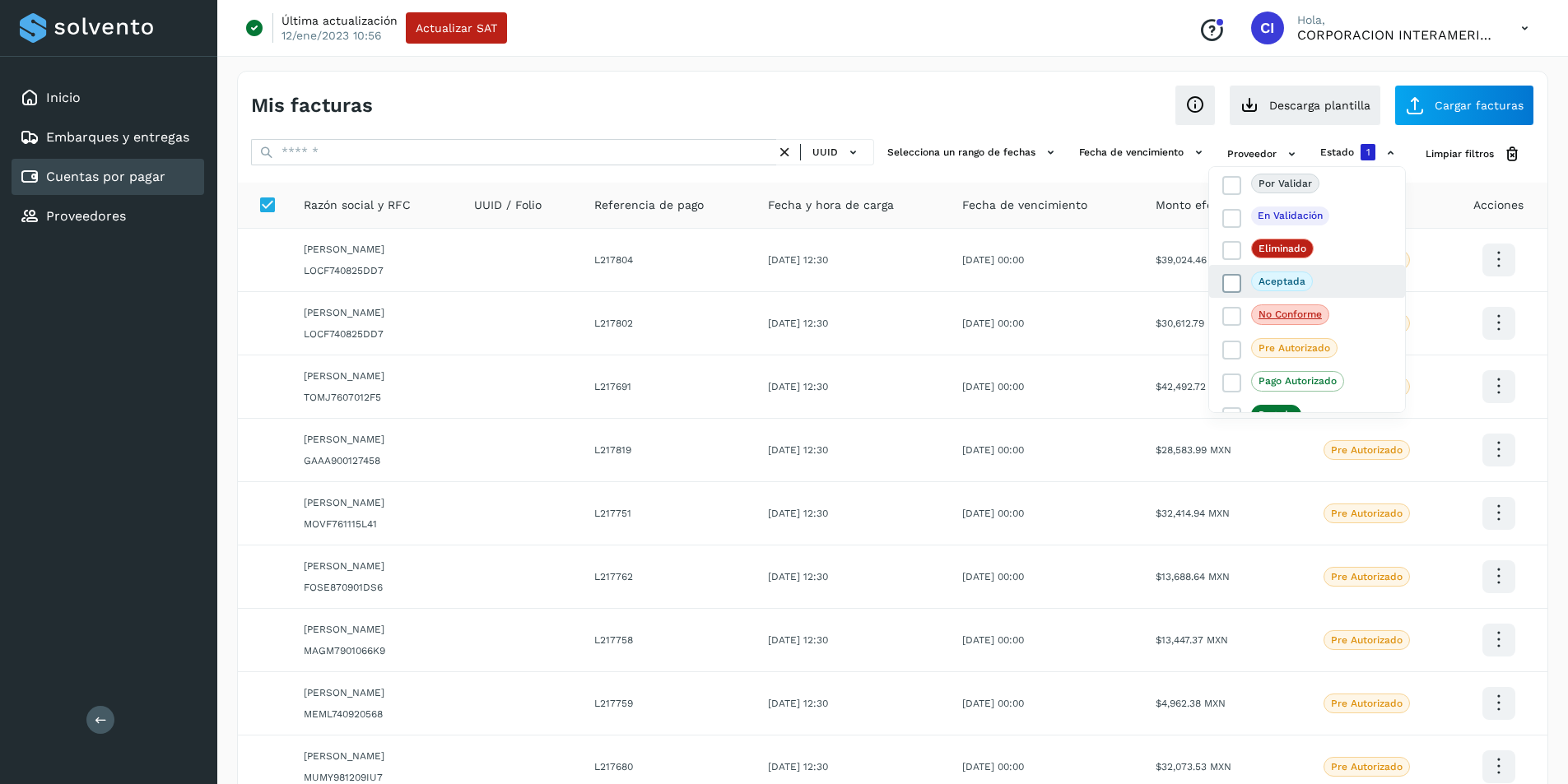 click at bounding box center (1232, 284) 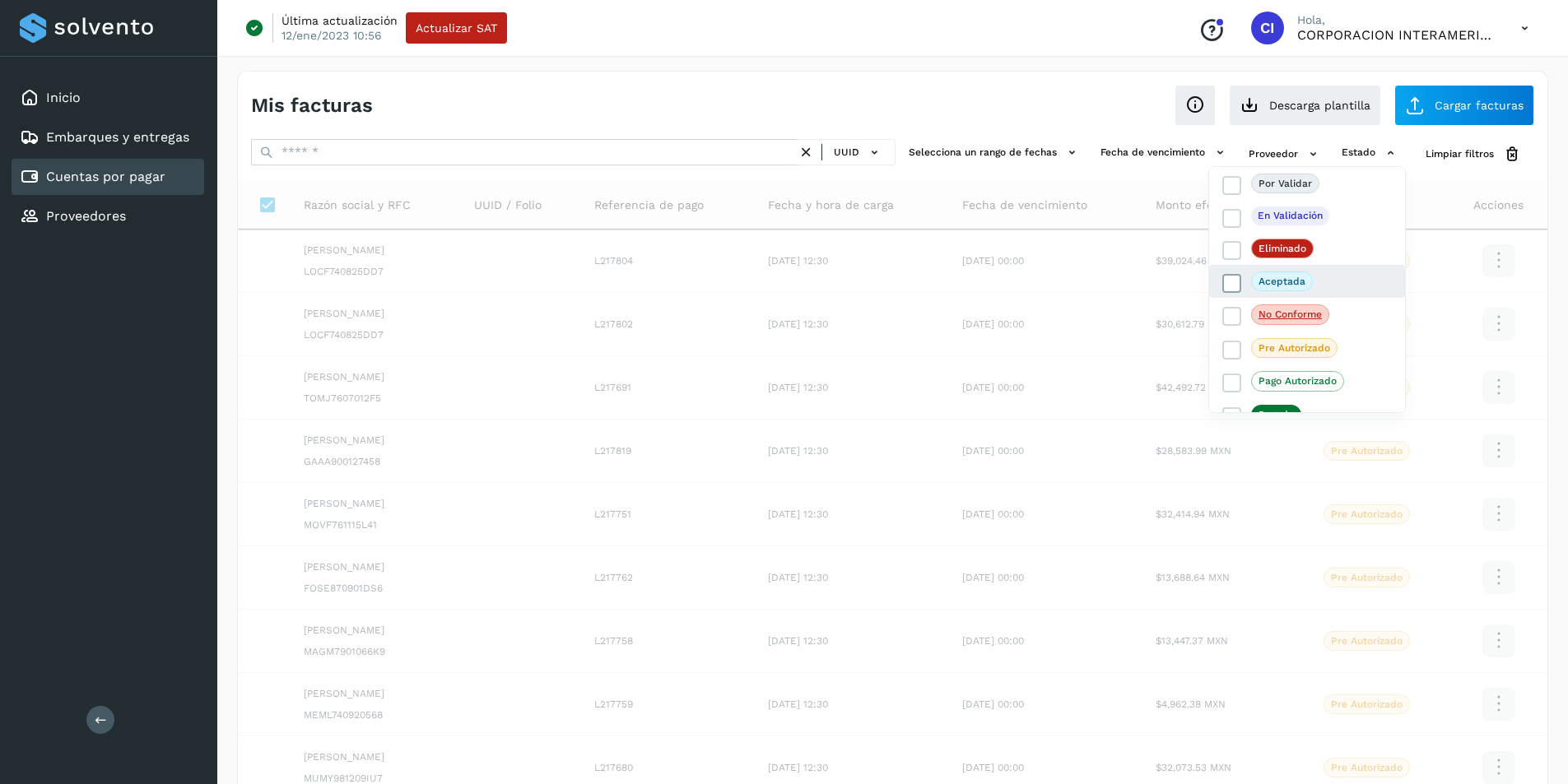 click at bounding box center [1232, 284] 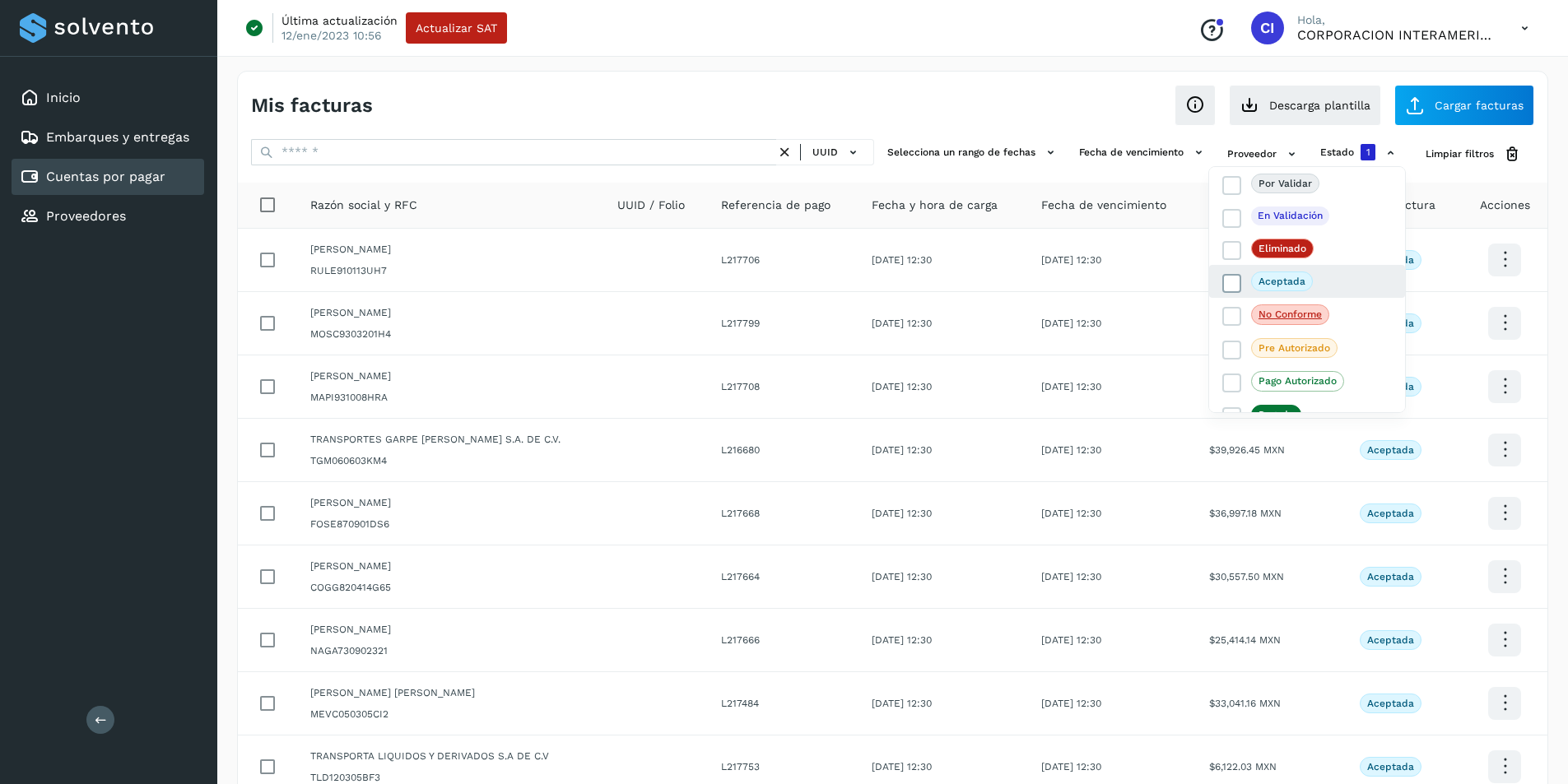 click at bounding box center [1232, 284] 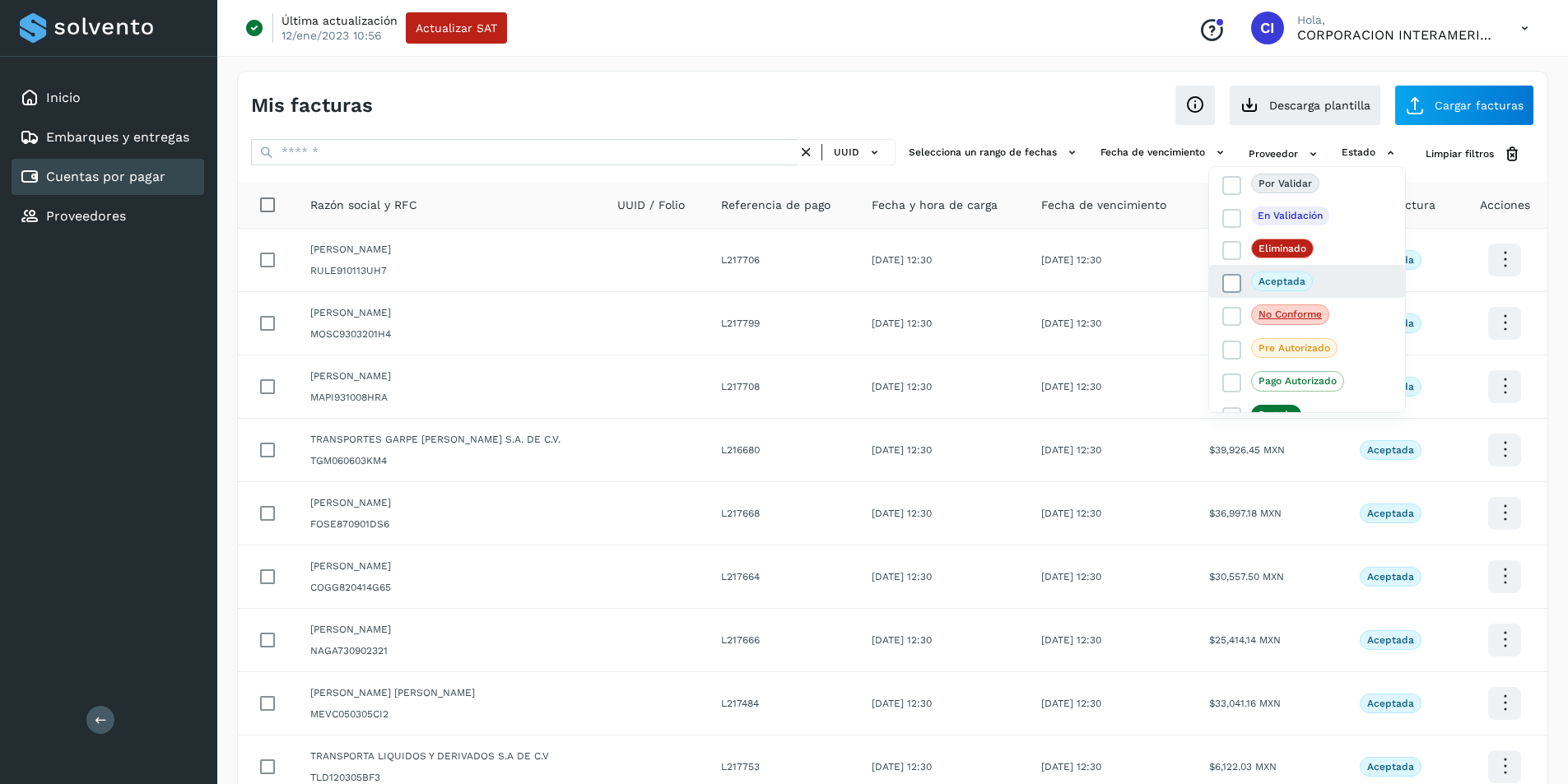 click at bounding box center [1232, 284] 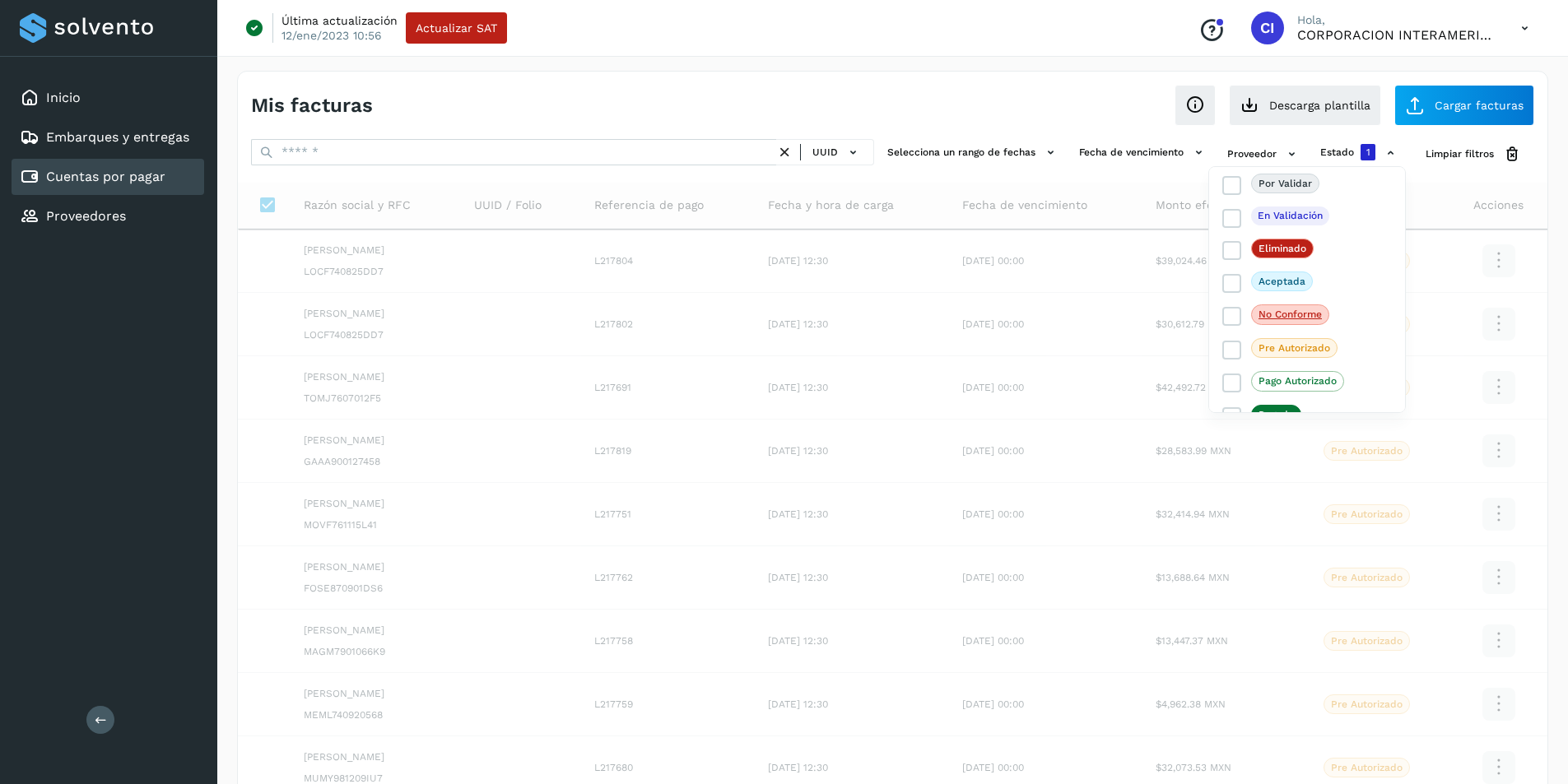 click at bounding box center (784, 392) 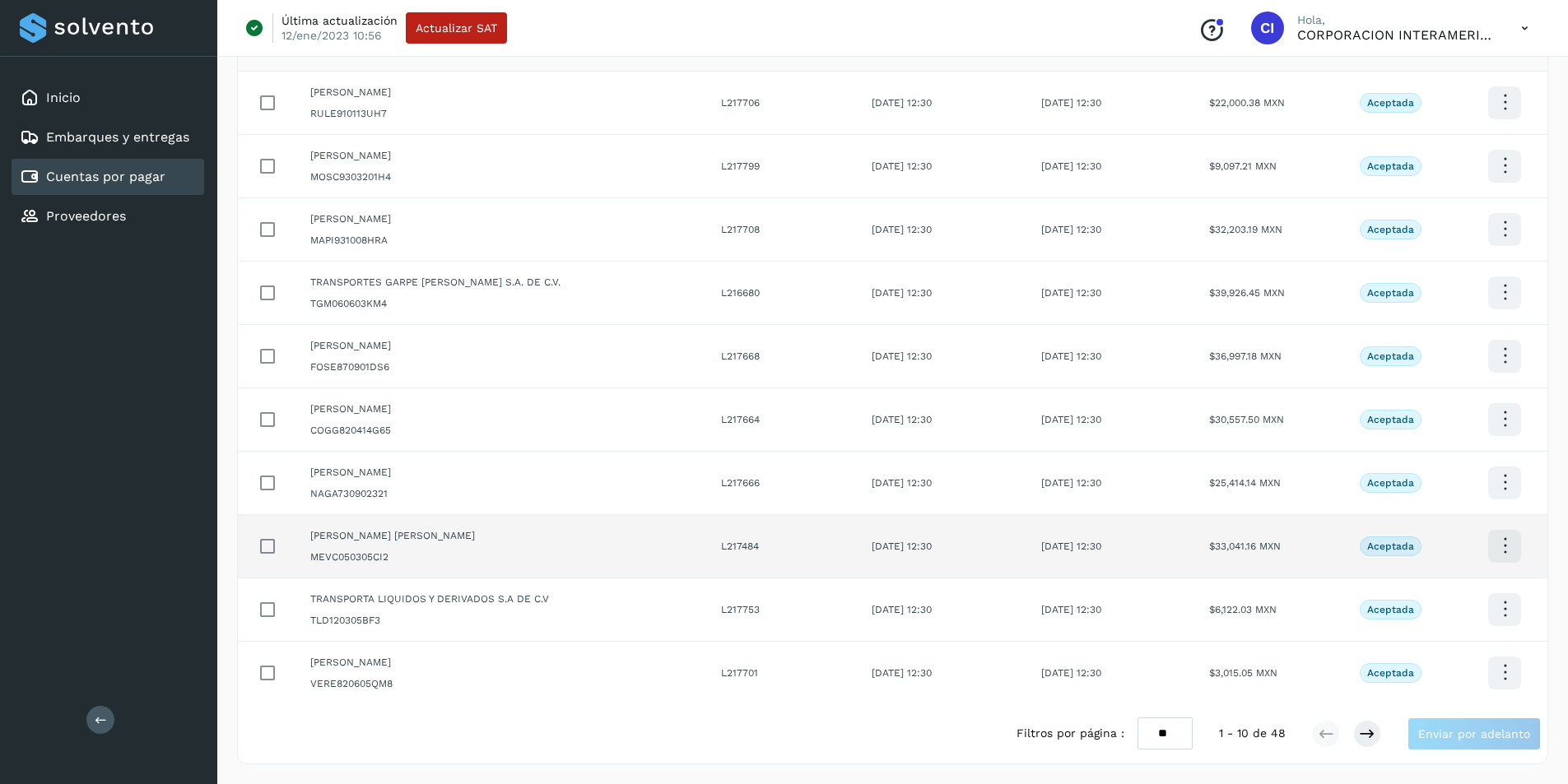 scroll, scrollTop: 0, scrollLeft: 0, axis: both 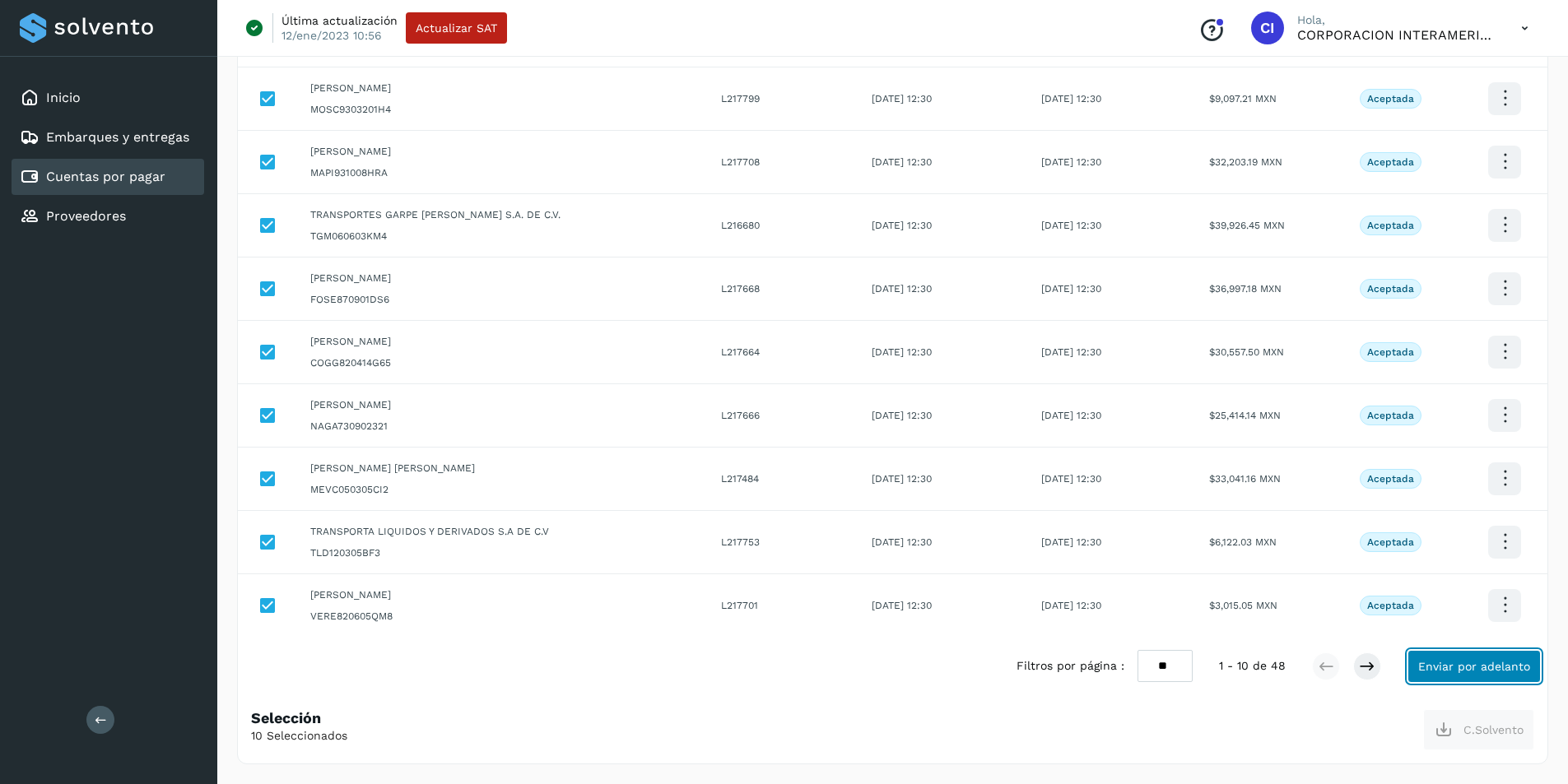 click on "Enviar por adelanto" 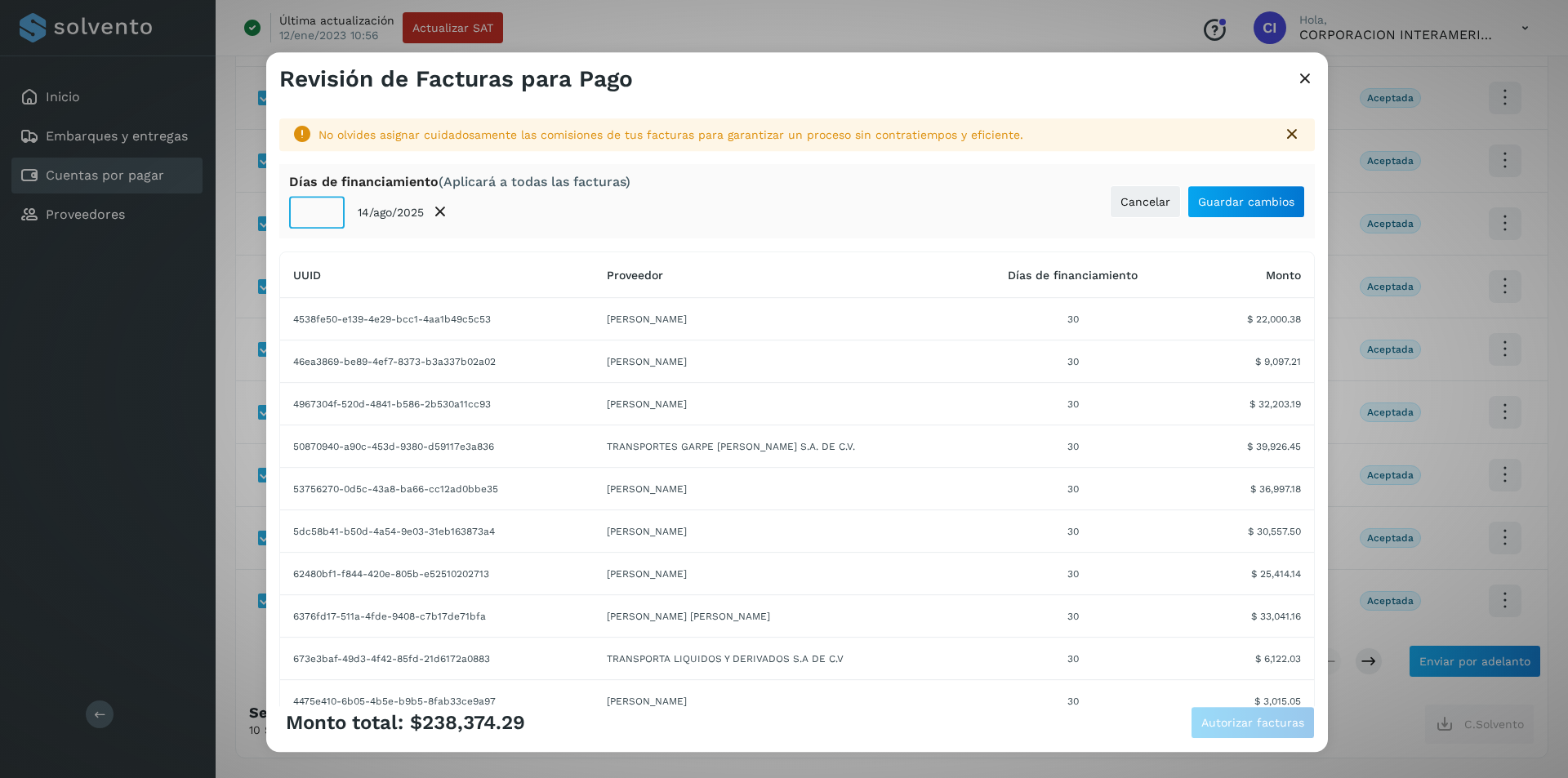 click on "**" 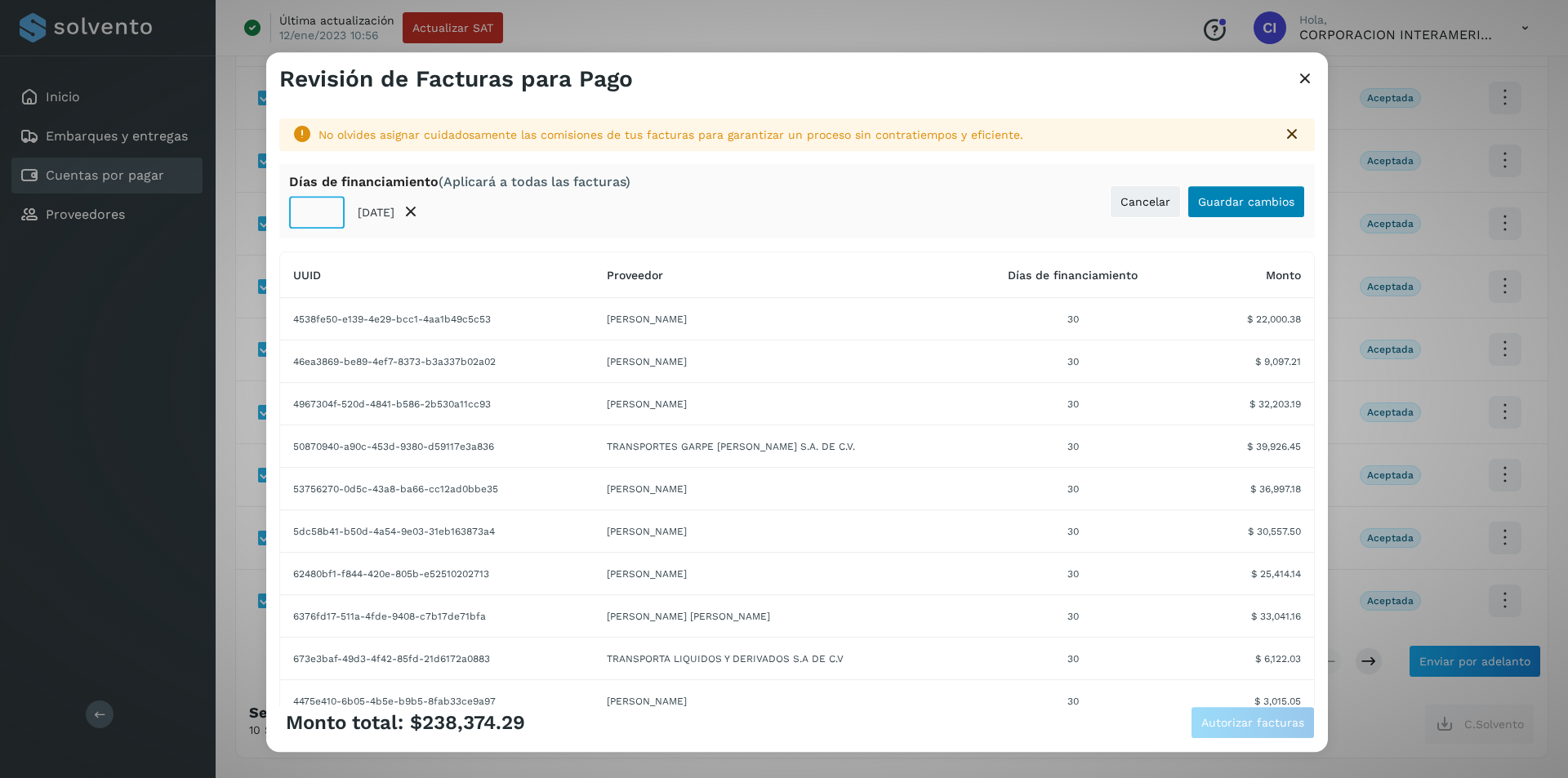 type on "**" 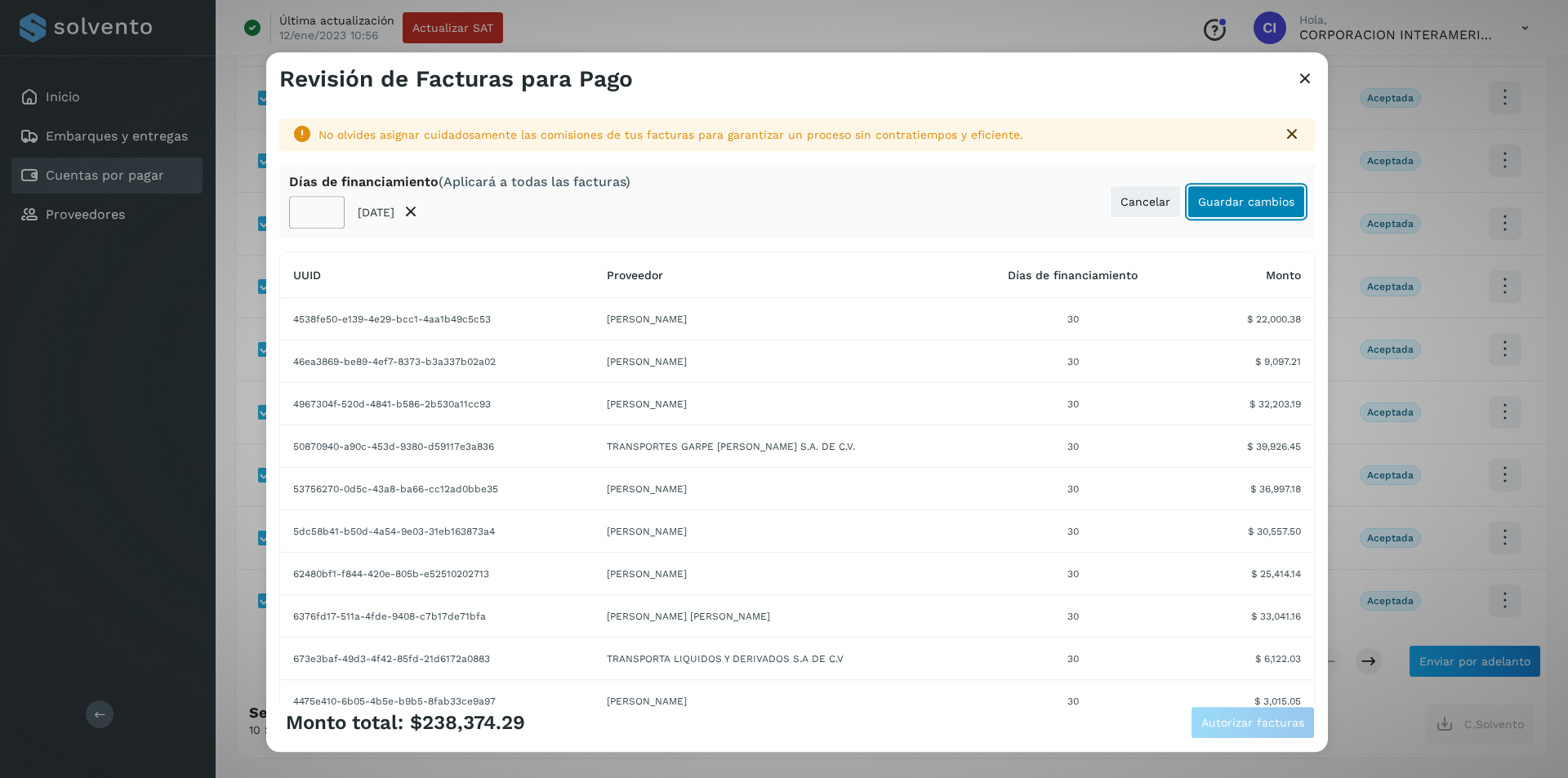 click on "Guardar cambios" 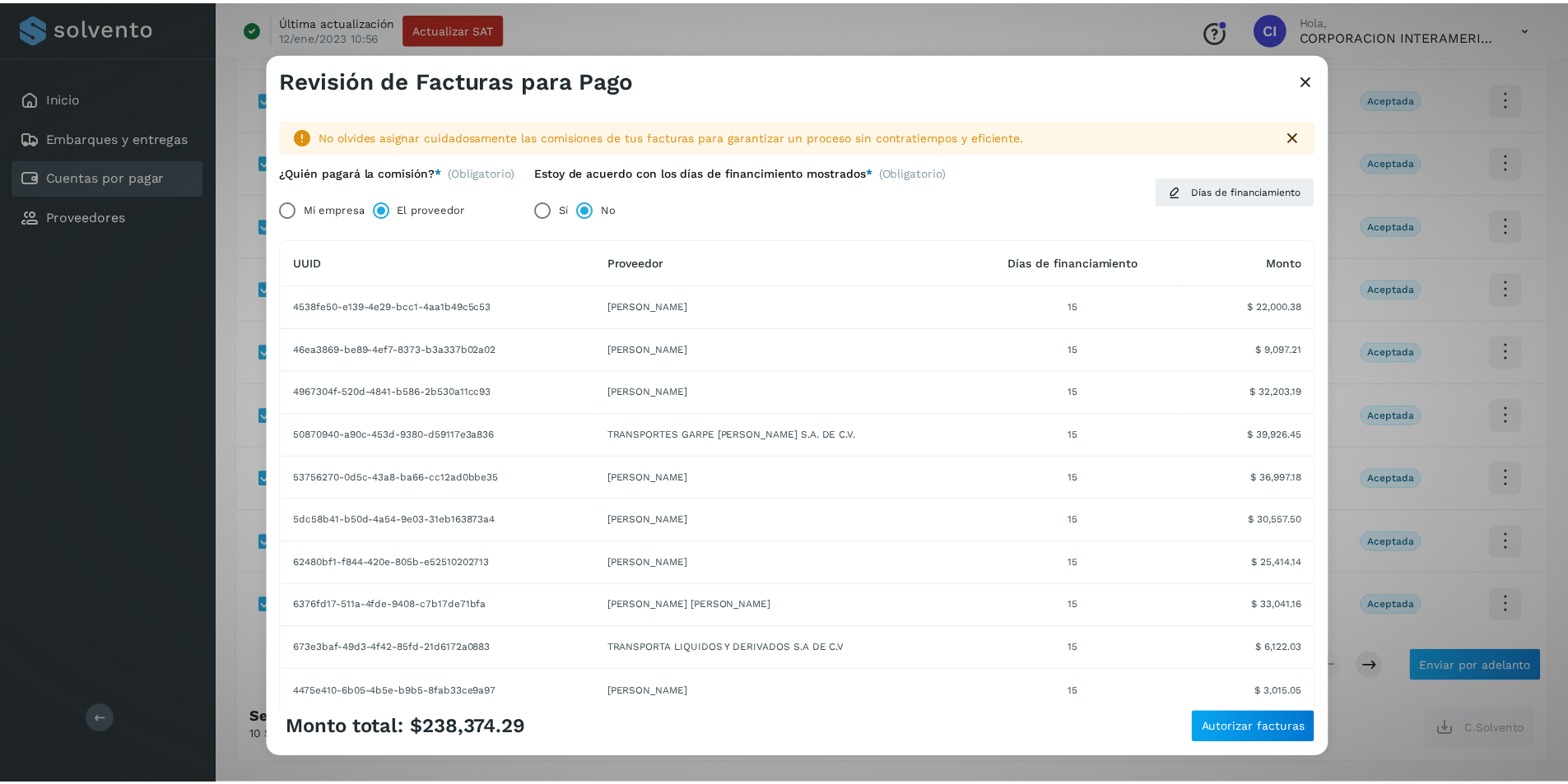 scroll, scrollTop: 134, scrollLeft: 0, axis: vertical 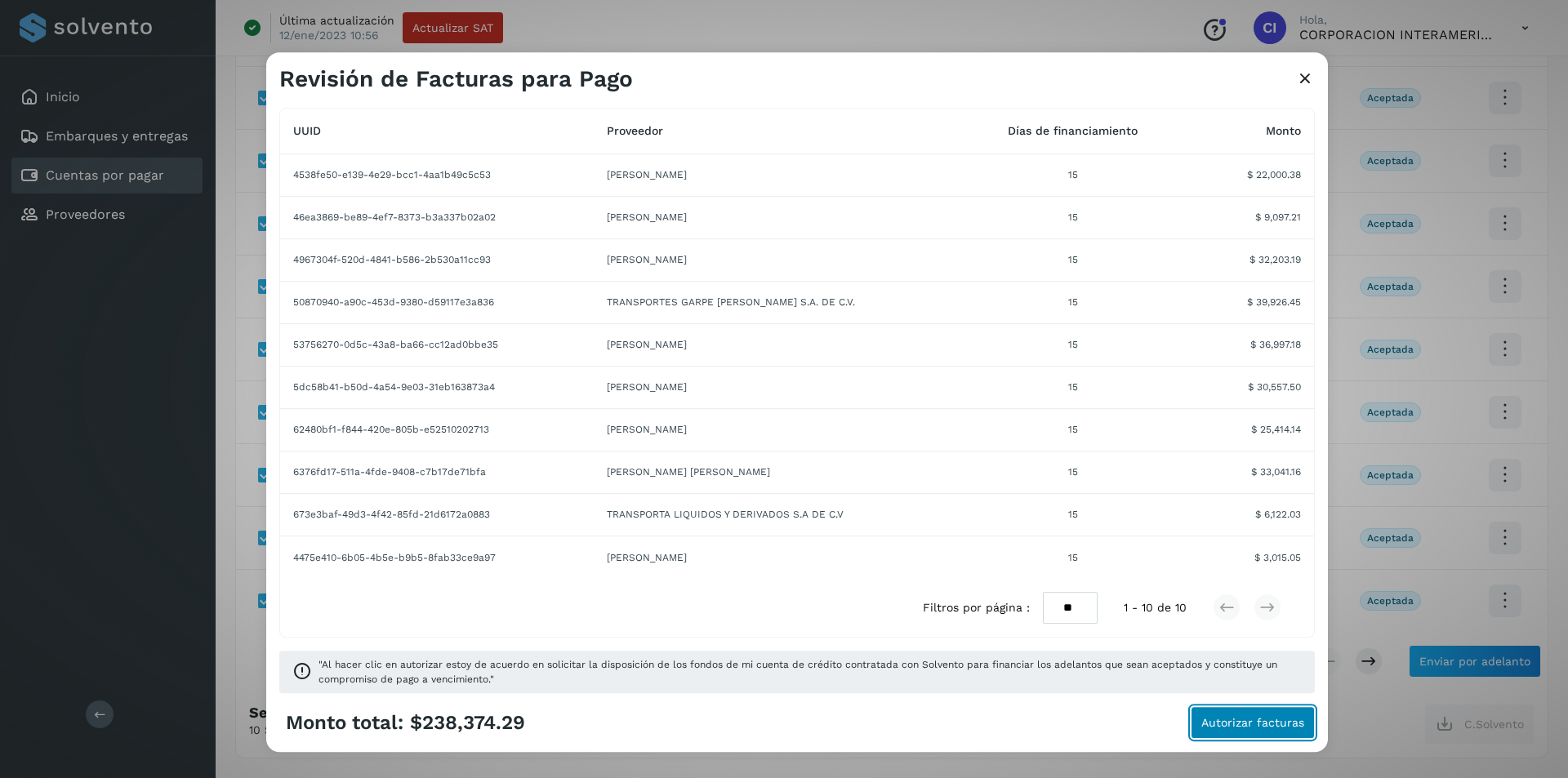 click on "Autorizar facturas" at bounding box center (1253, 722) 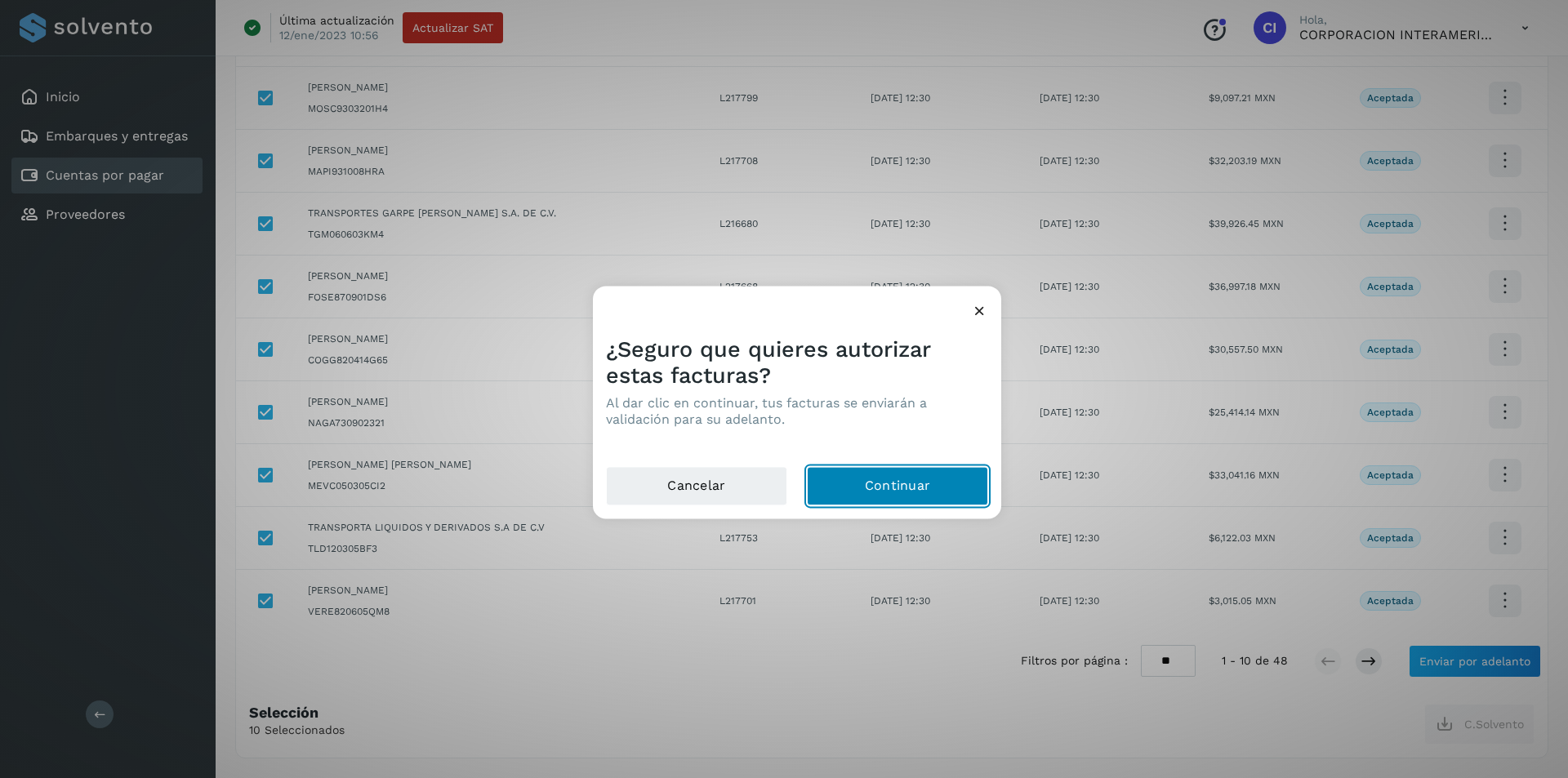 click on "Continuar" 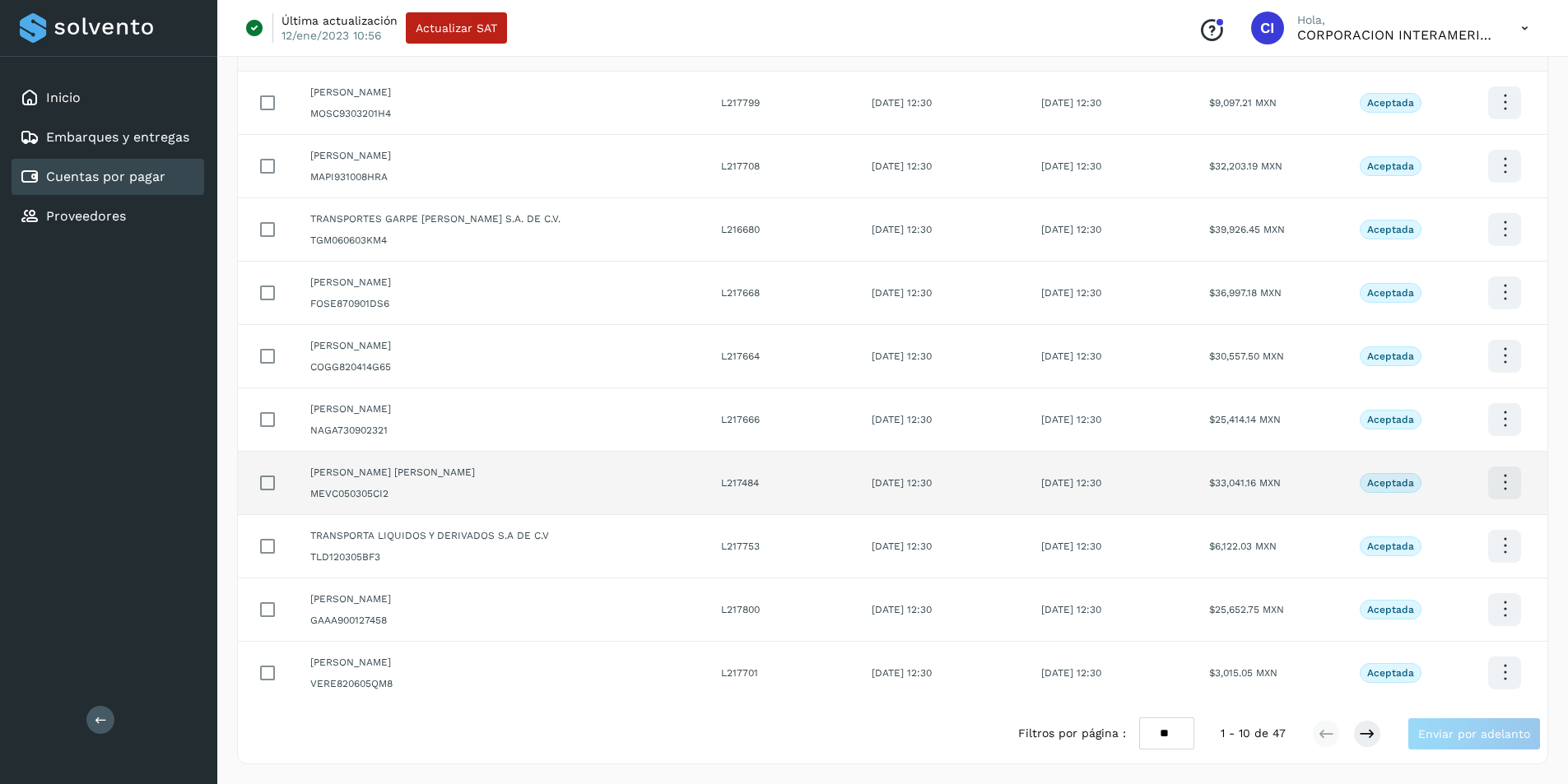 scroll, scrollTop: 0, scrollLeft: 0, axis: both 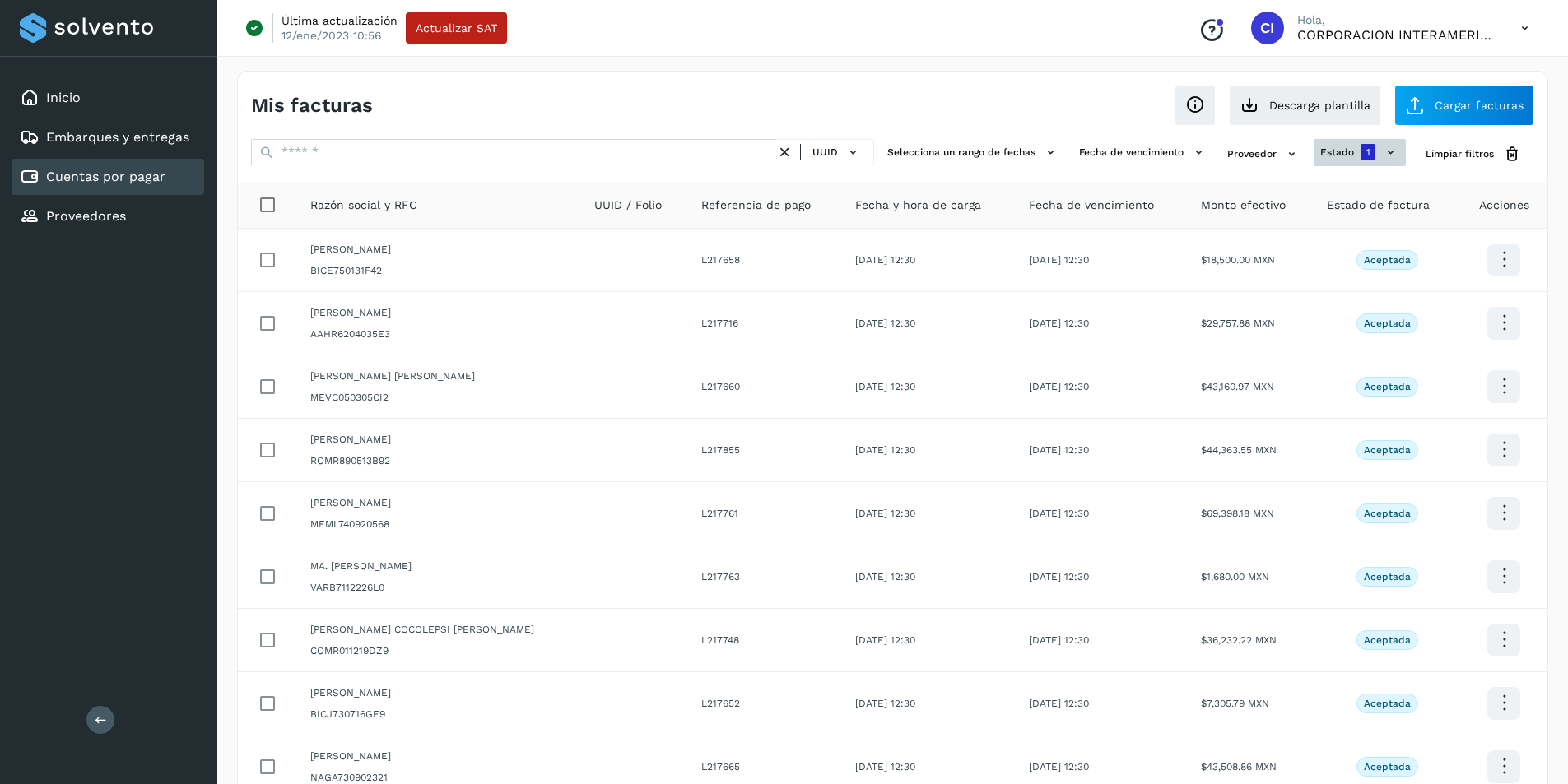 click on "estado" 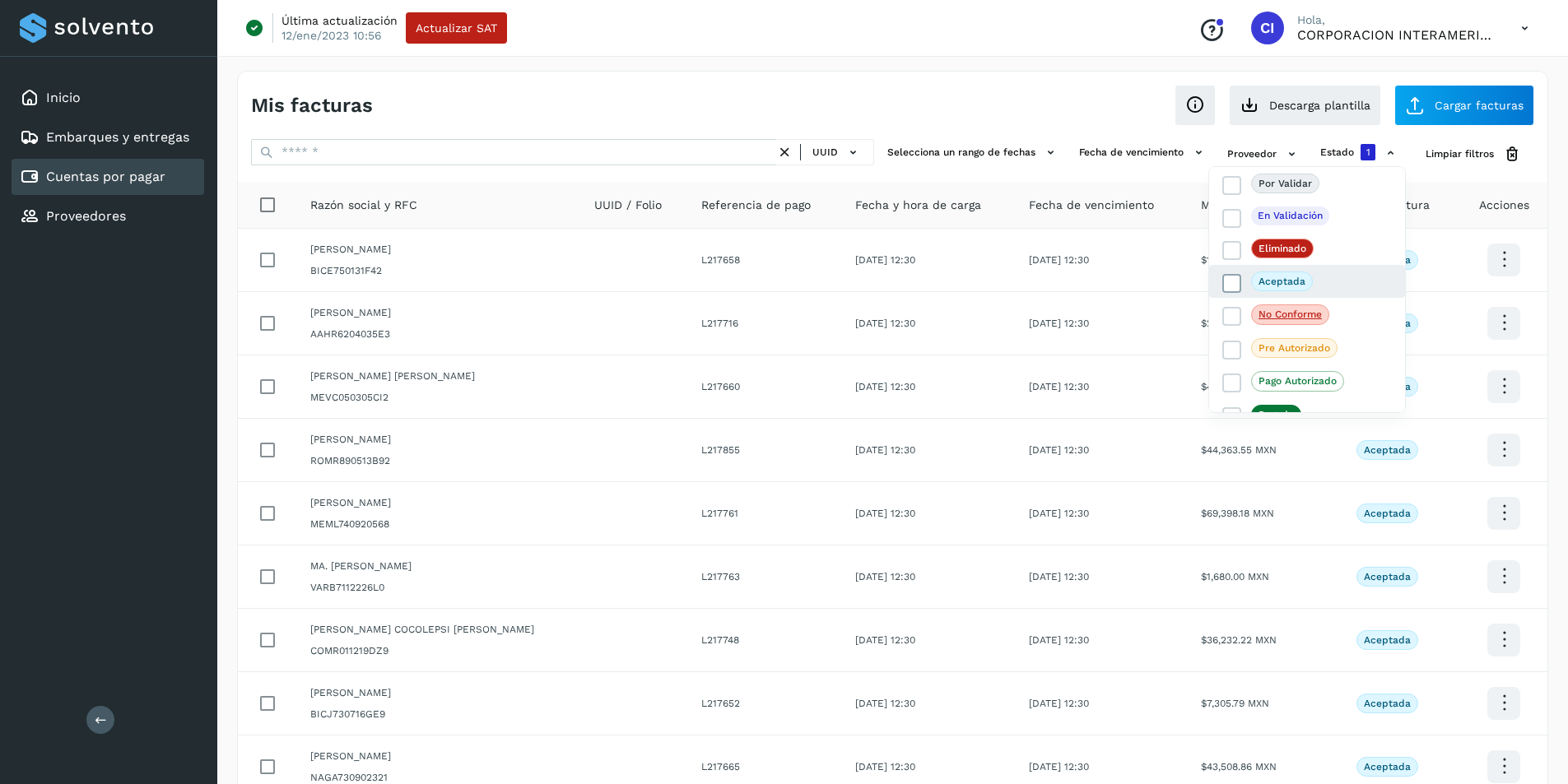 click at bounding box center (1232, 284) 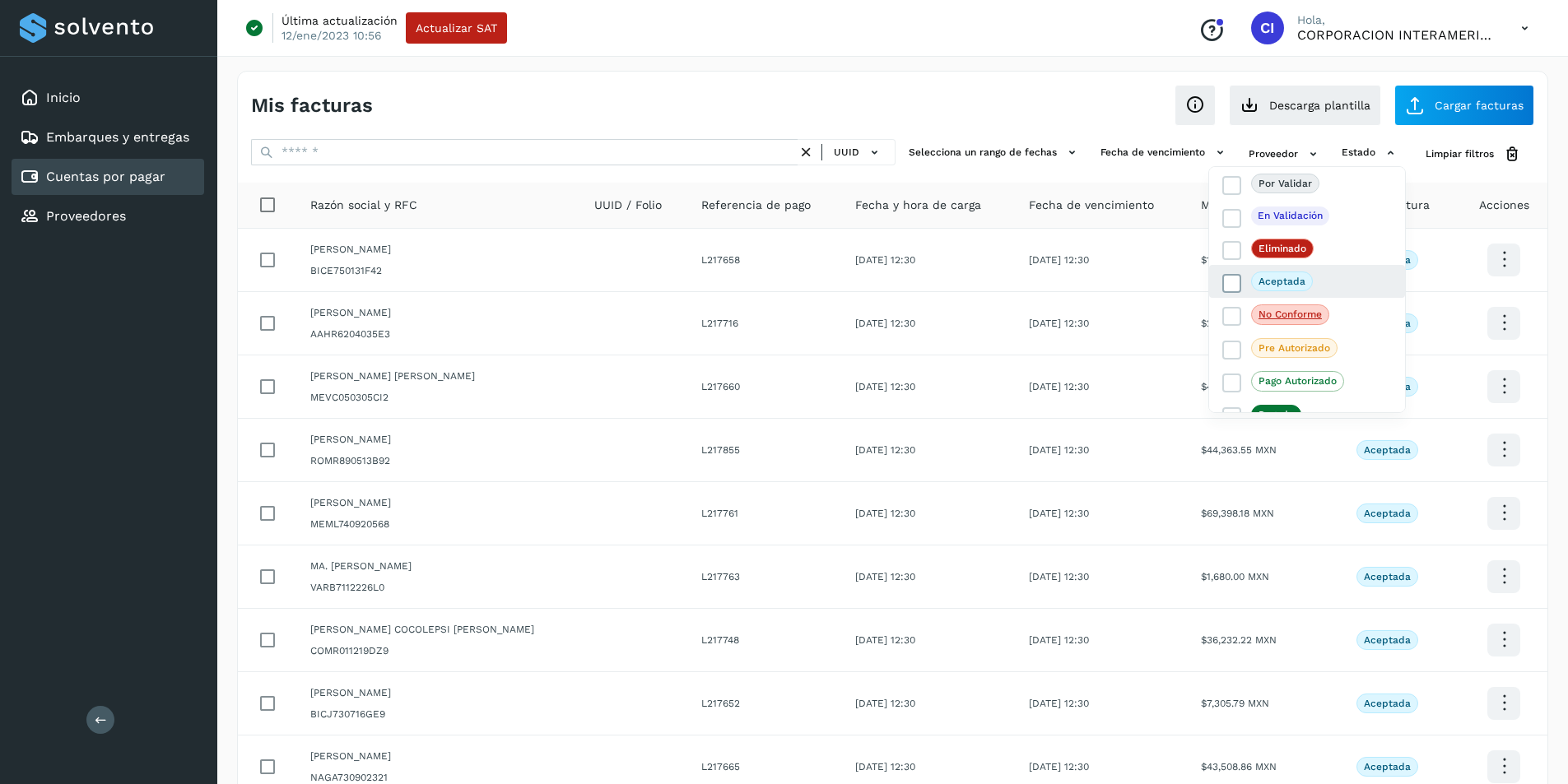 click at bounding box center [1232, 284] 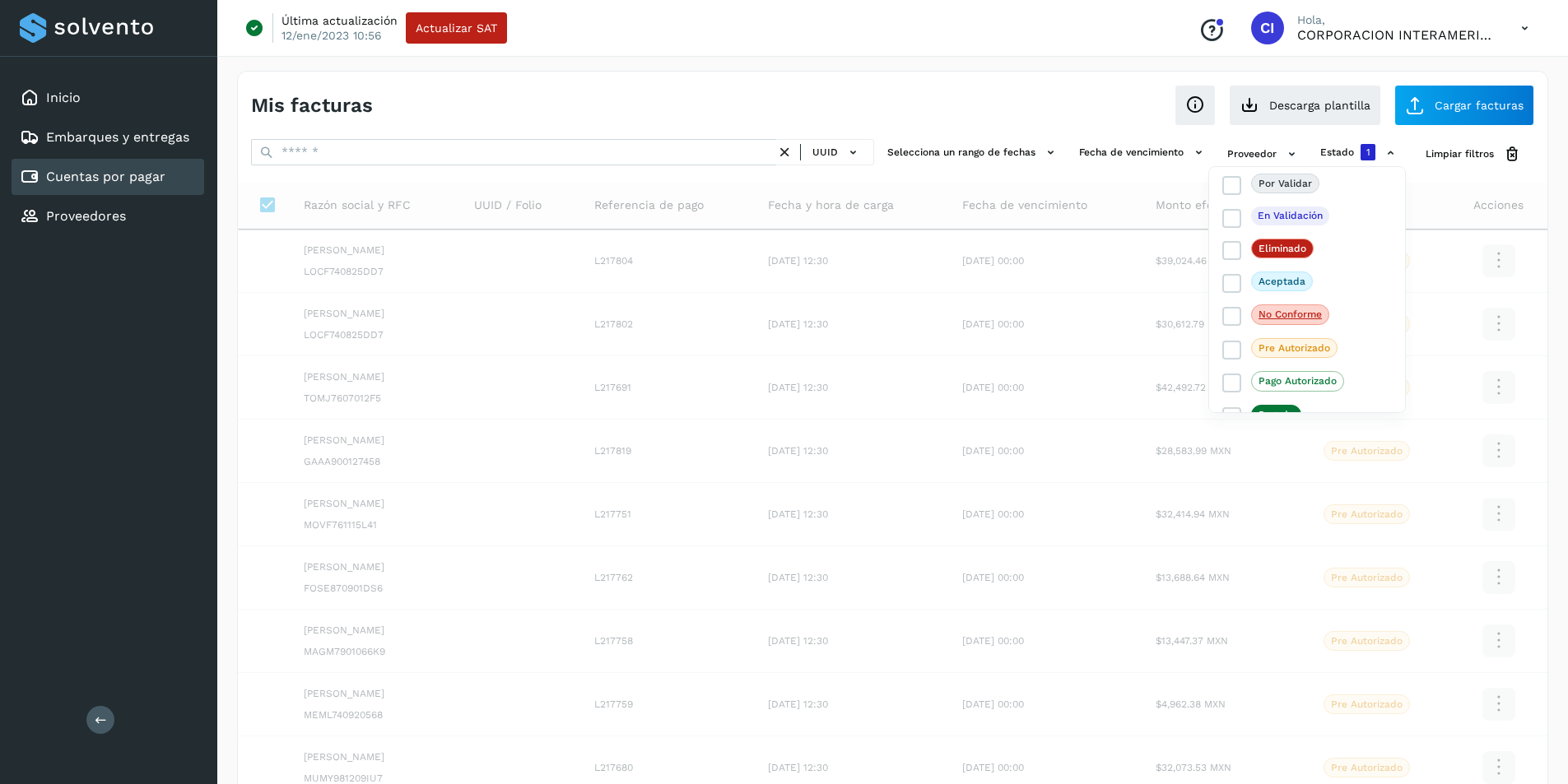 click at bounding box center [784, 392] 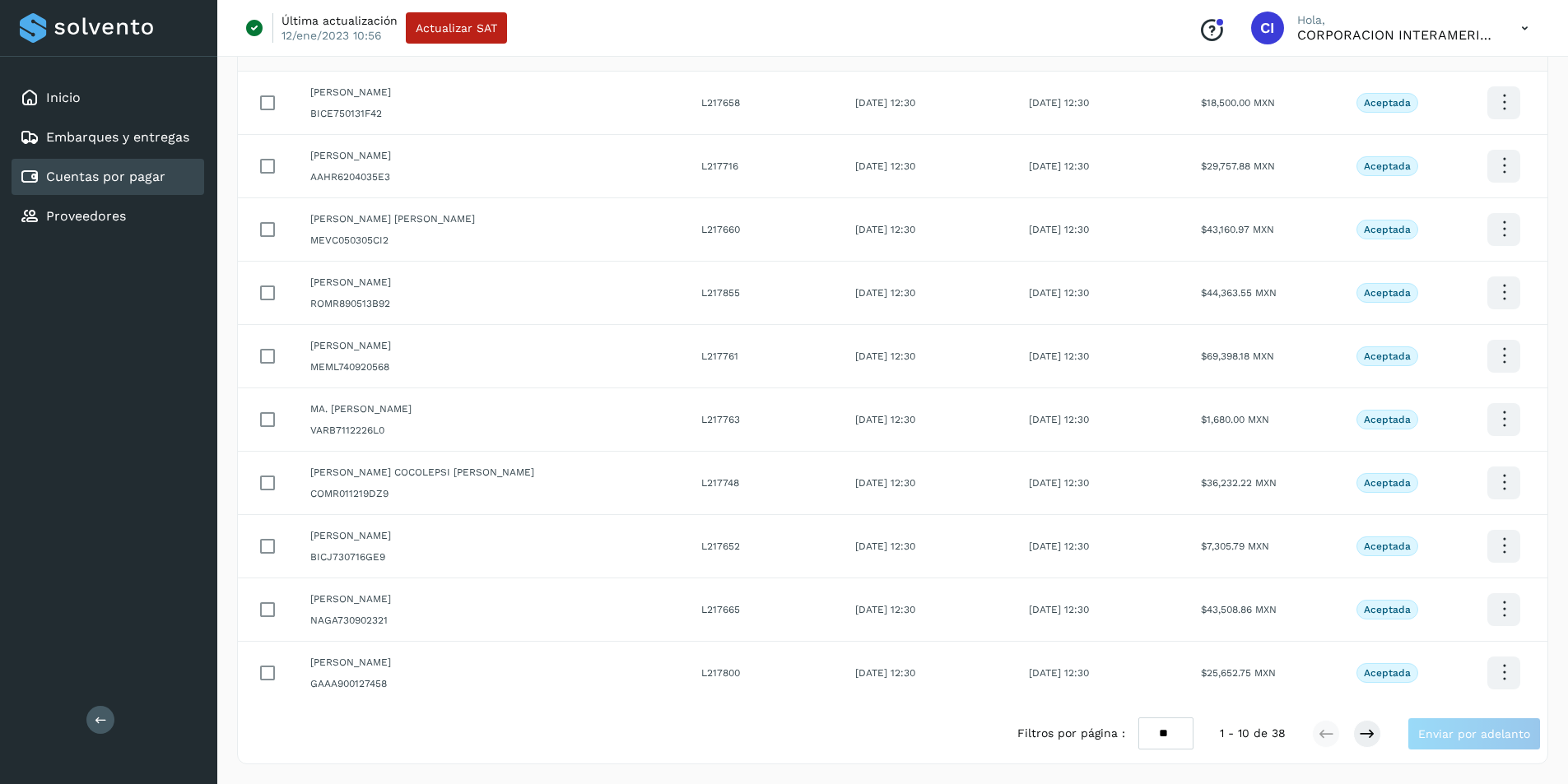 scroll, scrollTop: 0, scrollLeft: 0, axis: both 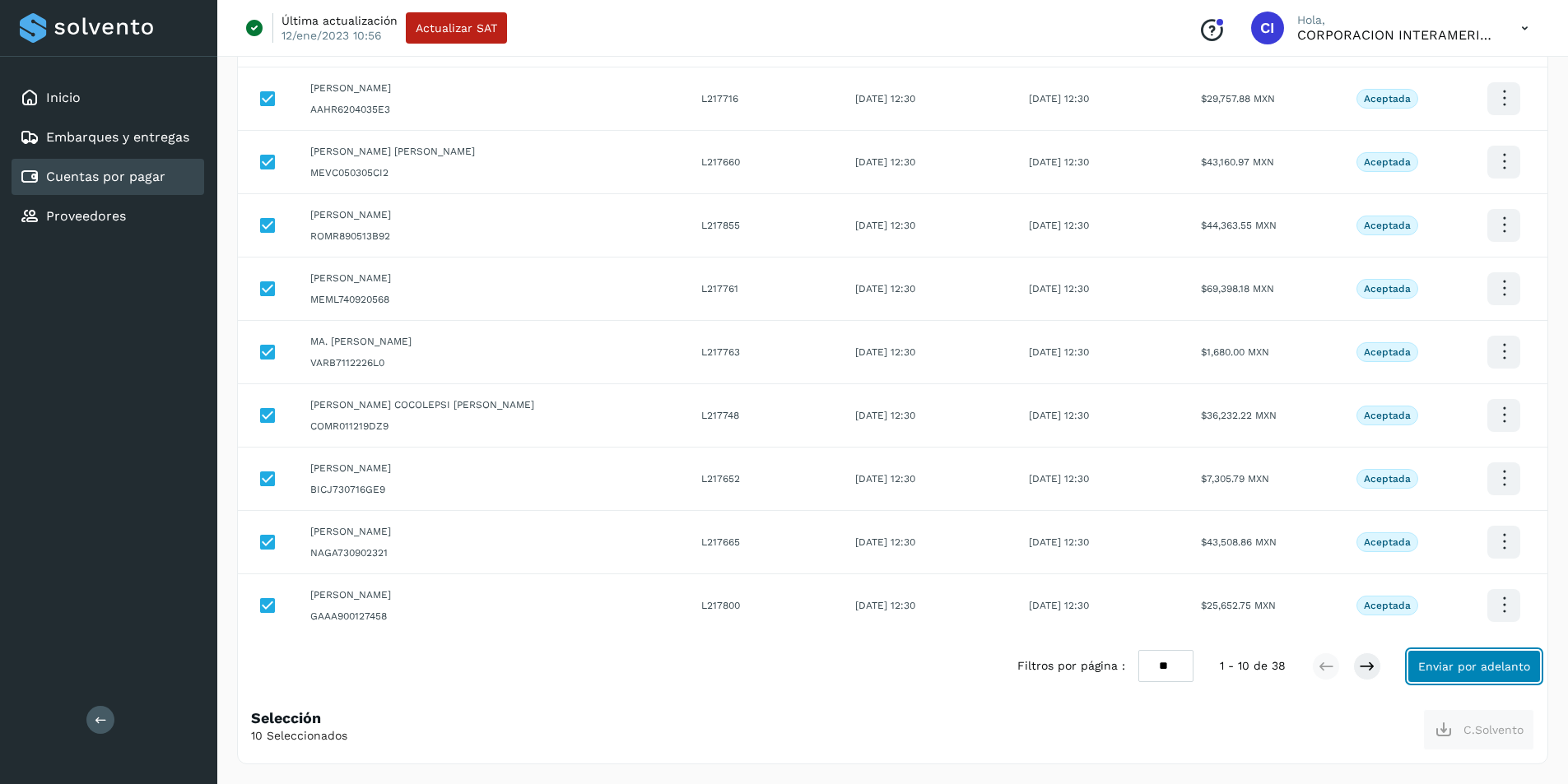 click on "Enviar por adelanto" 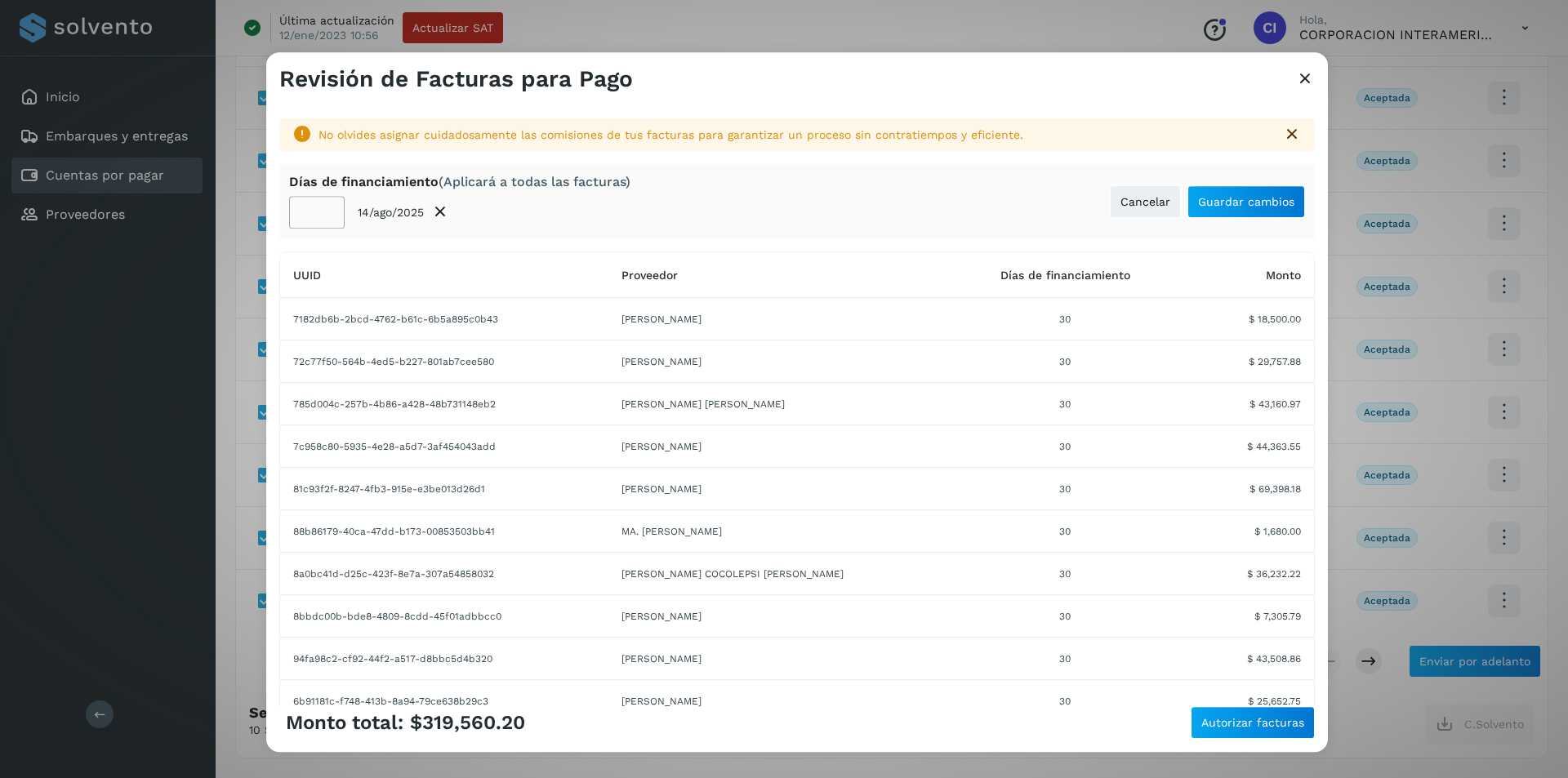 click on "**" 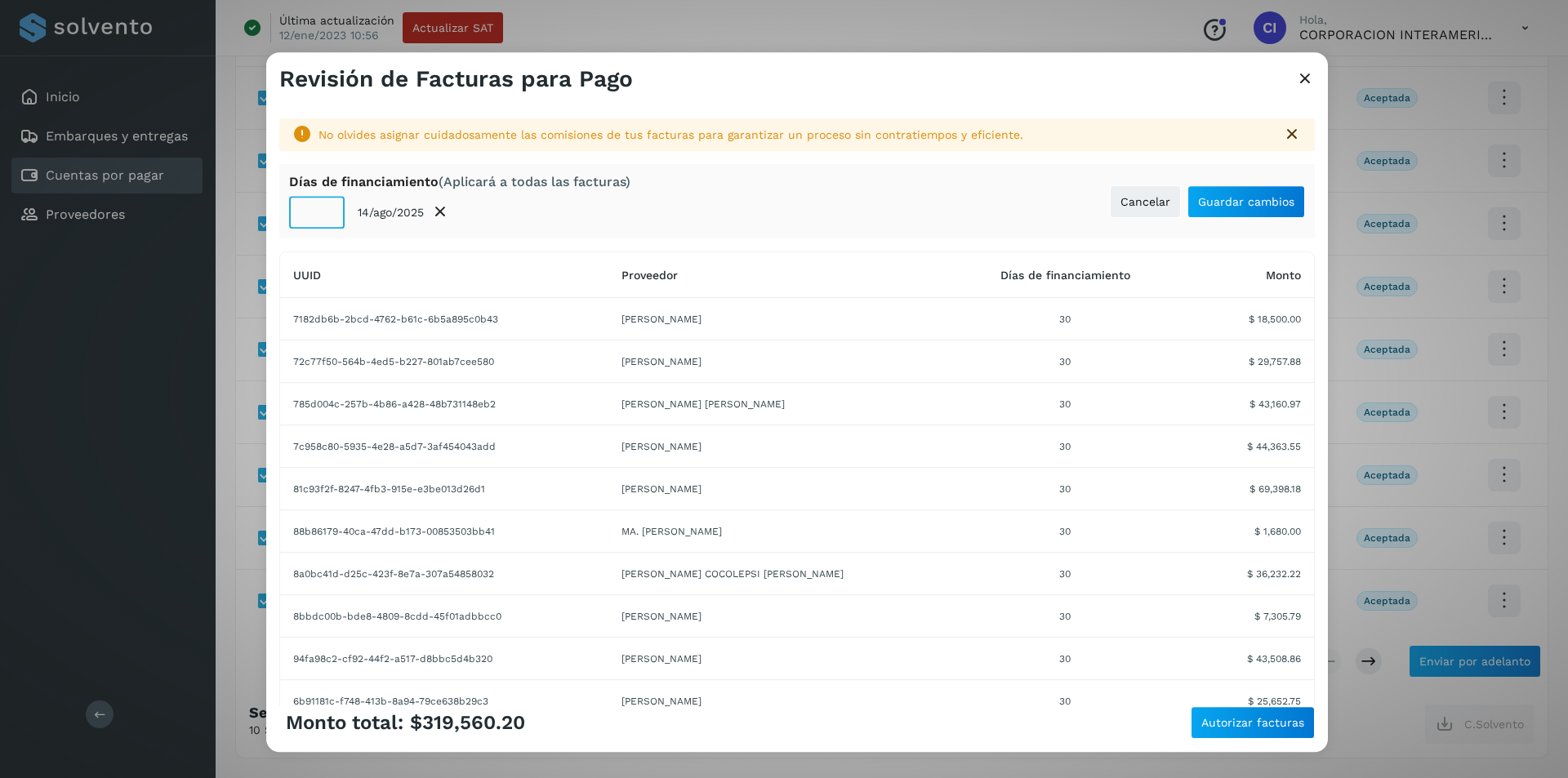click on "**" 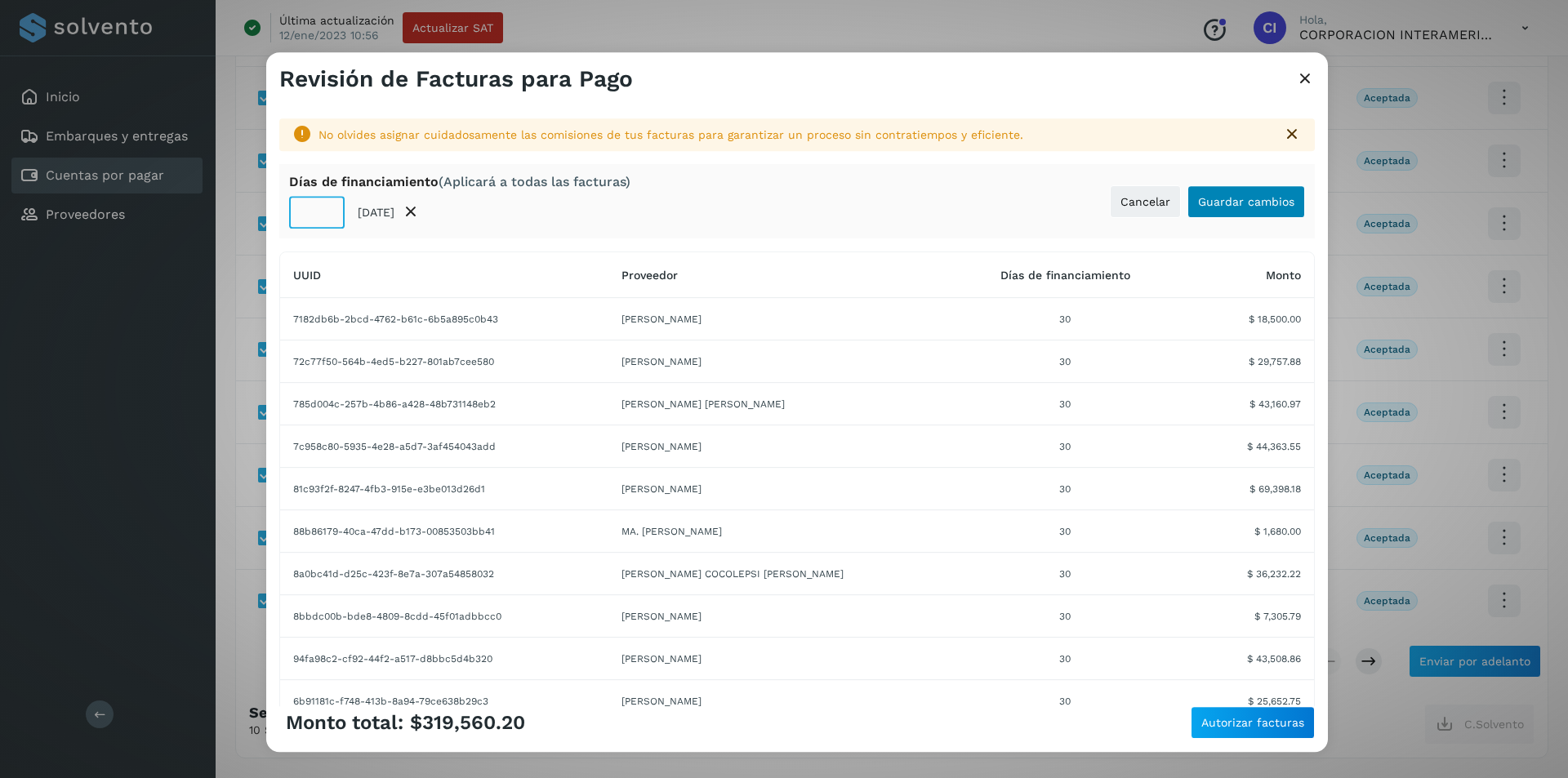 type on "**" 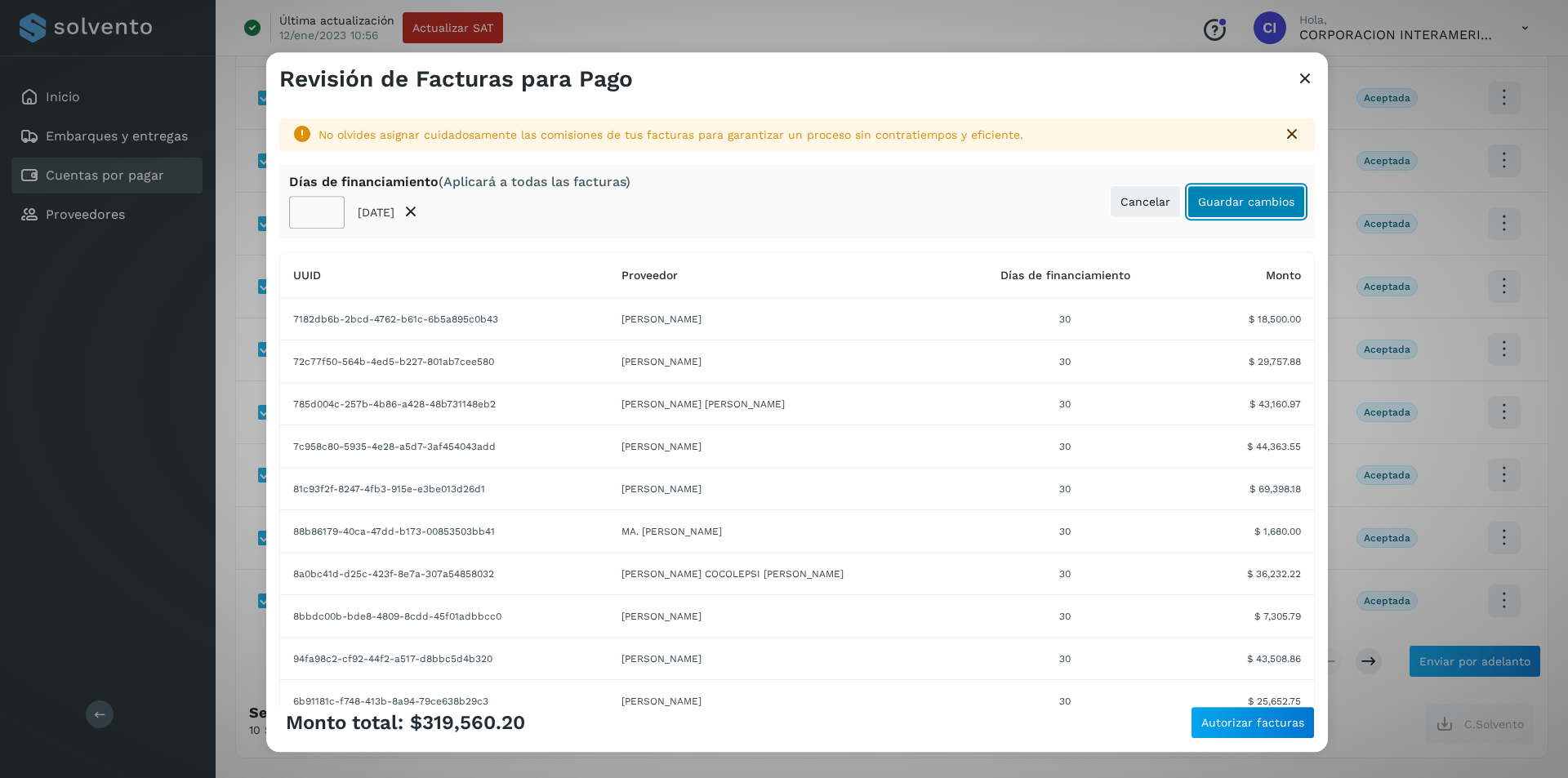 click on "Guardar cambios" 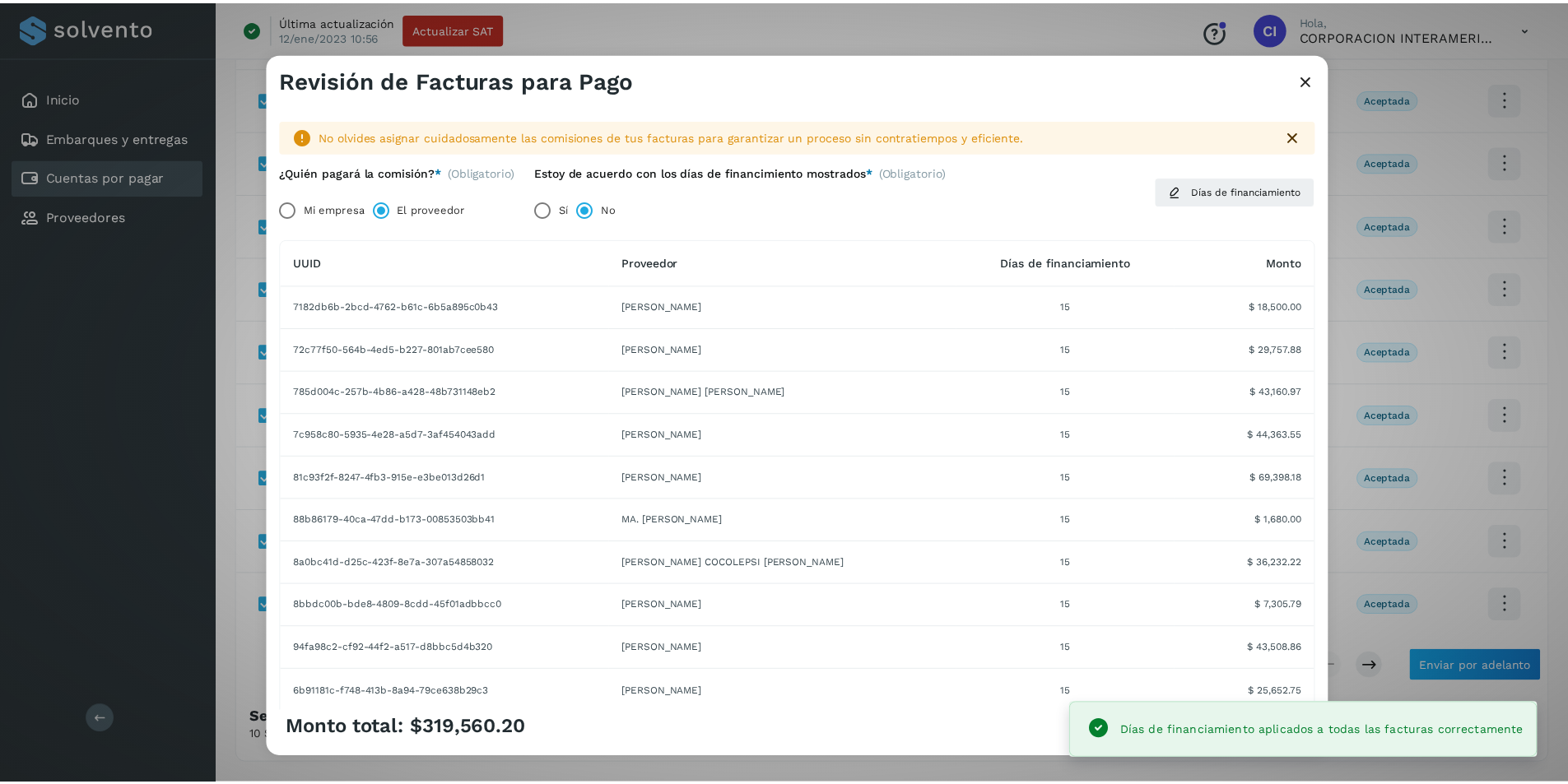 scroll, scrollTop: 134, scrollLeft: 0, axis: vertical 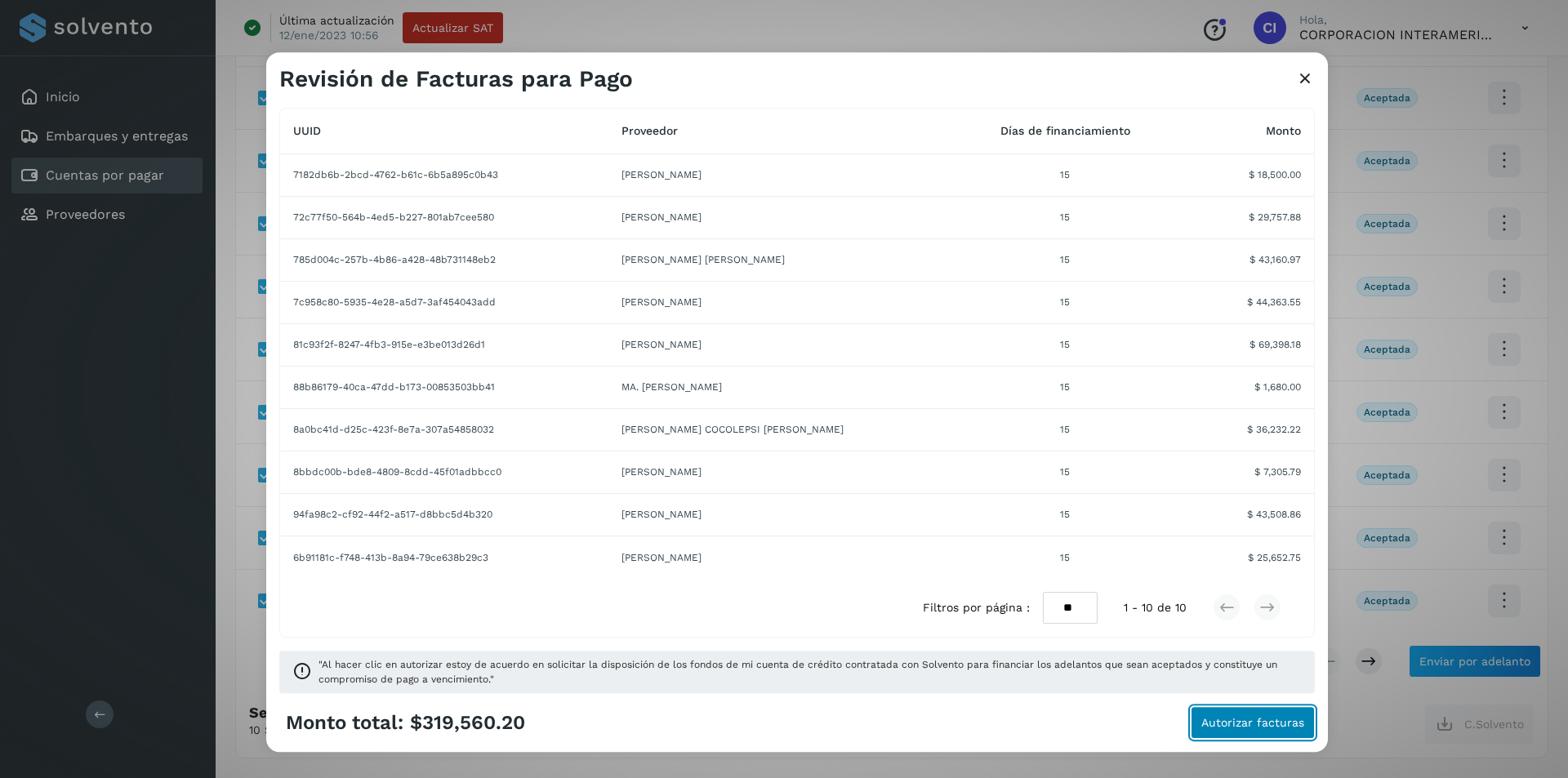 click on "Autorizar facturas" 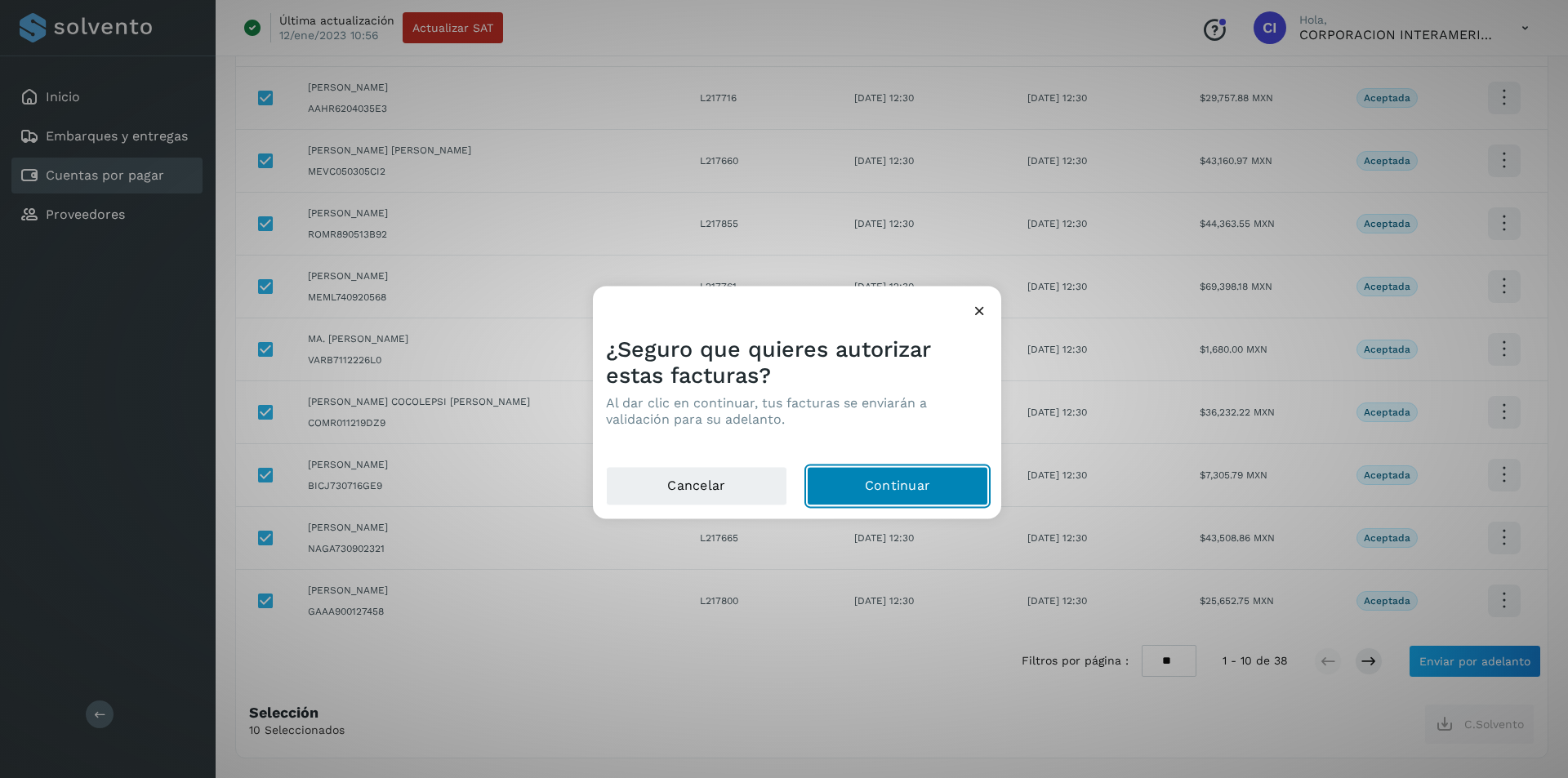 click on "Continuar" 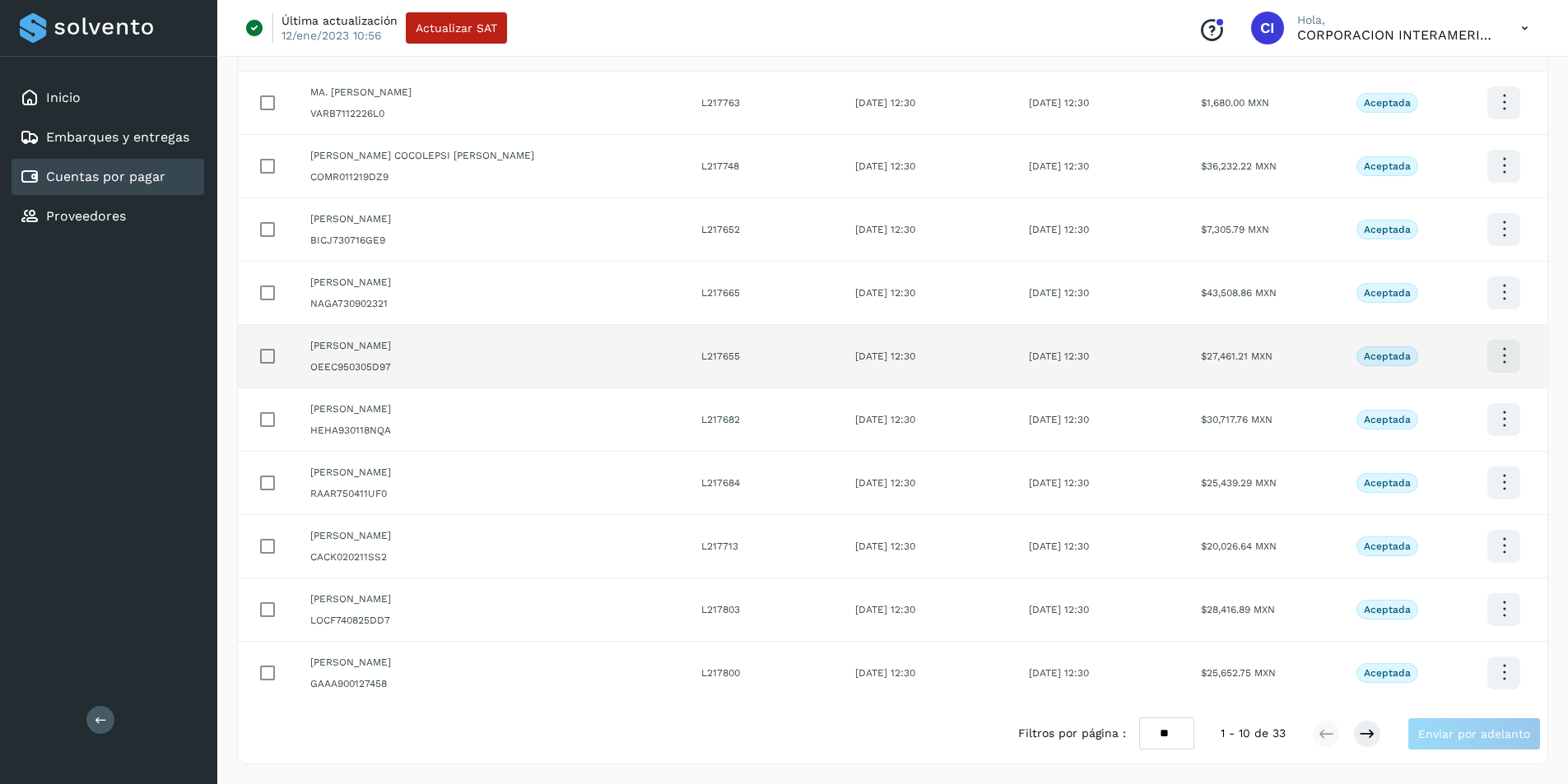 scroll, scrollTop: 0, scrollLeft: 0, axis: both 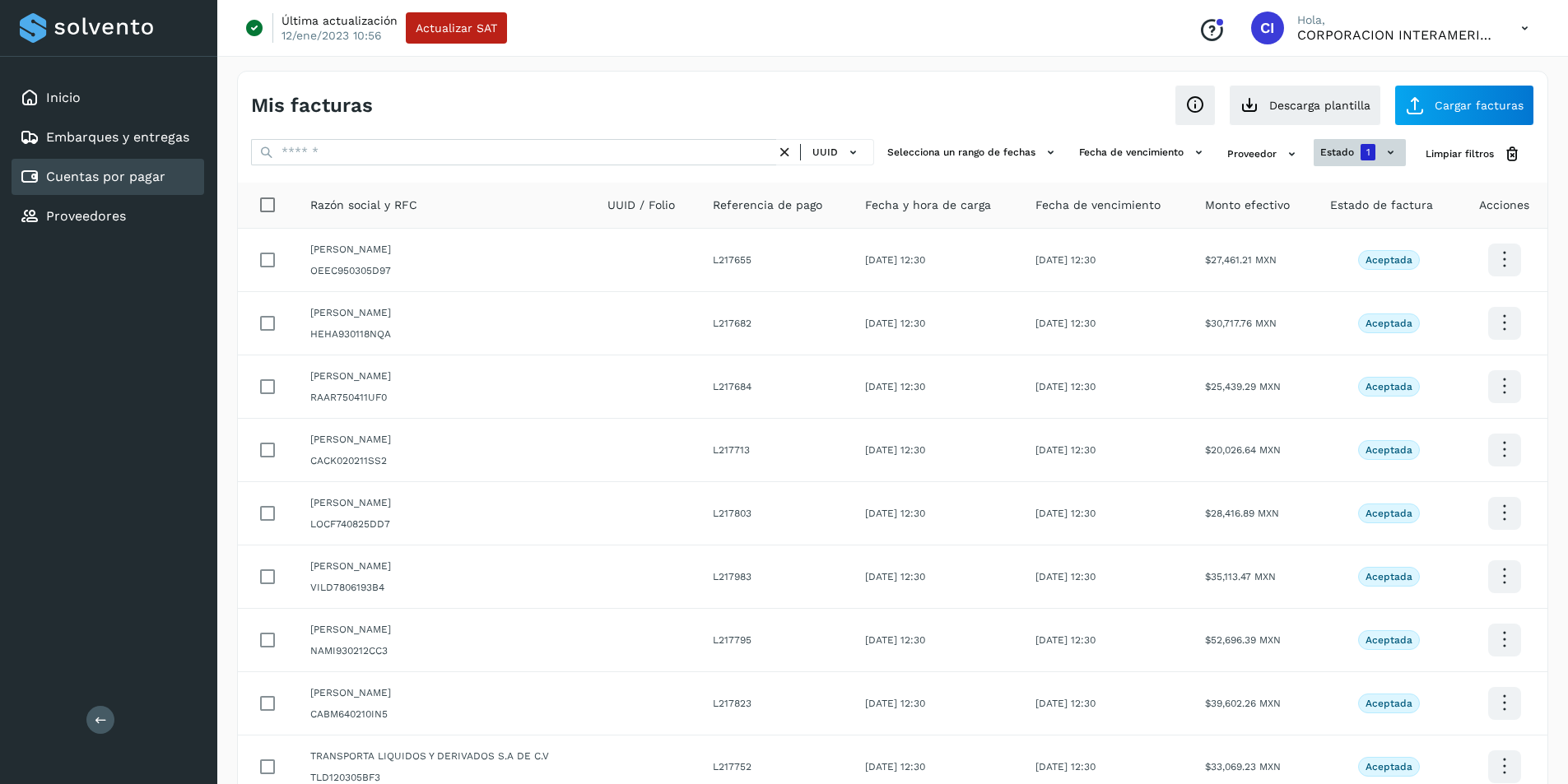 click on "estado" 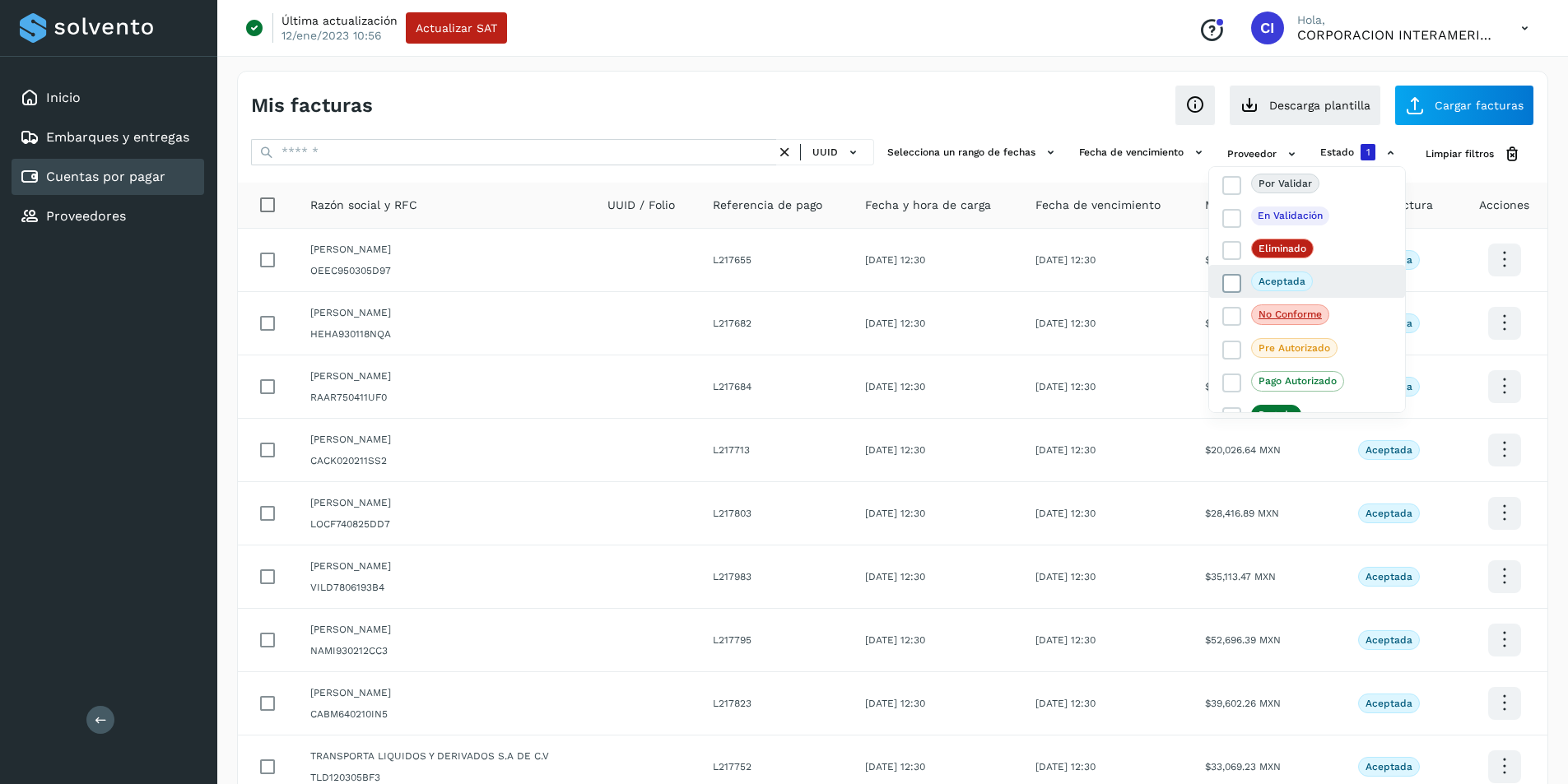 click at bounding box center [1232, 284] 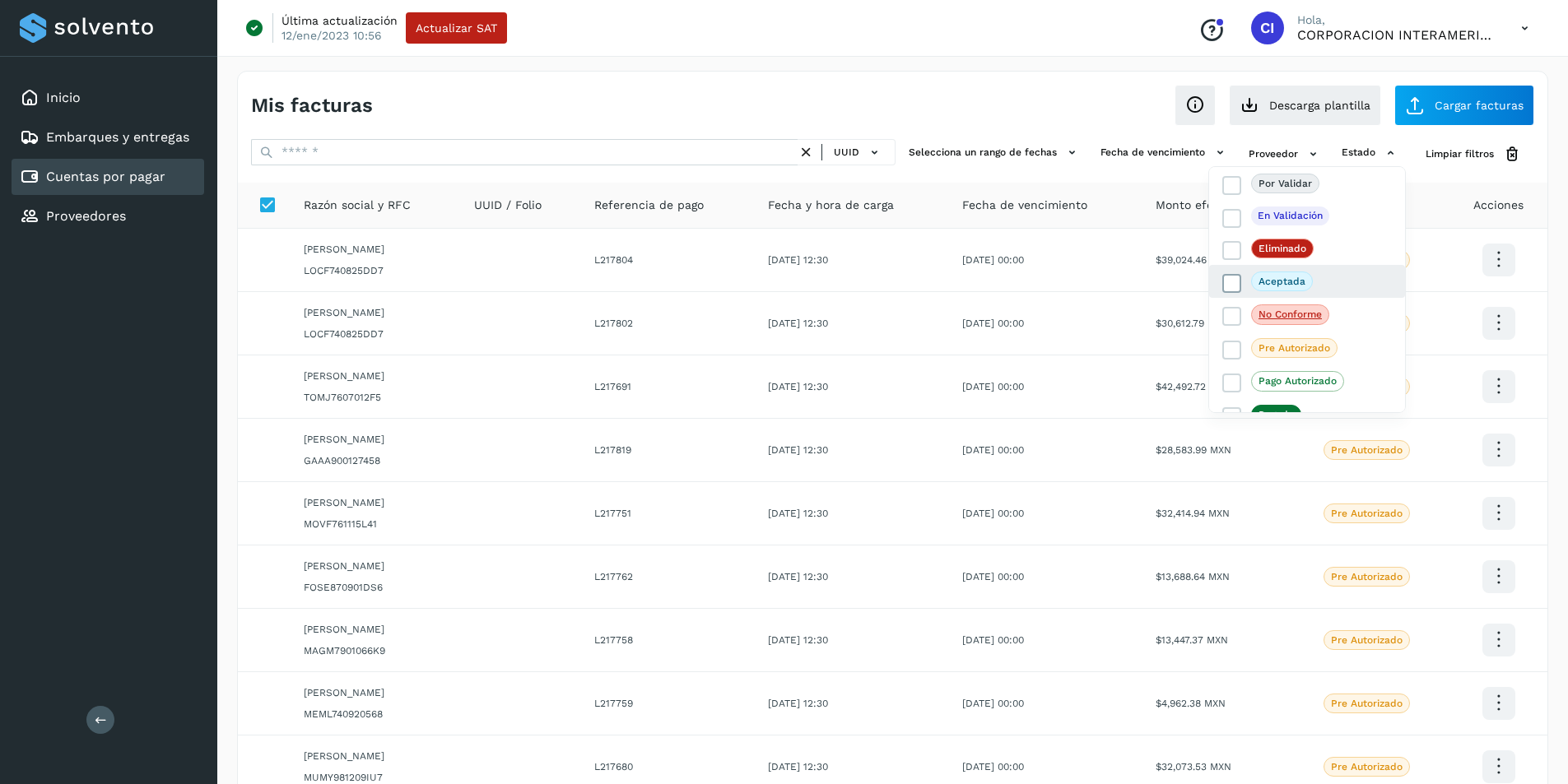 click at bounding box center [1232, 284] 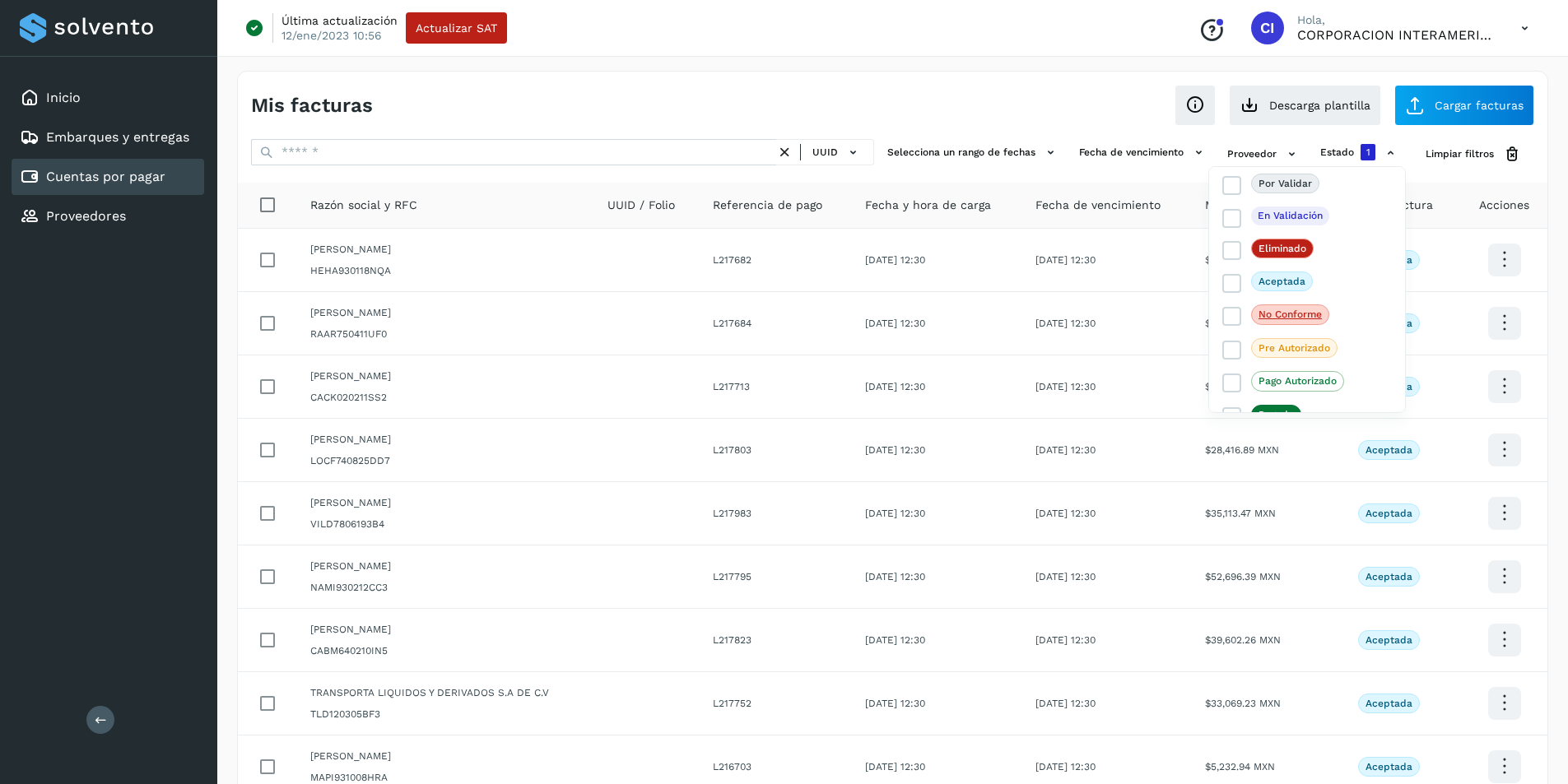 click at bounding box center [784, 392] 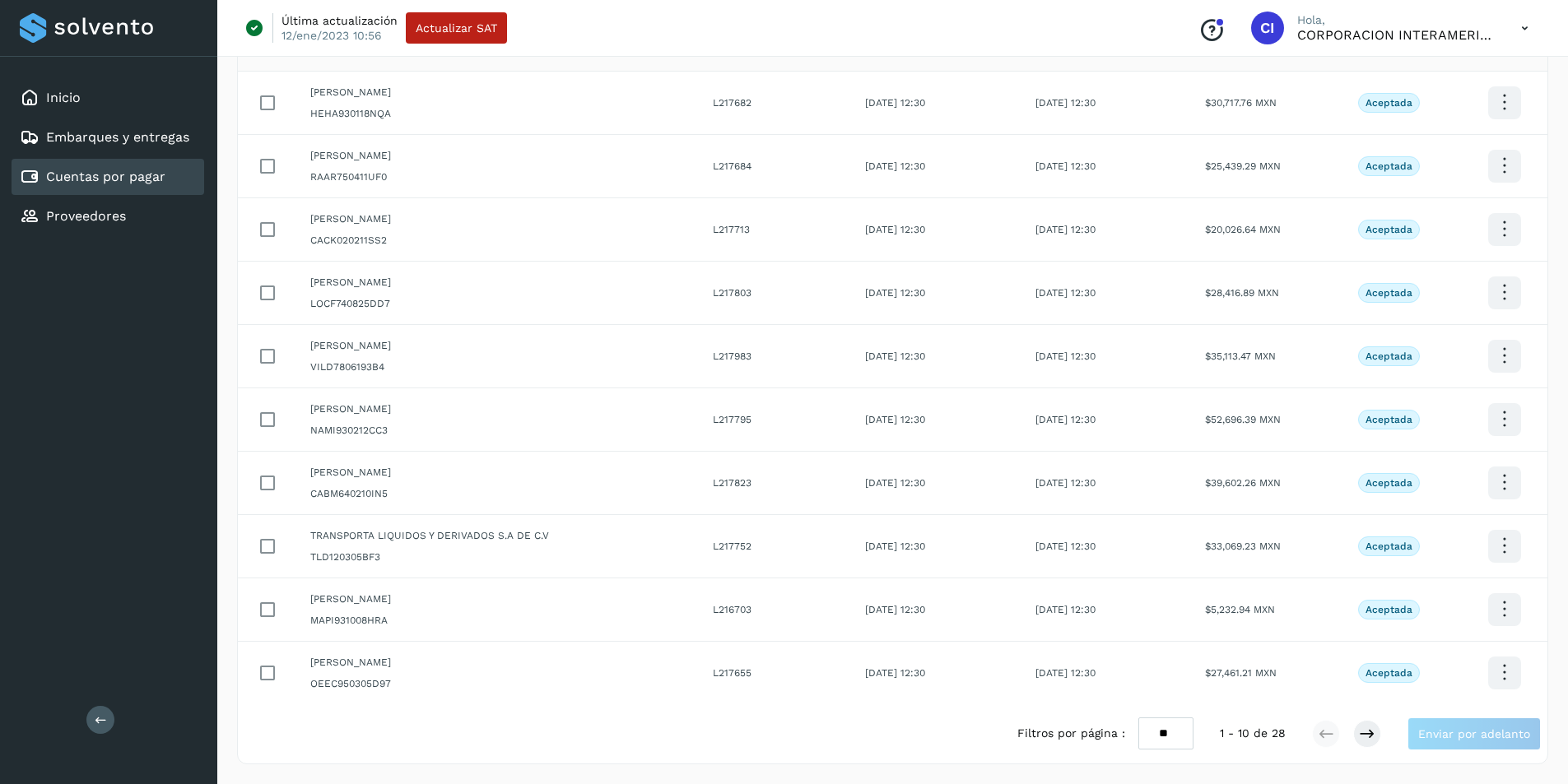 scroll, scrollTop: 0, scrollLeft: 0, axis: both 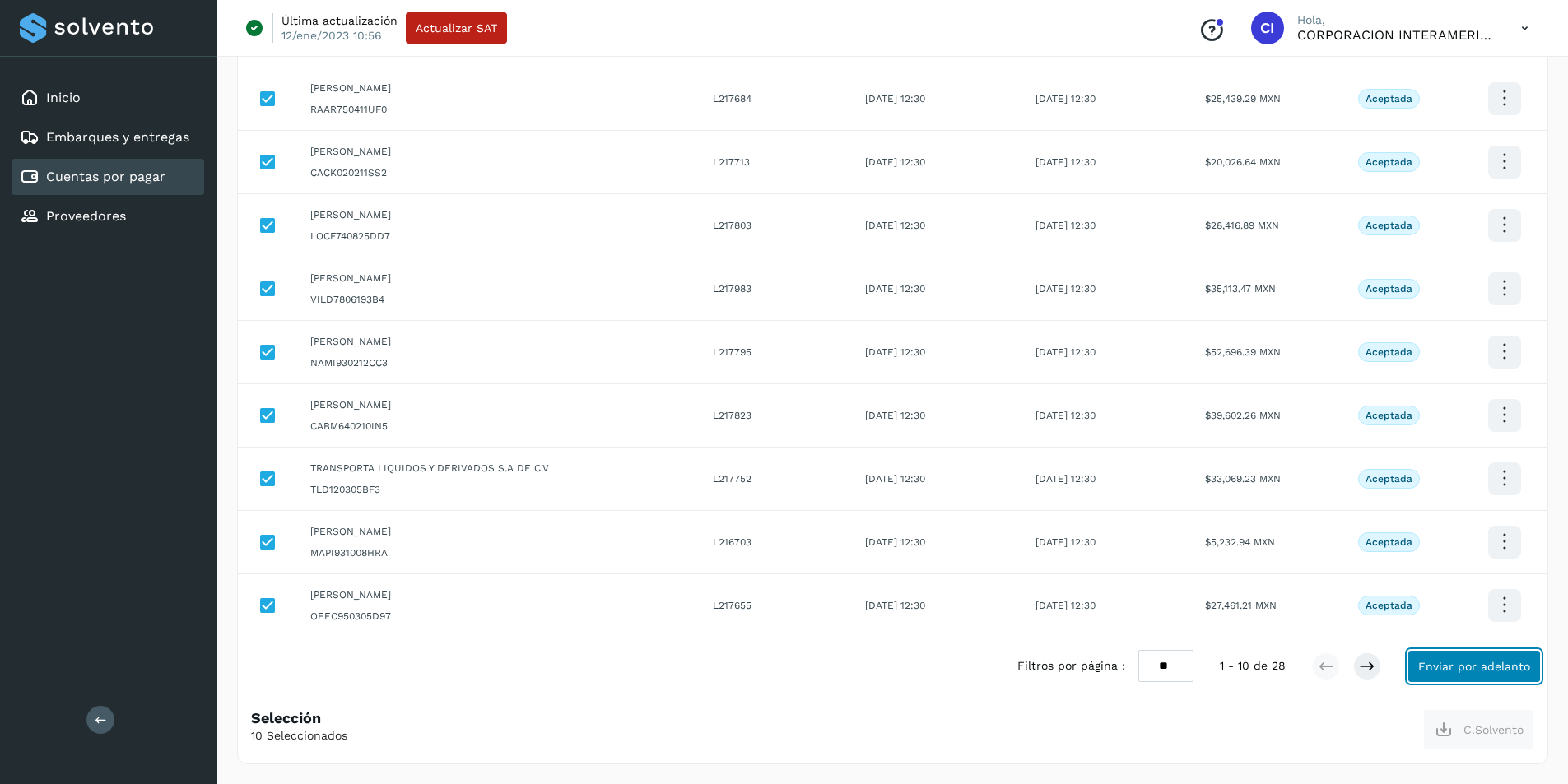click on "Enviar por adelanto" 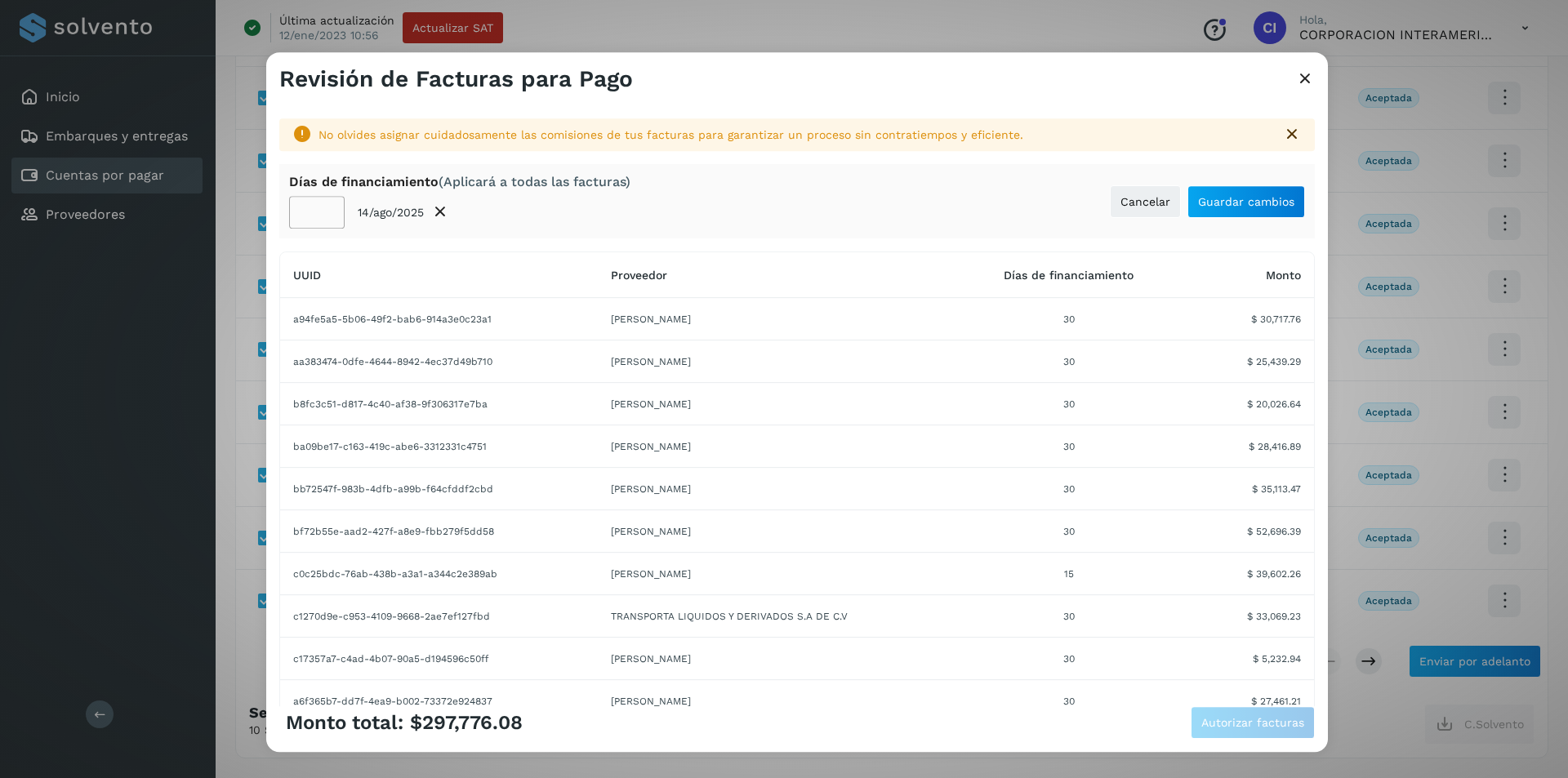 click on "**" 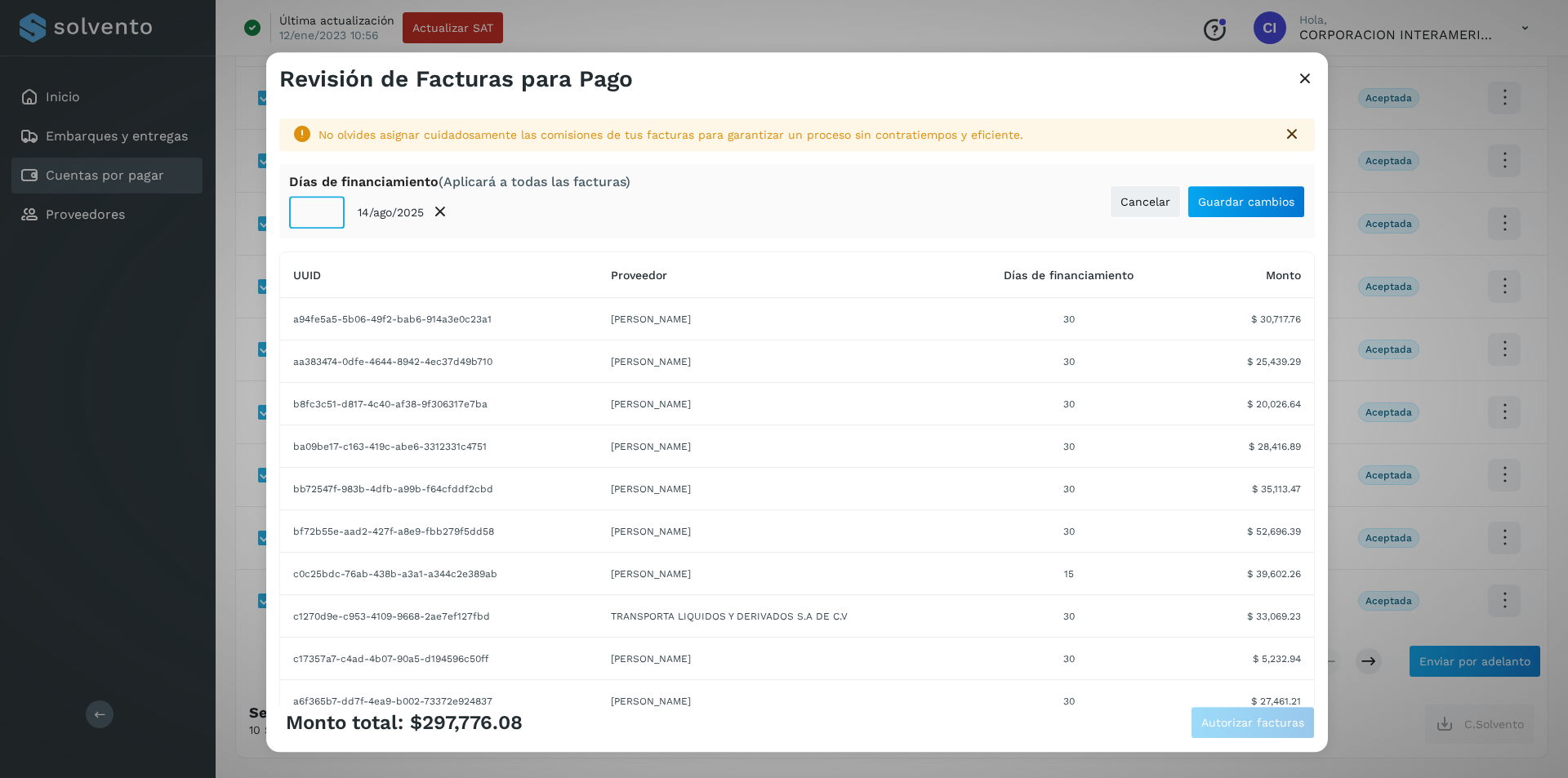 click on "**" 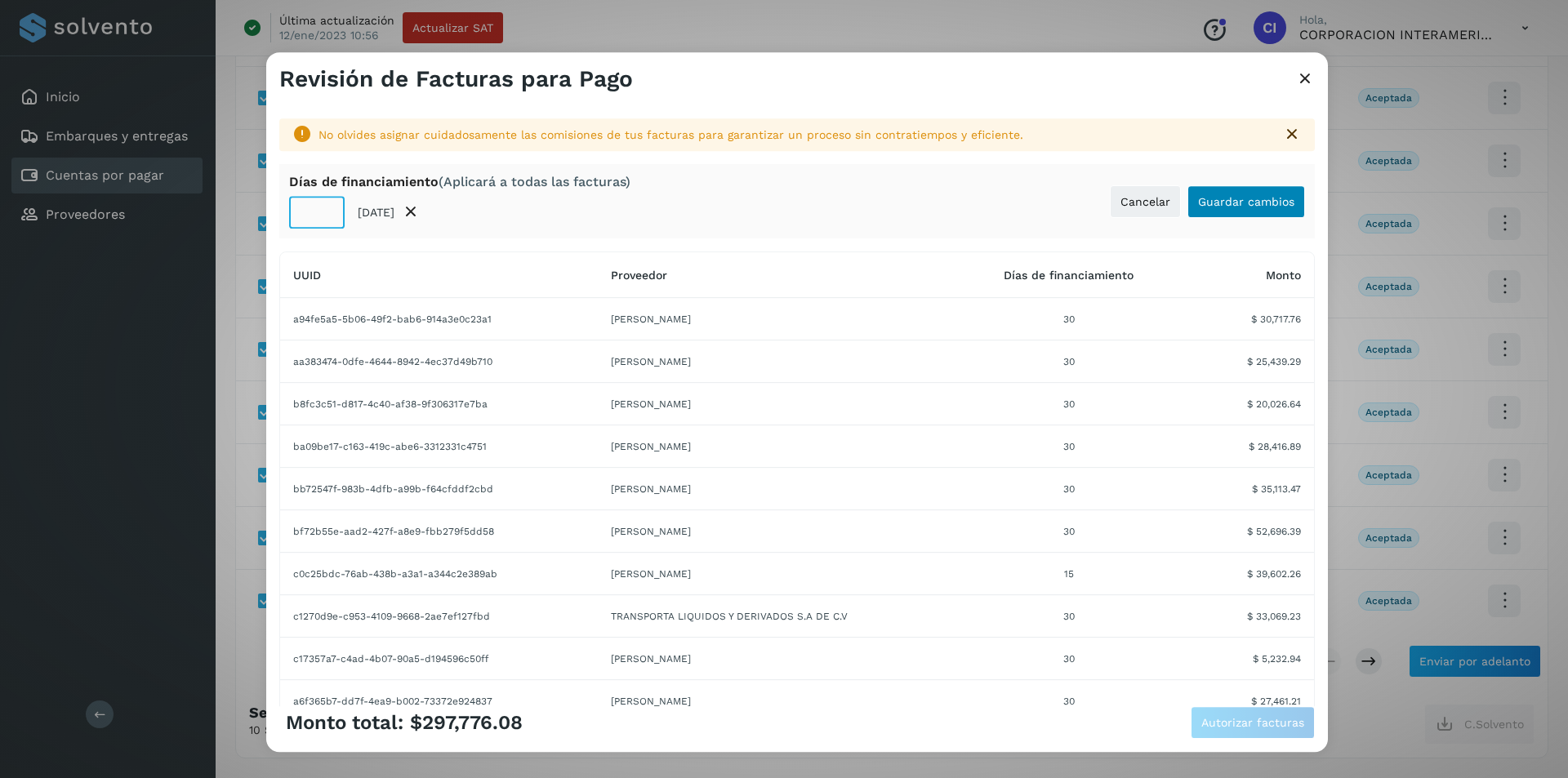 type on "**" 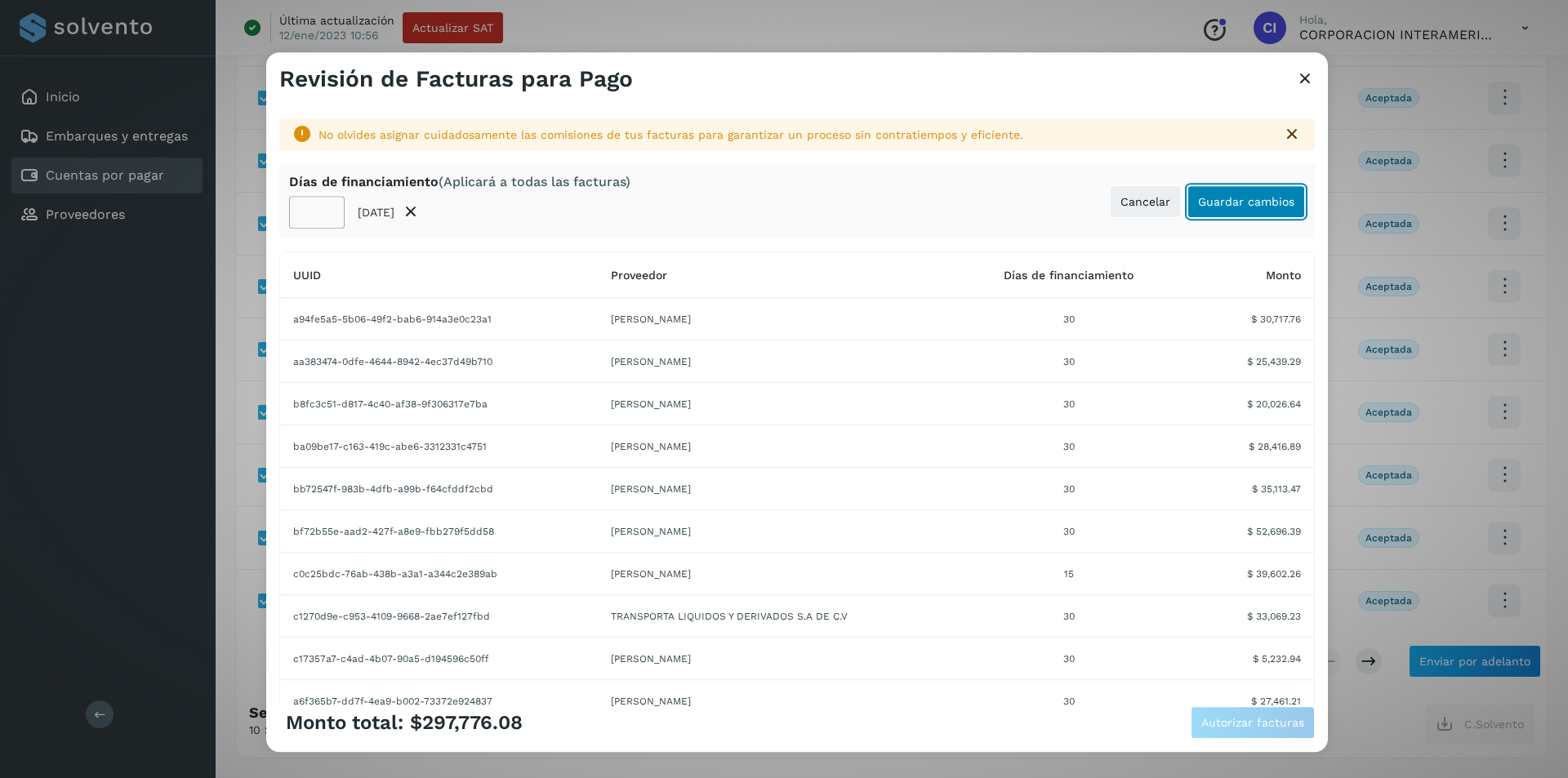 click on "Guardar cambios" 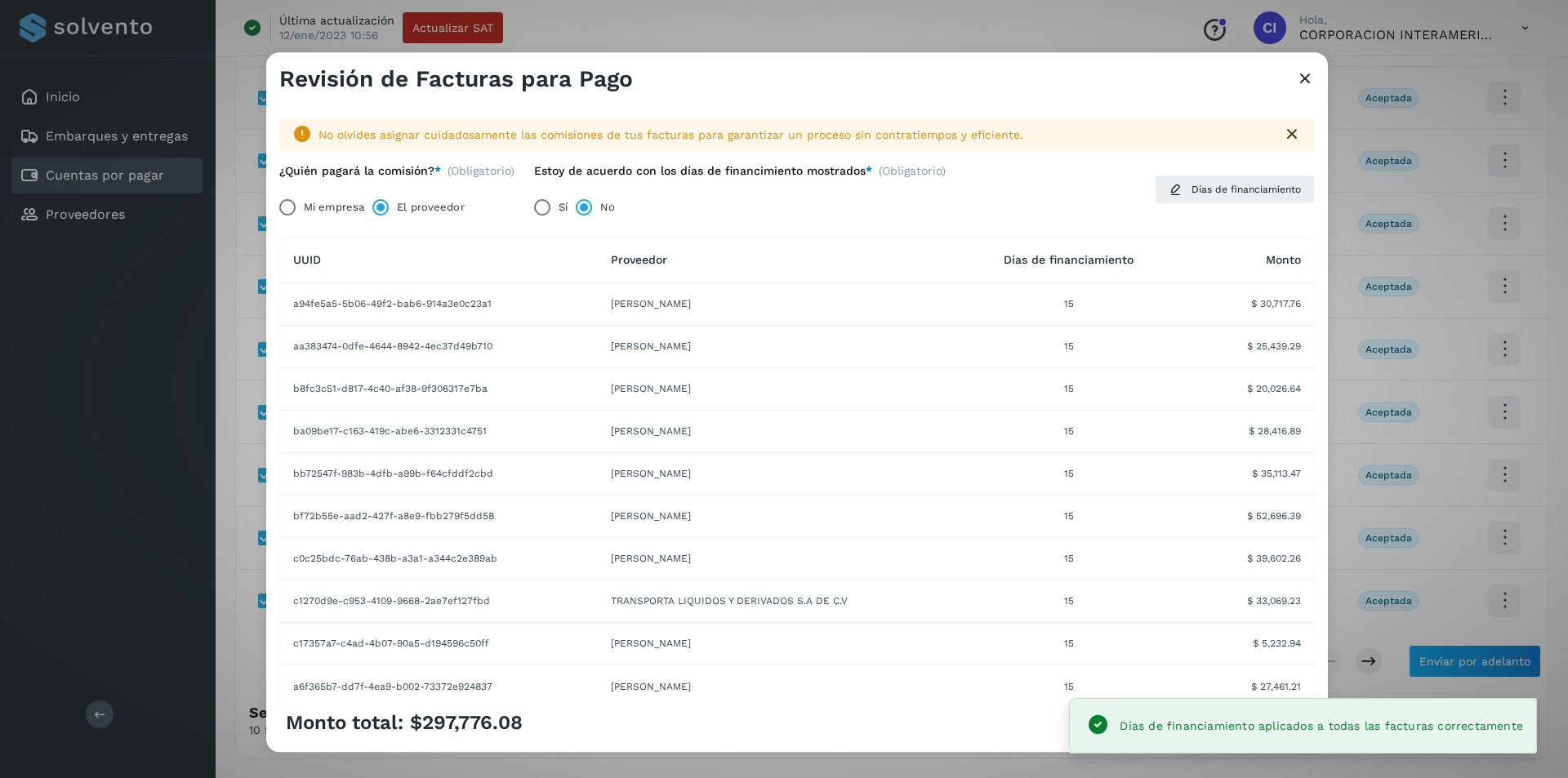 click on "Monto total:  $297,776.08 Autorizar facturas" 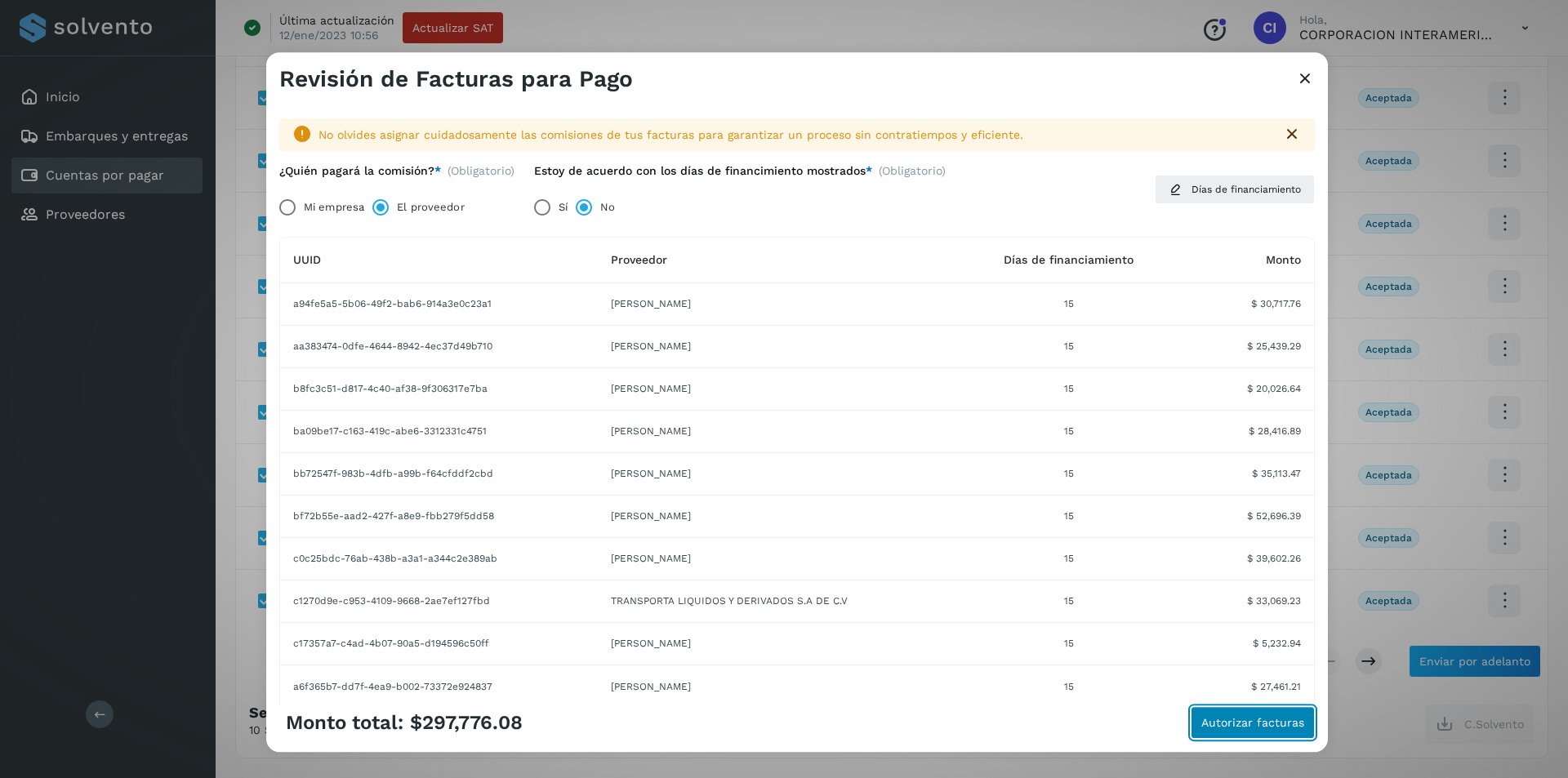click on "Autorizar facturas" at bounding box center [1253, 722] 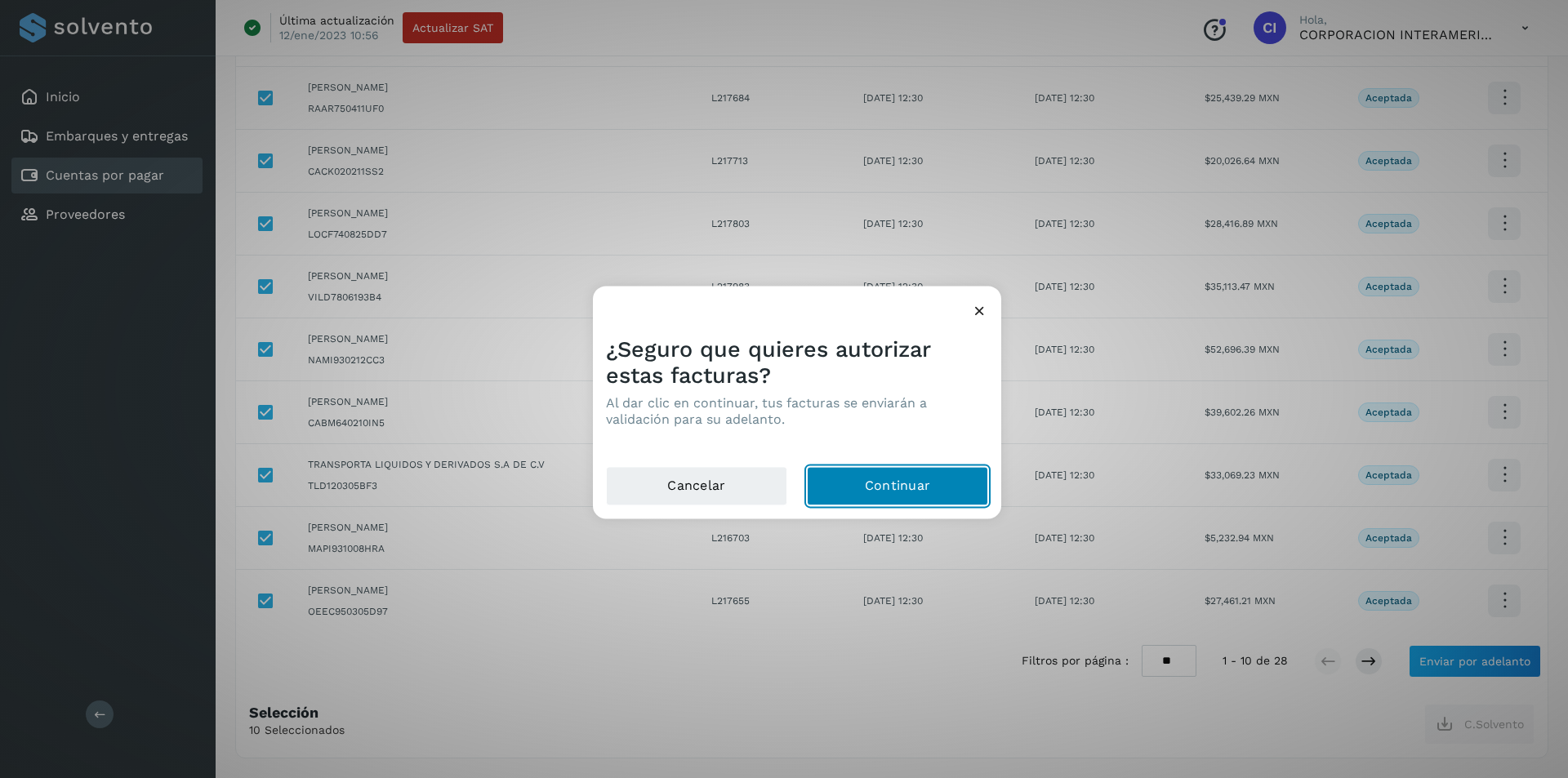 click on "Continuar" 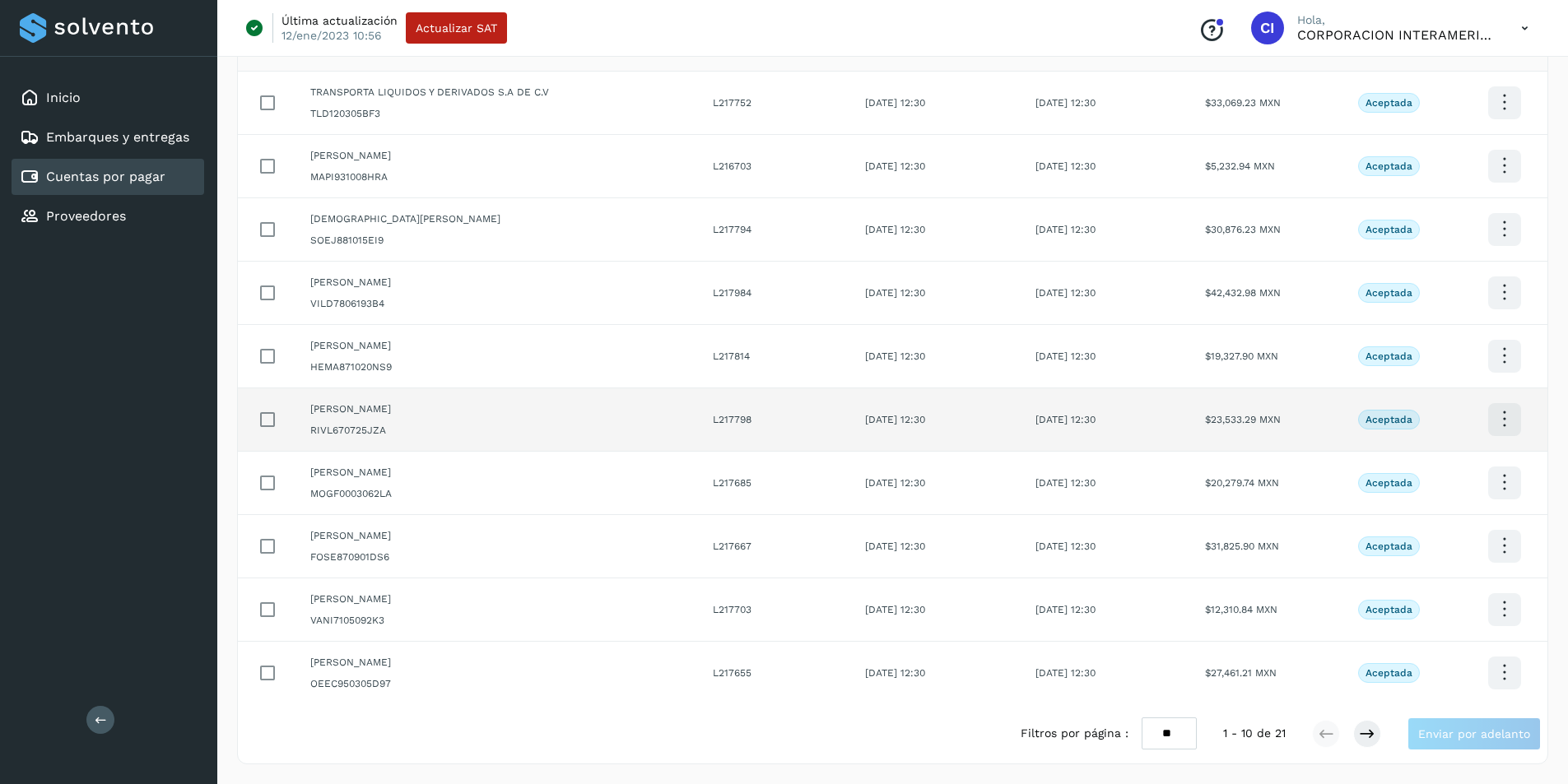 scroll, scrollTop: 0, scrollLeft: 0, axis: both 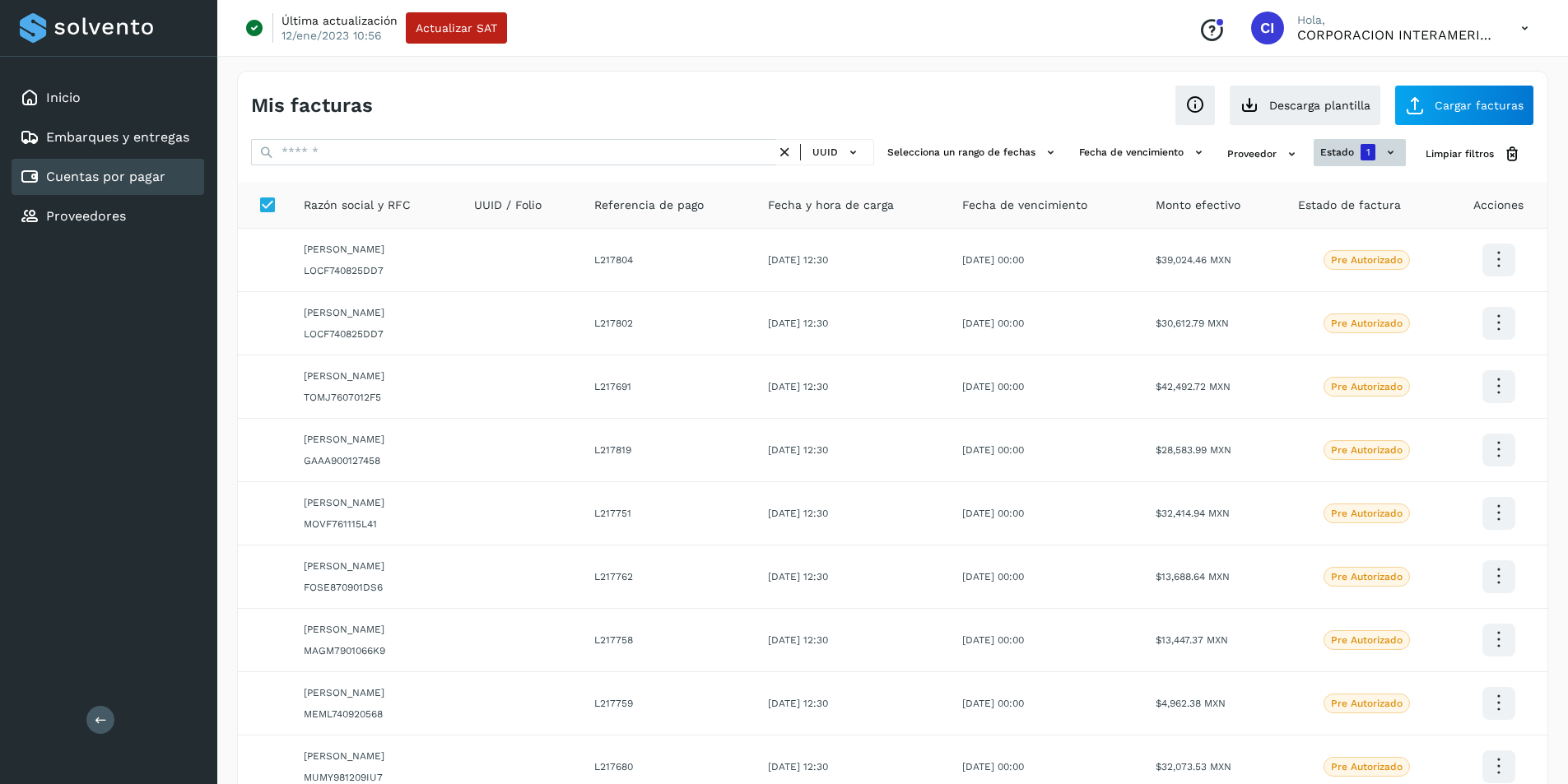 click on "estado" 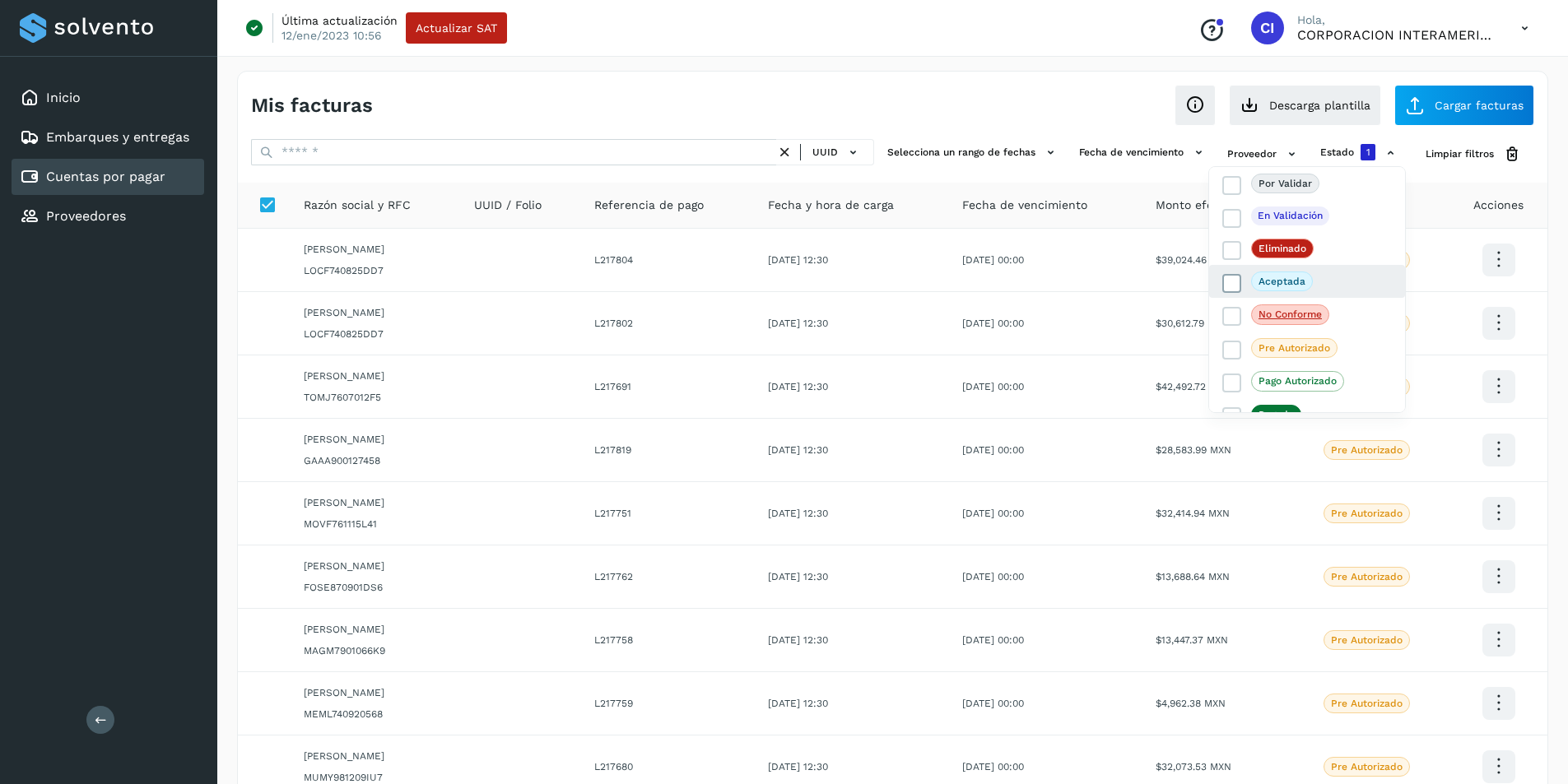 click at bounding box center (1231, 283) 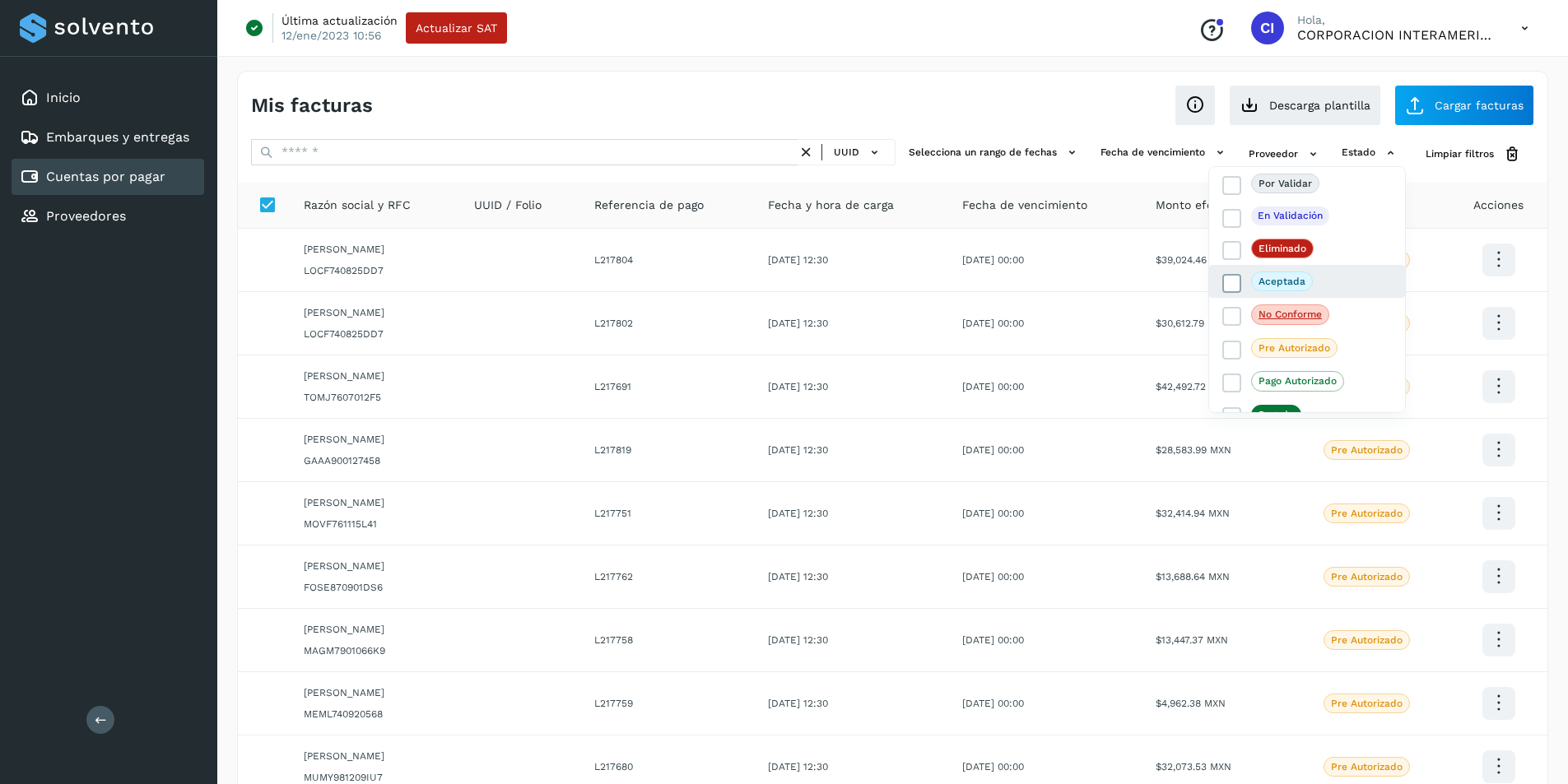 click at bounding box center (1231, 283) 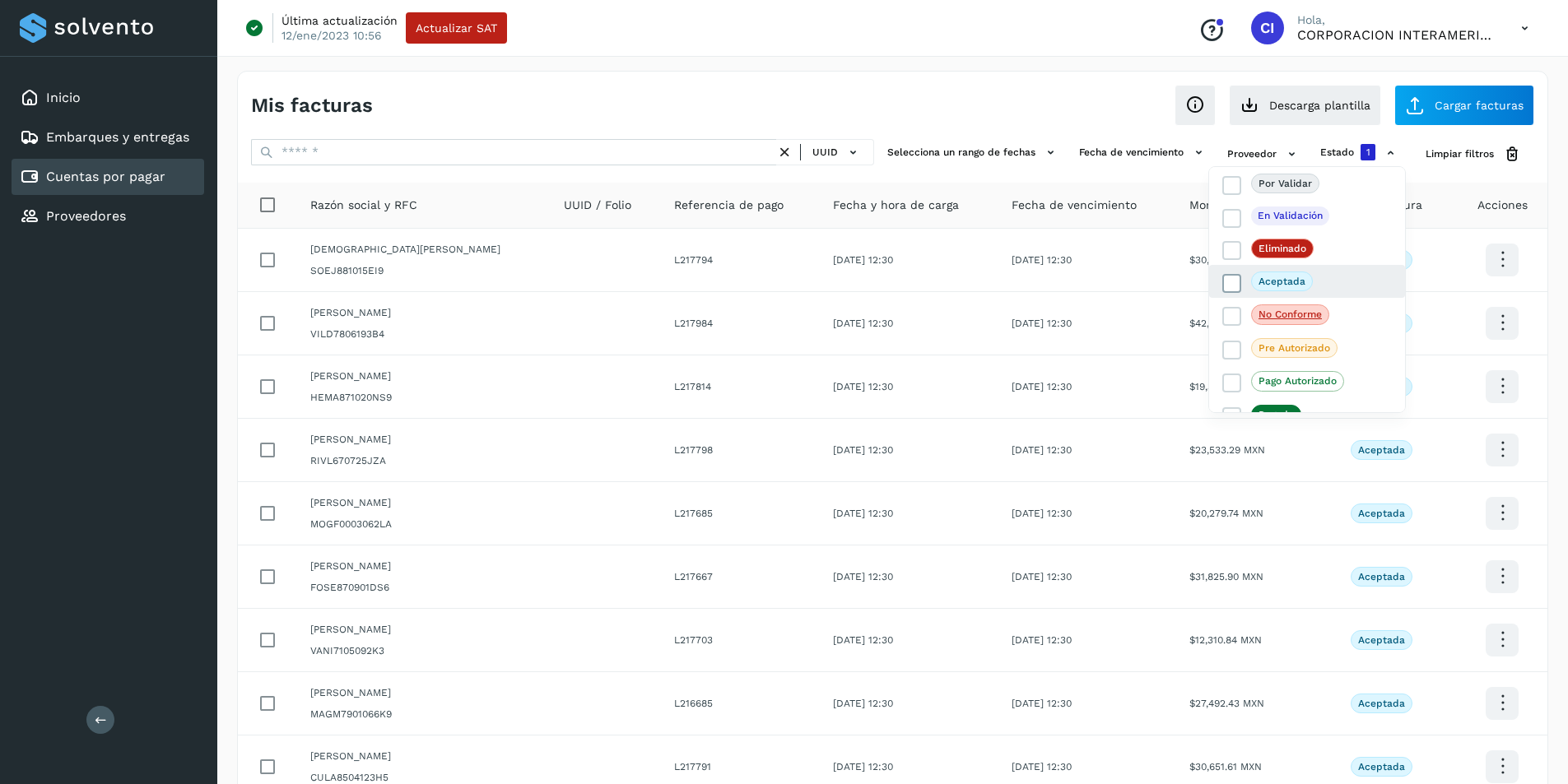 scroll, scrollTop: 52, scrollLeft: 0, axis: vertical 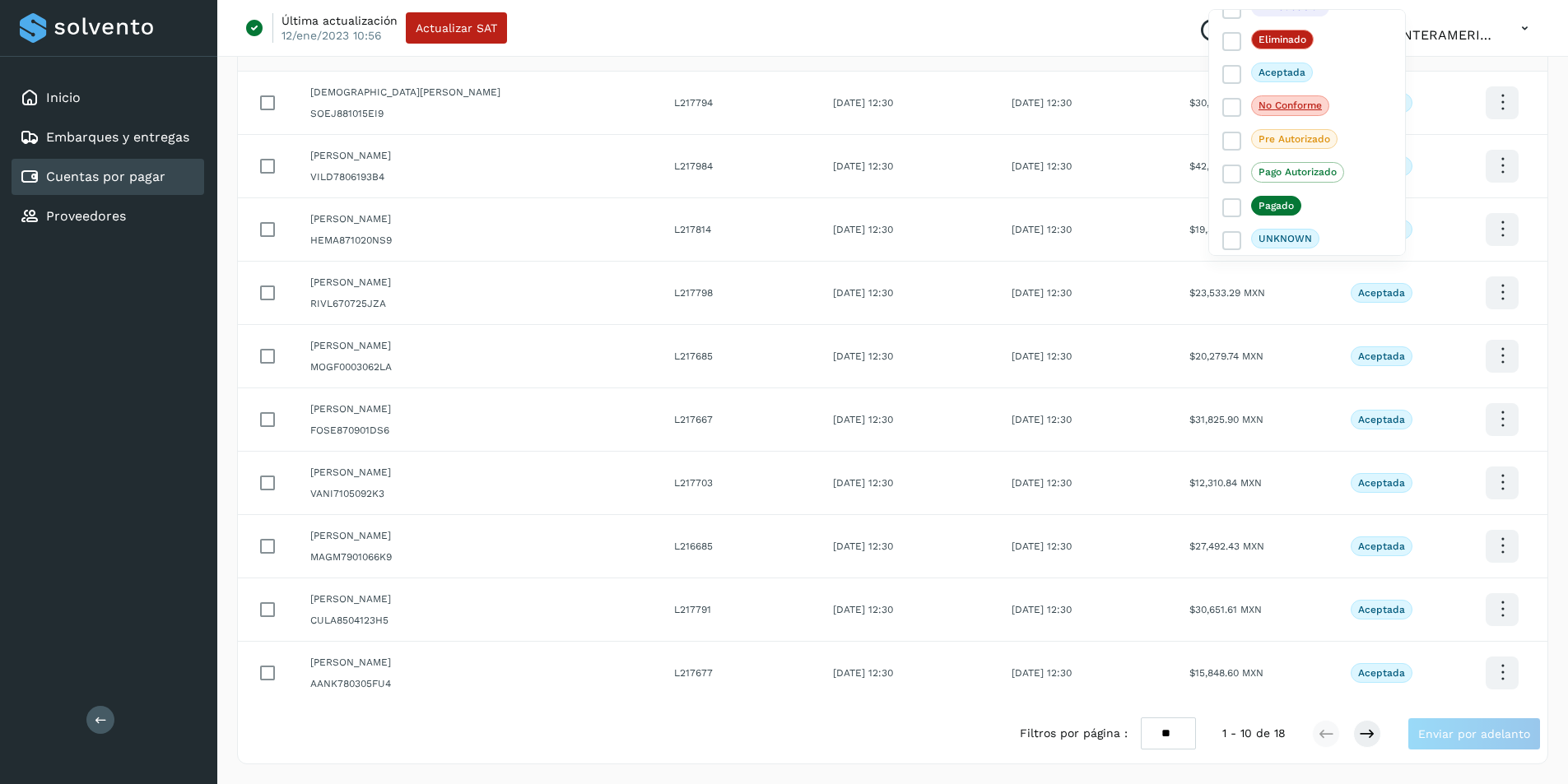 click at bounding box center [784, 392] 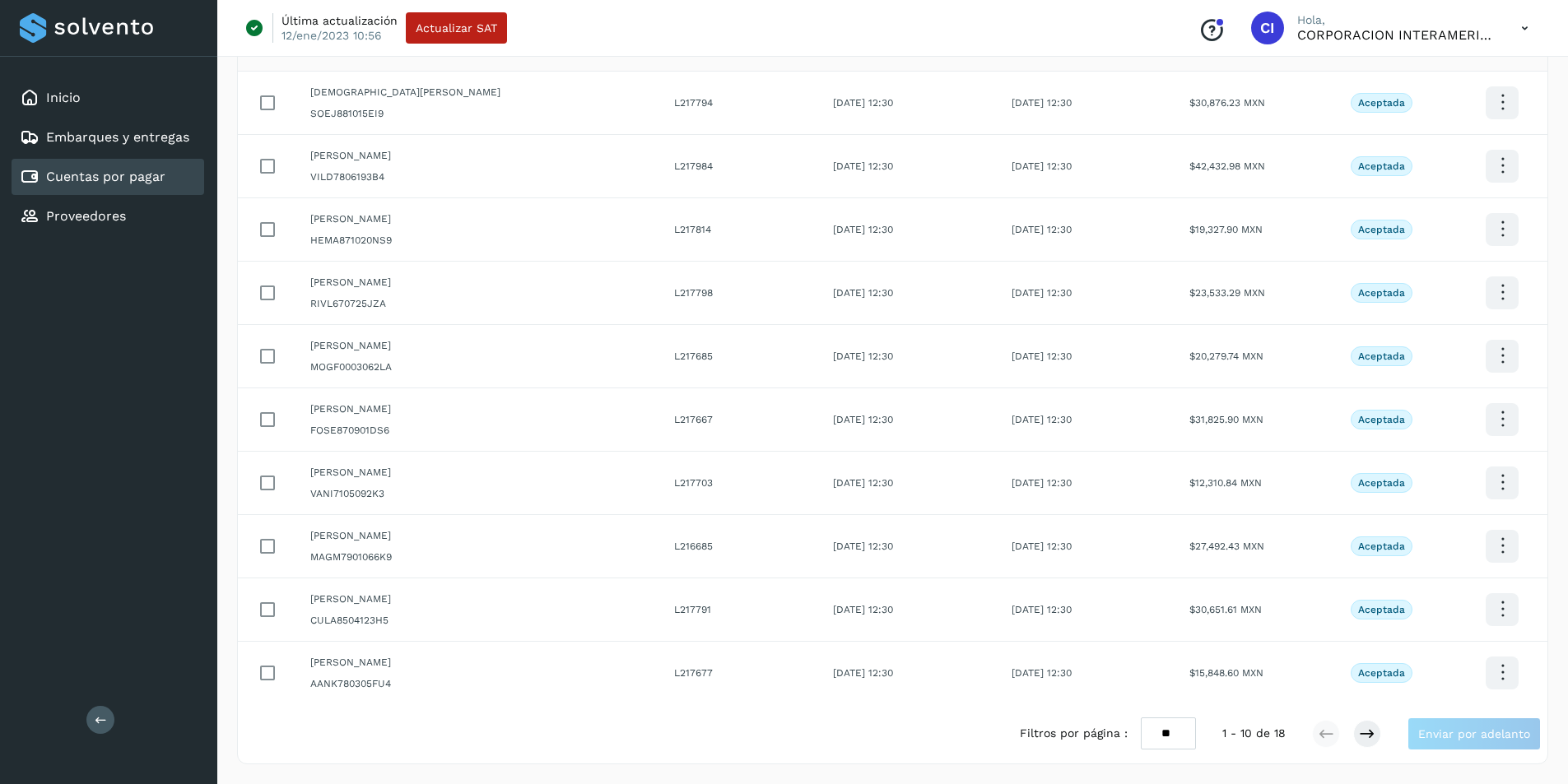 scroll, scrollTop: 0, scrollLeft: 0, axis: both 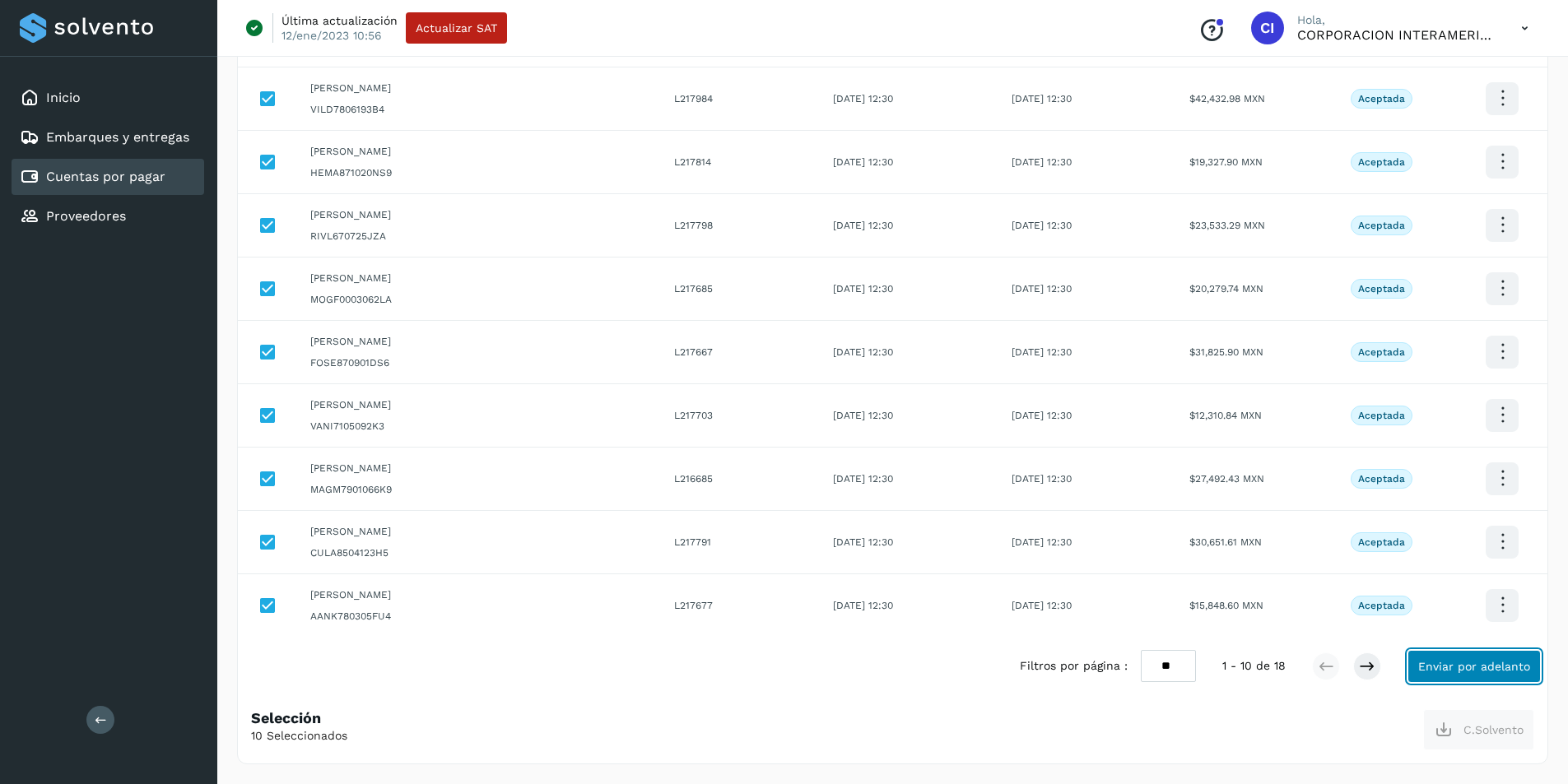 click on "Enviar por adelanto" 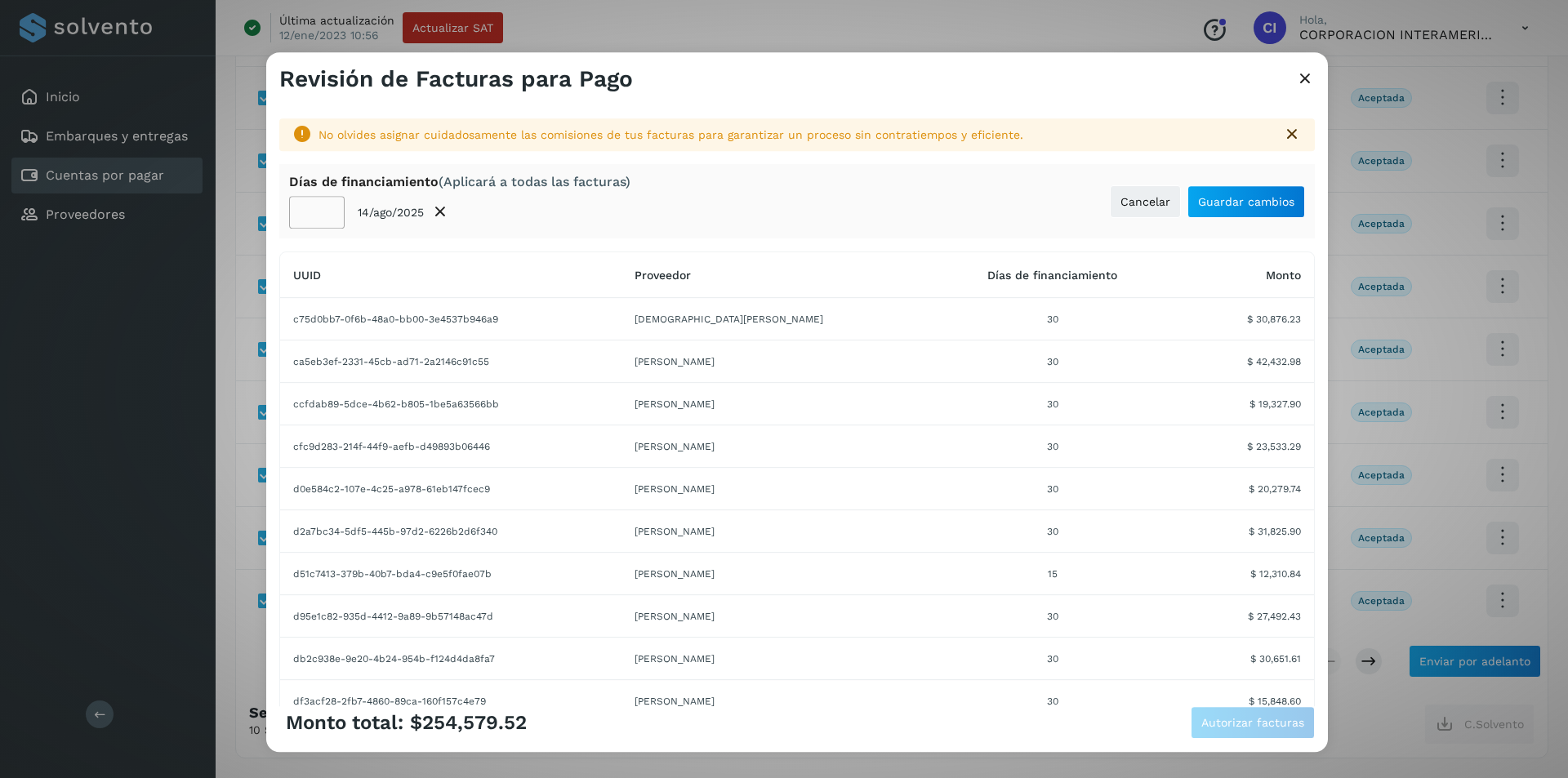 click on "**" 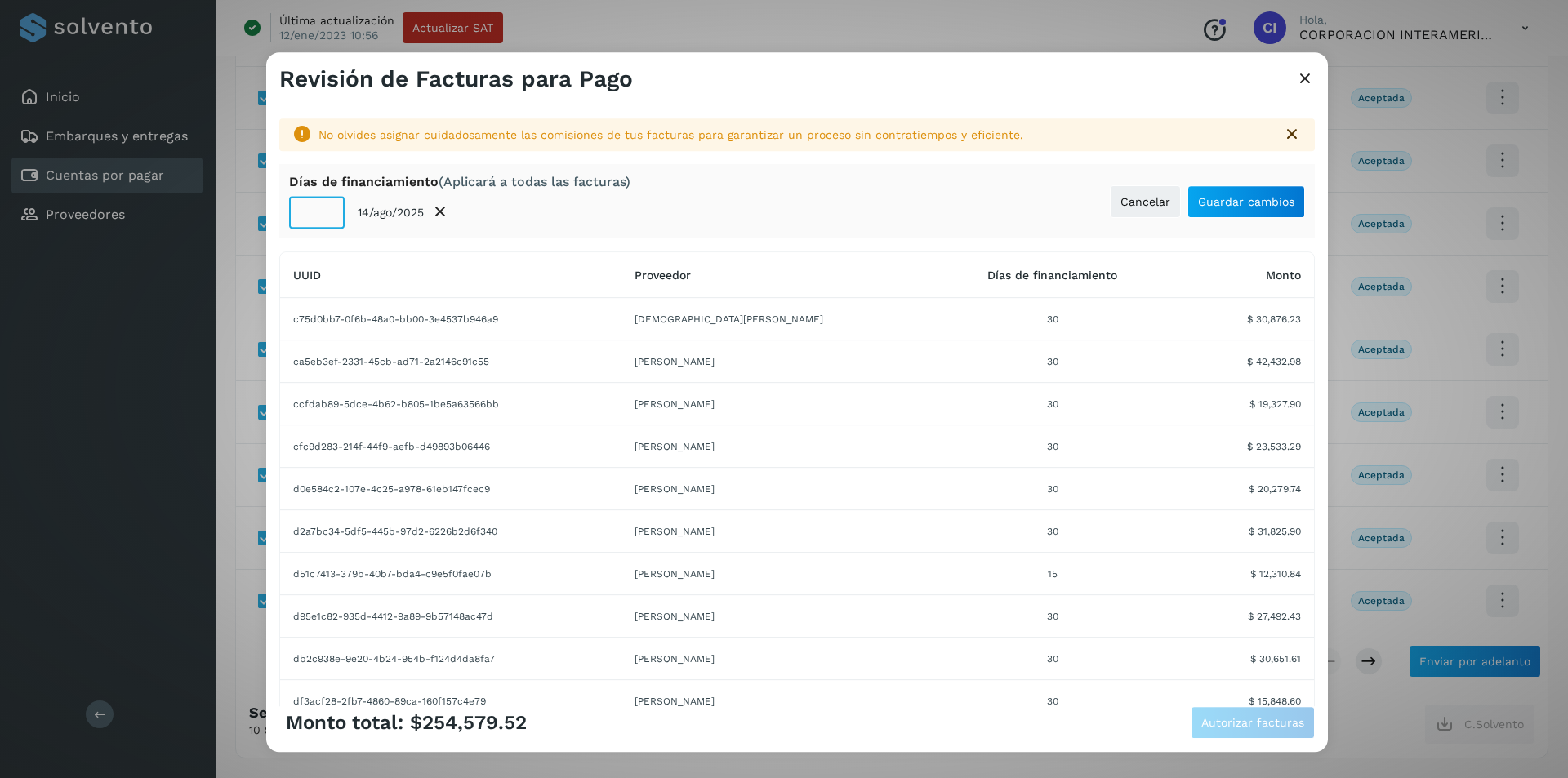 click on "**" 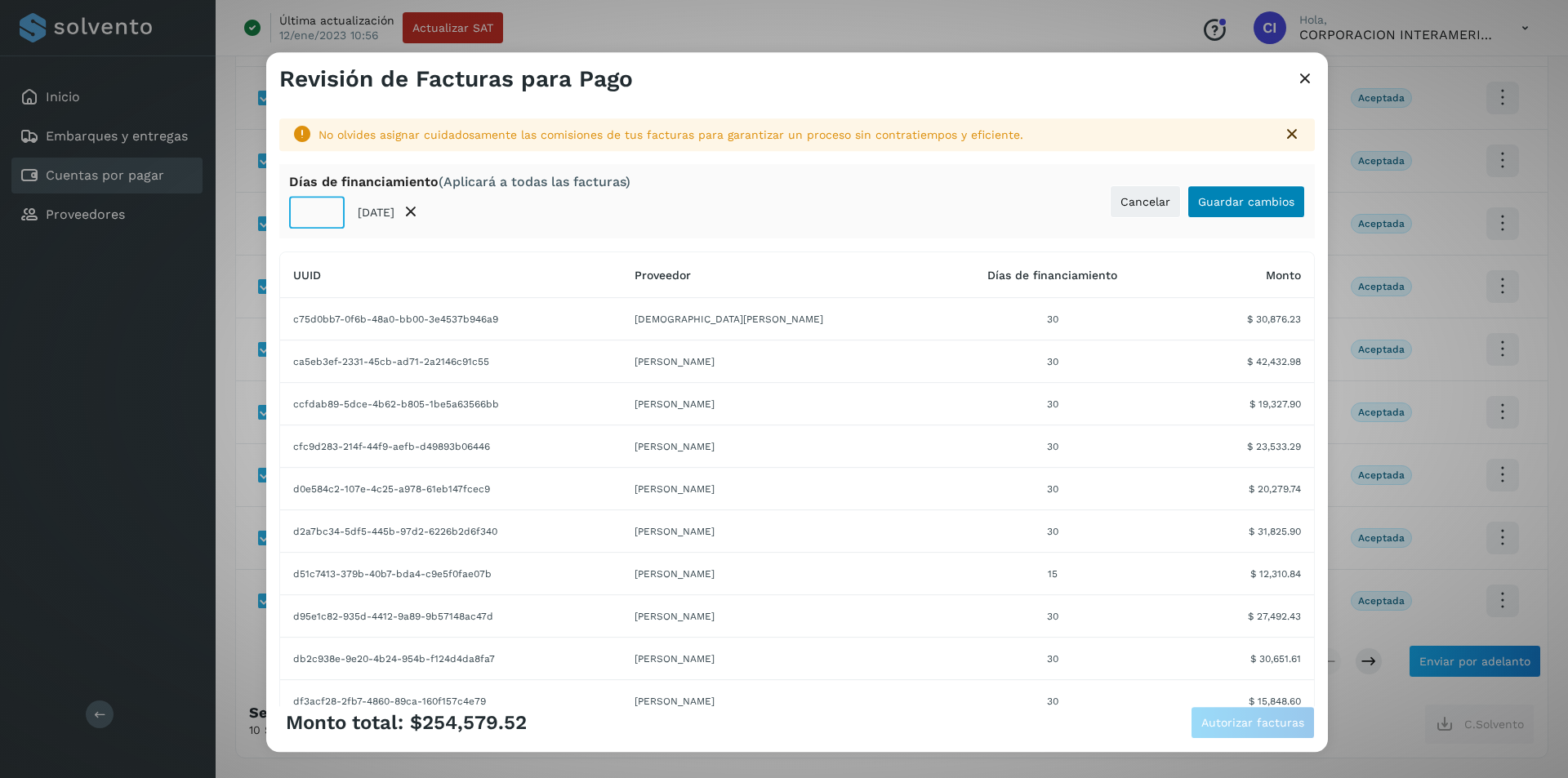 type on "**" 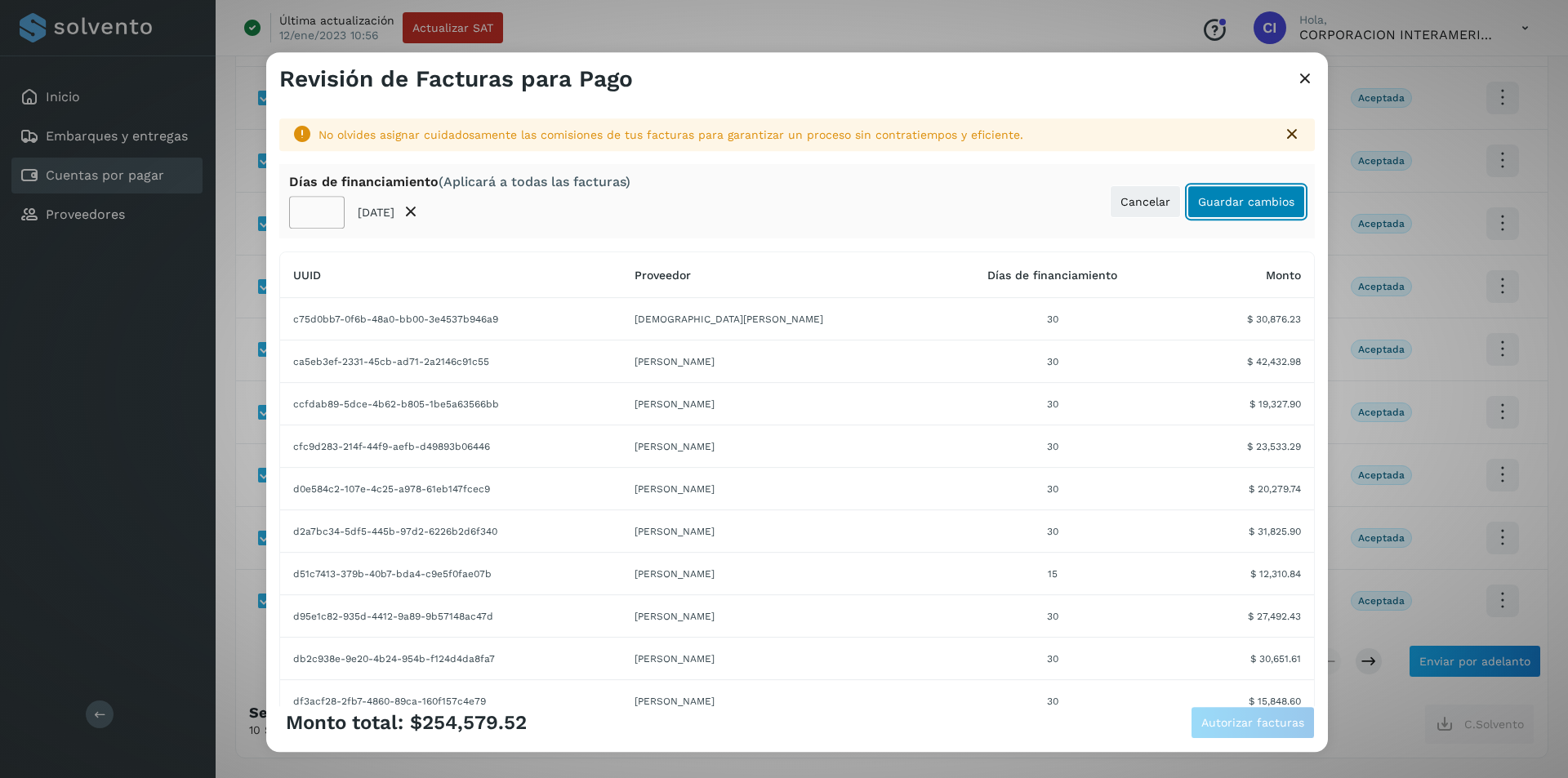 click on "Guardar cambios" at bounding box center [1246, 202] 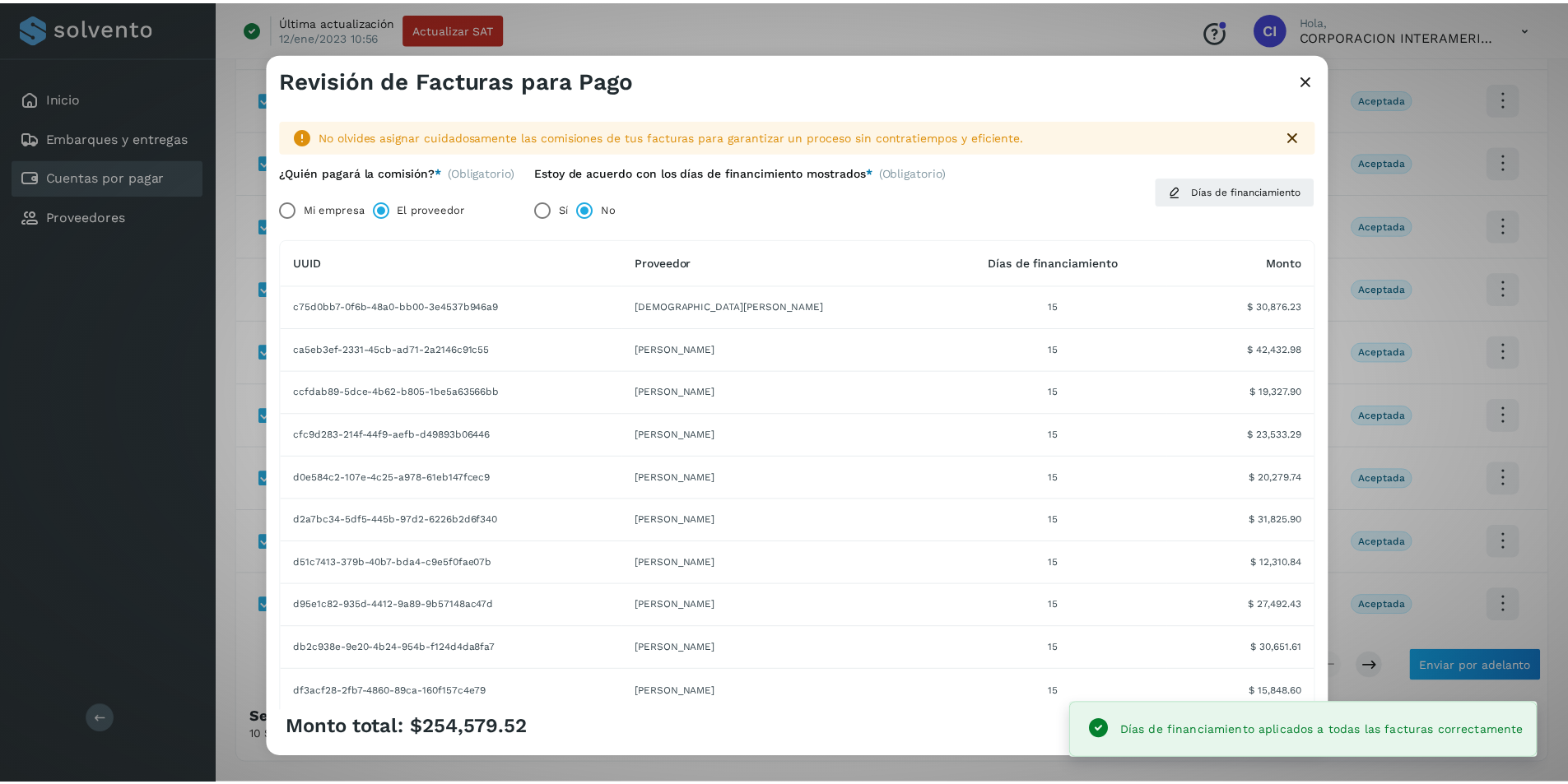 scroll, scrollTop: 134, scrollLeft: 0, axis: vertical 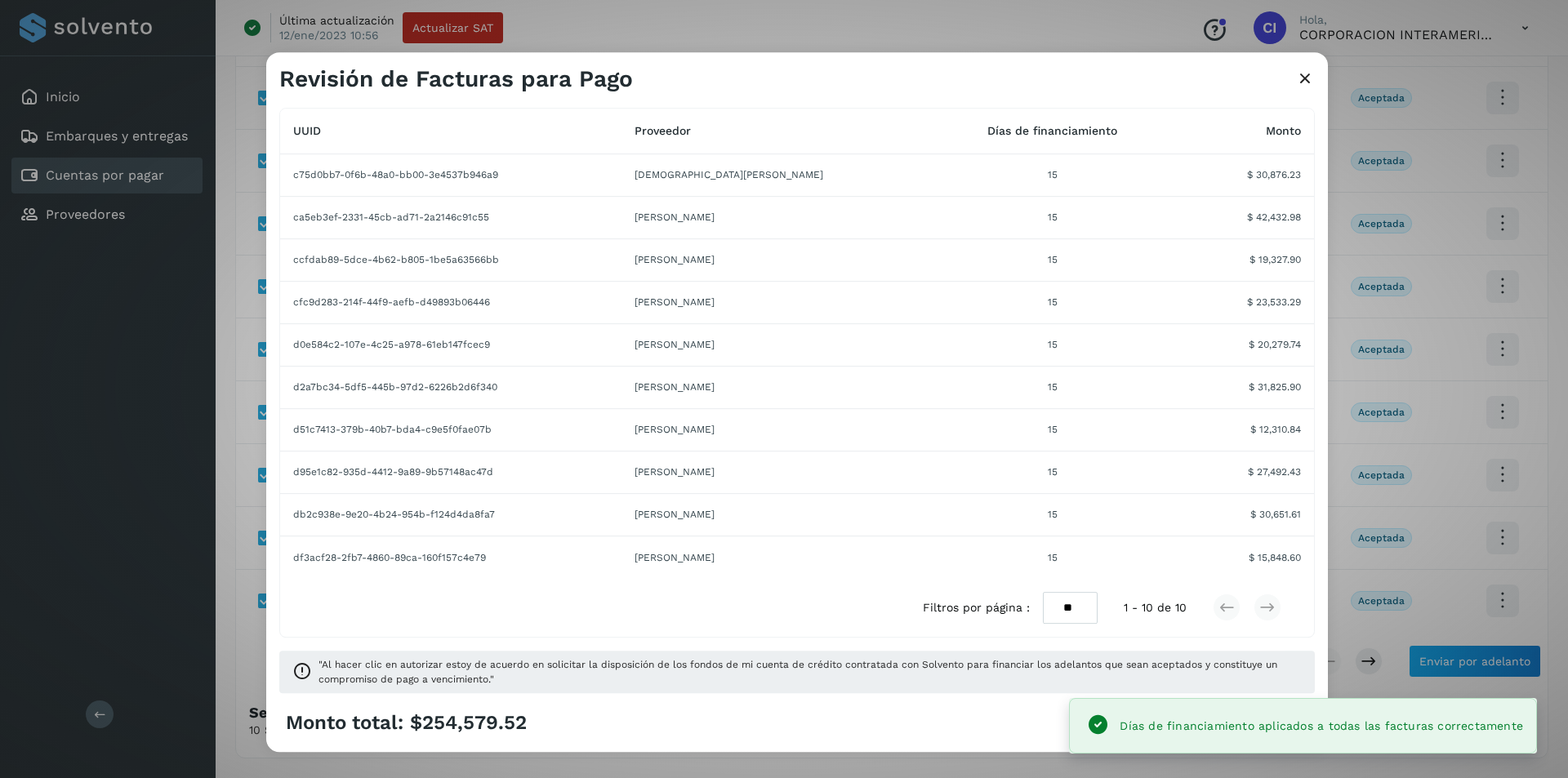 click on "Monto total:  $254,579.52 Autorizar facturas" 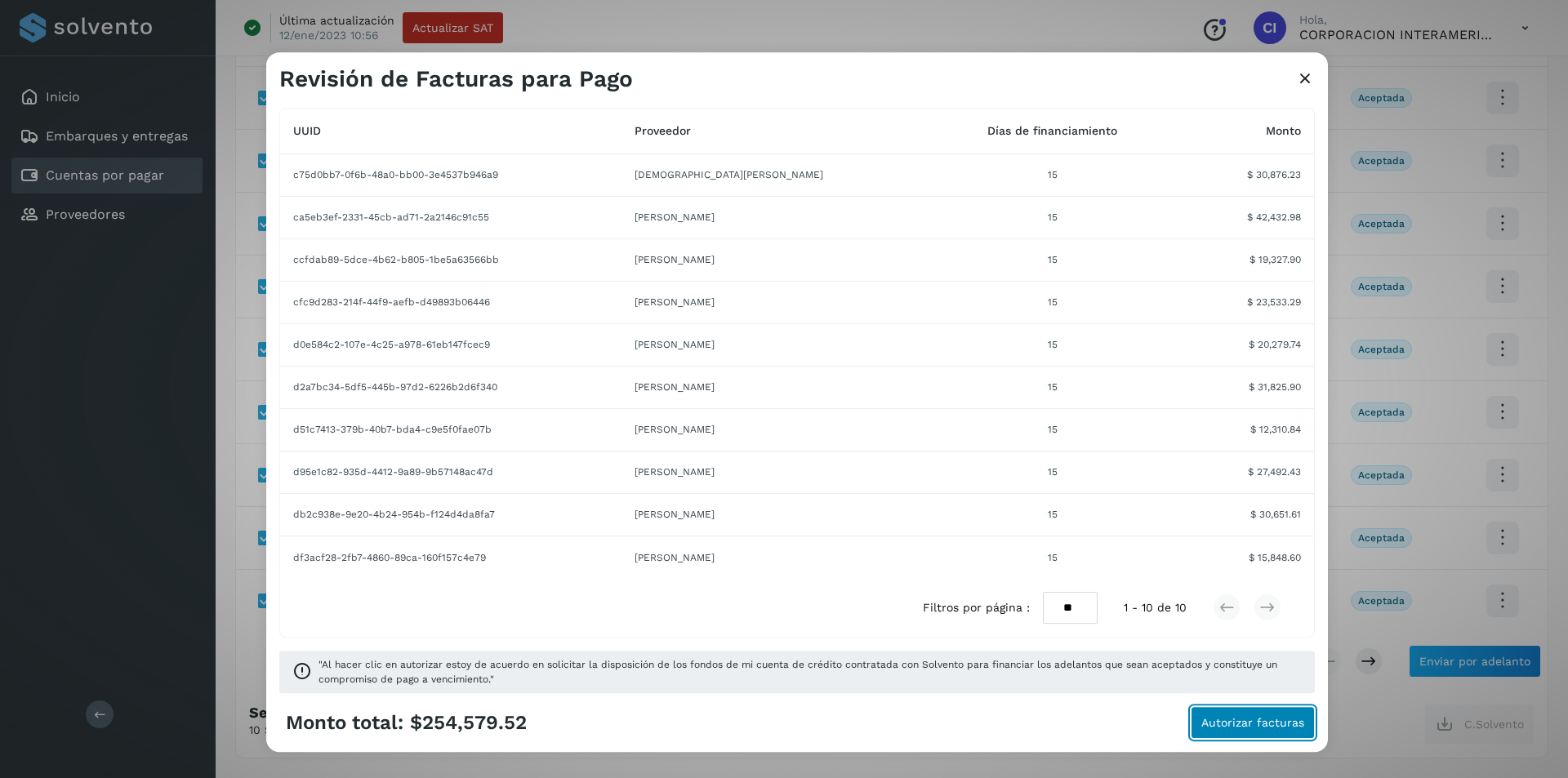 click on "Autorizar facturas" 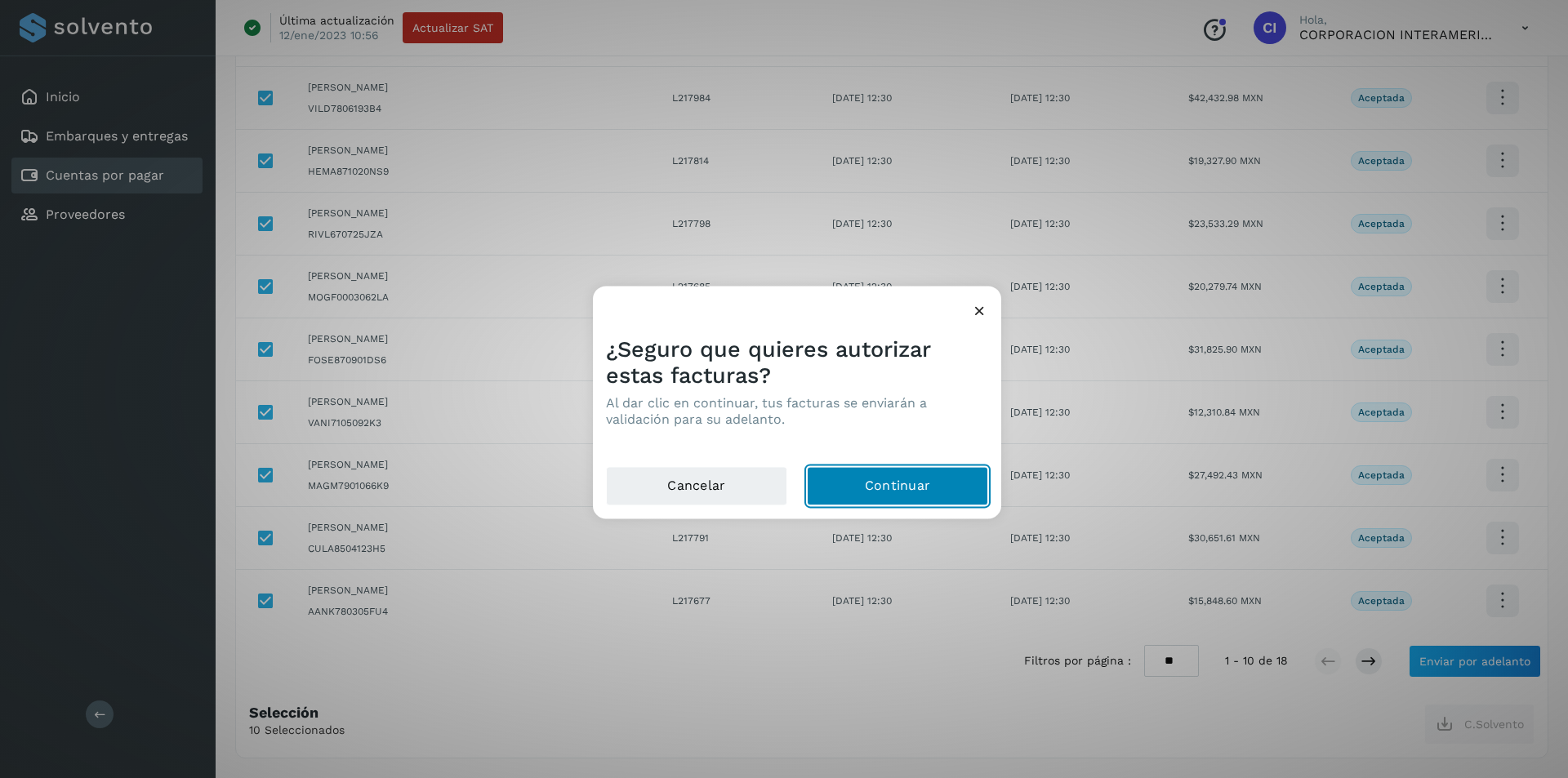 click on "Continuar" 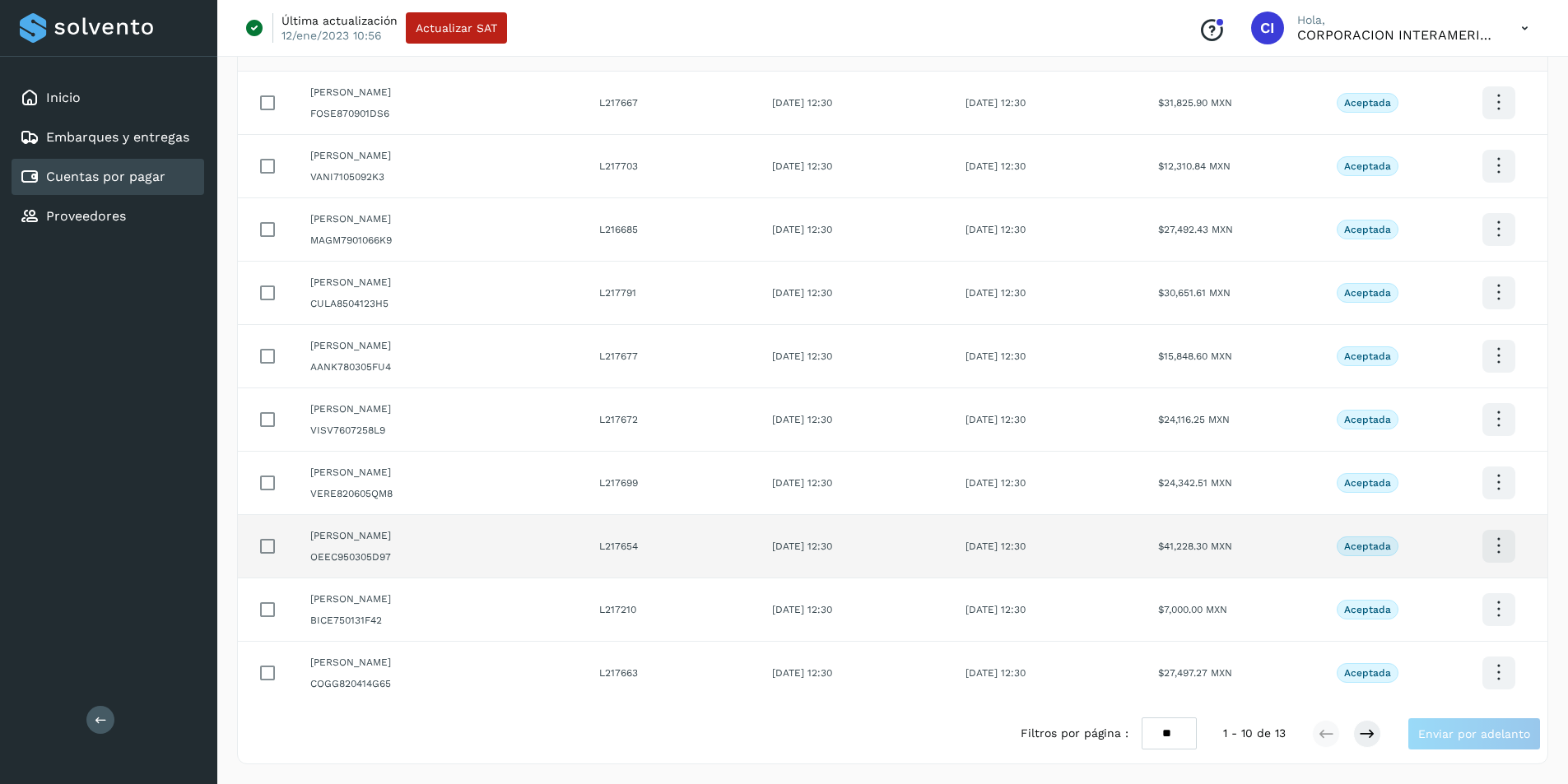 scroll, scrollTop: 0, scrollLeft: 0, axis: both 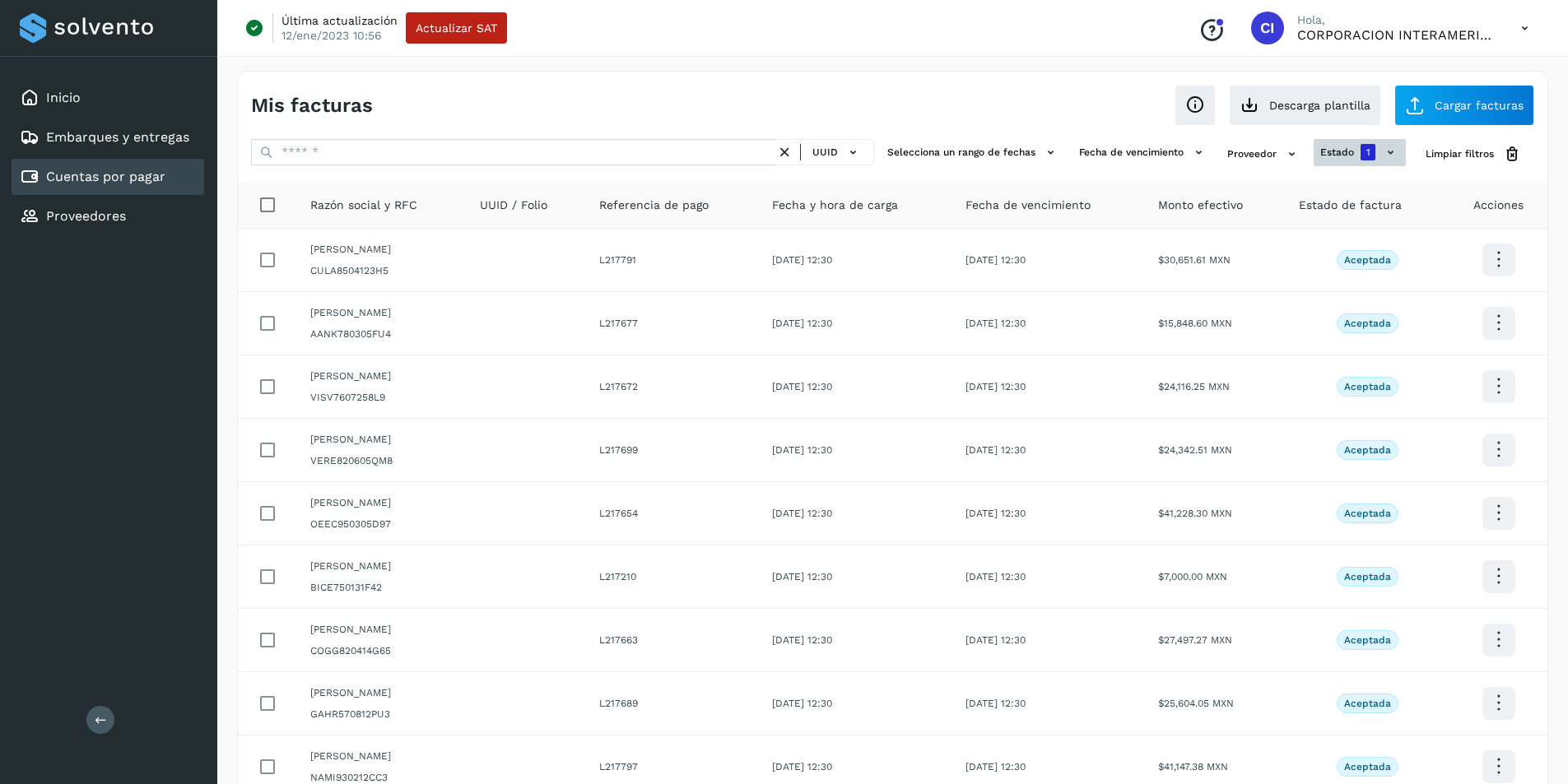 click on "estado" 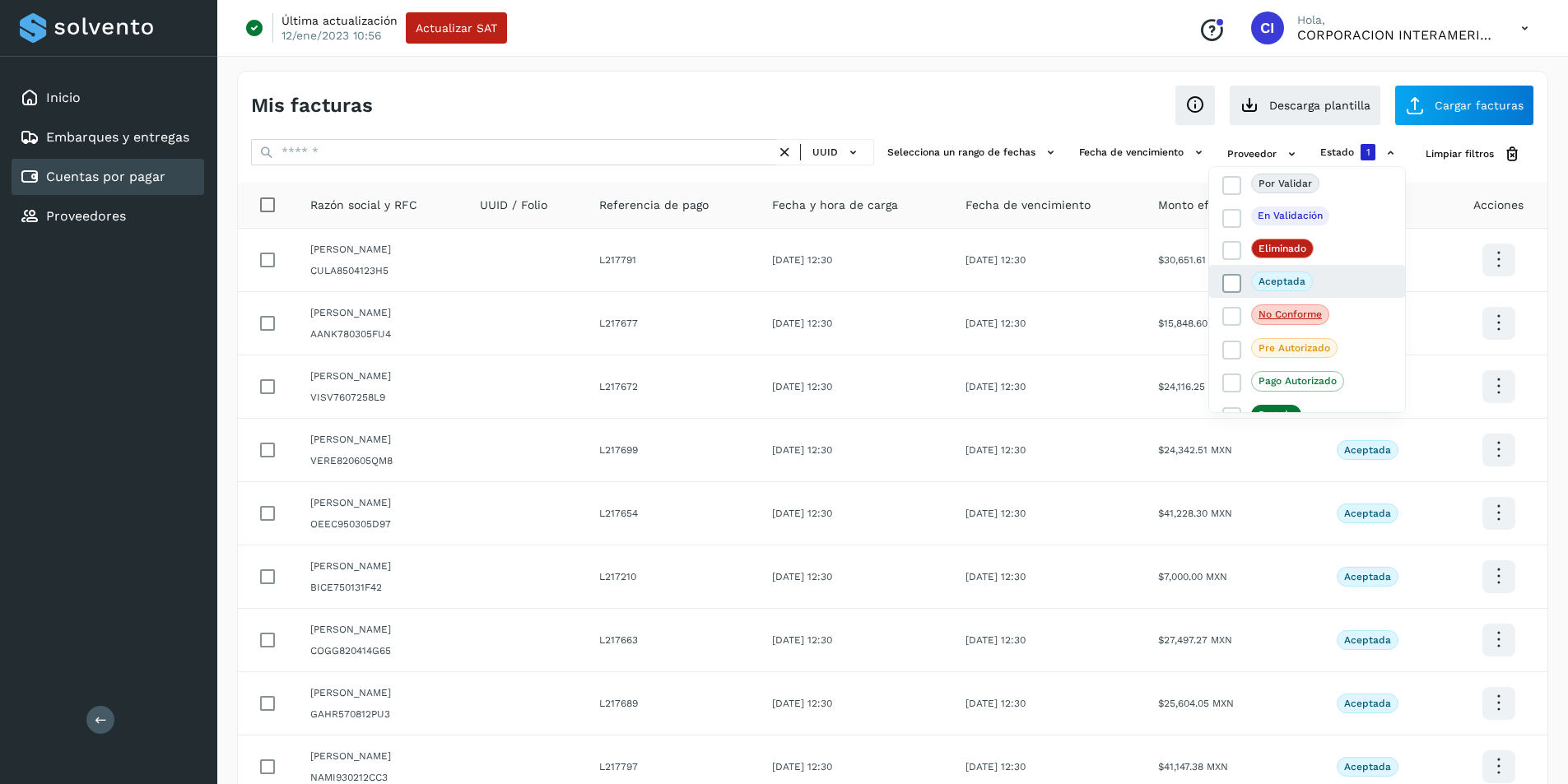 click at bounding box center [1232, 284] 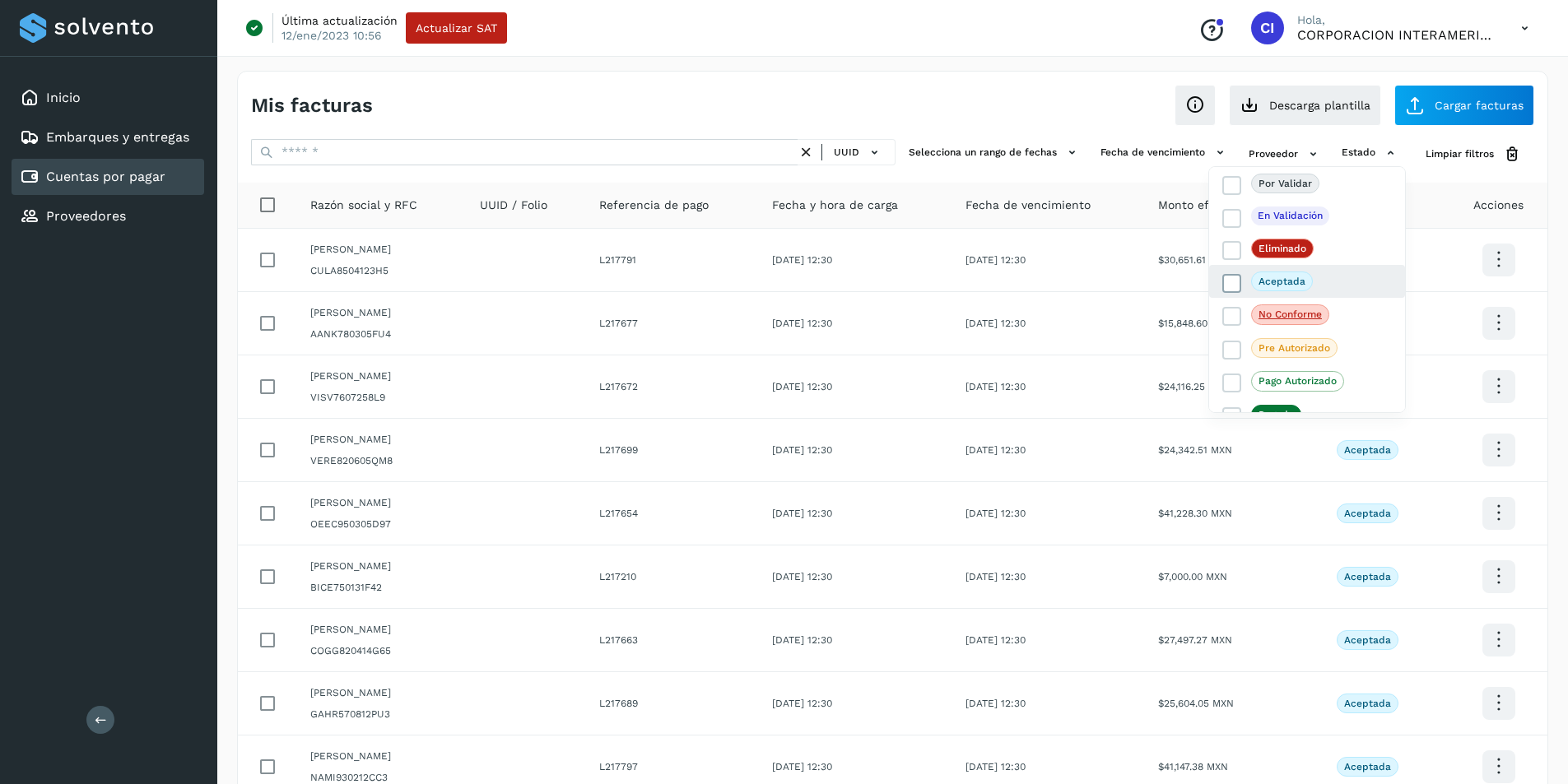 click at bounding box center (1232, 284) 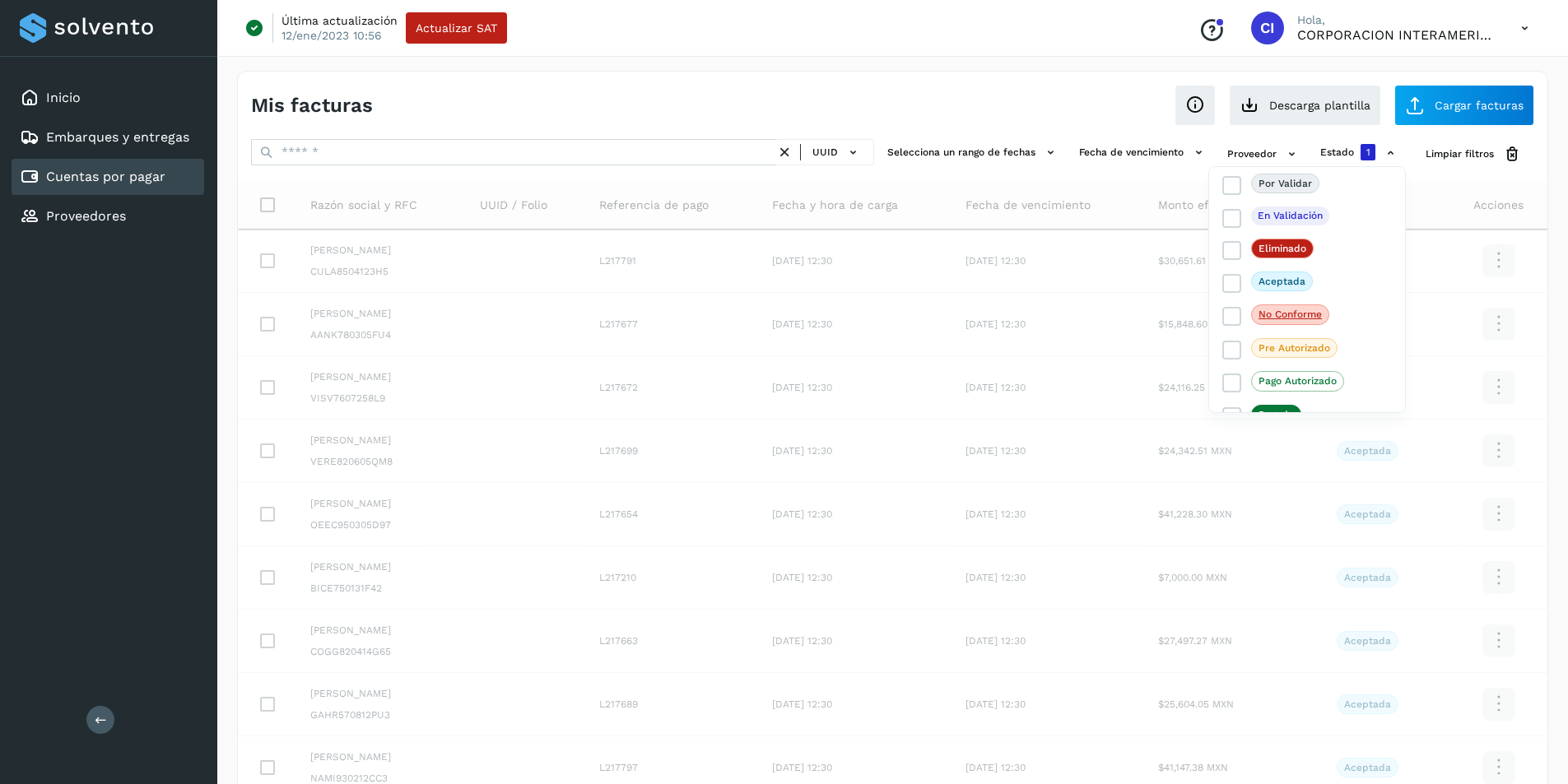 click at bounding box center (784, 392) 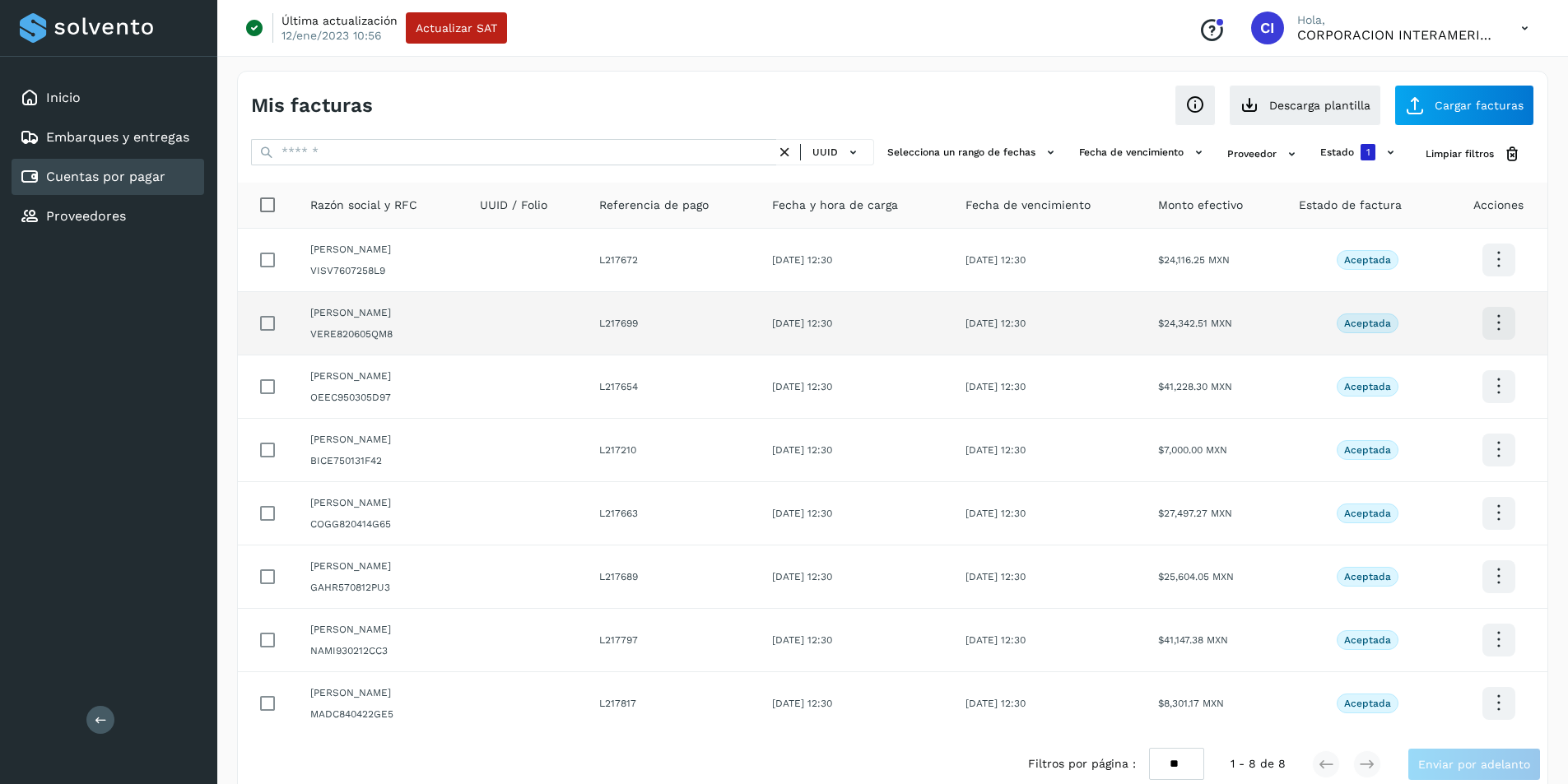 scroll, scrollTop: 30, scrollLeft: 0, axis: vertical 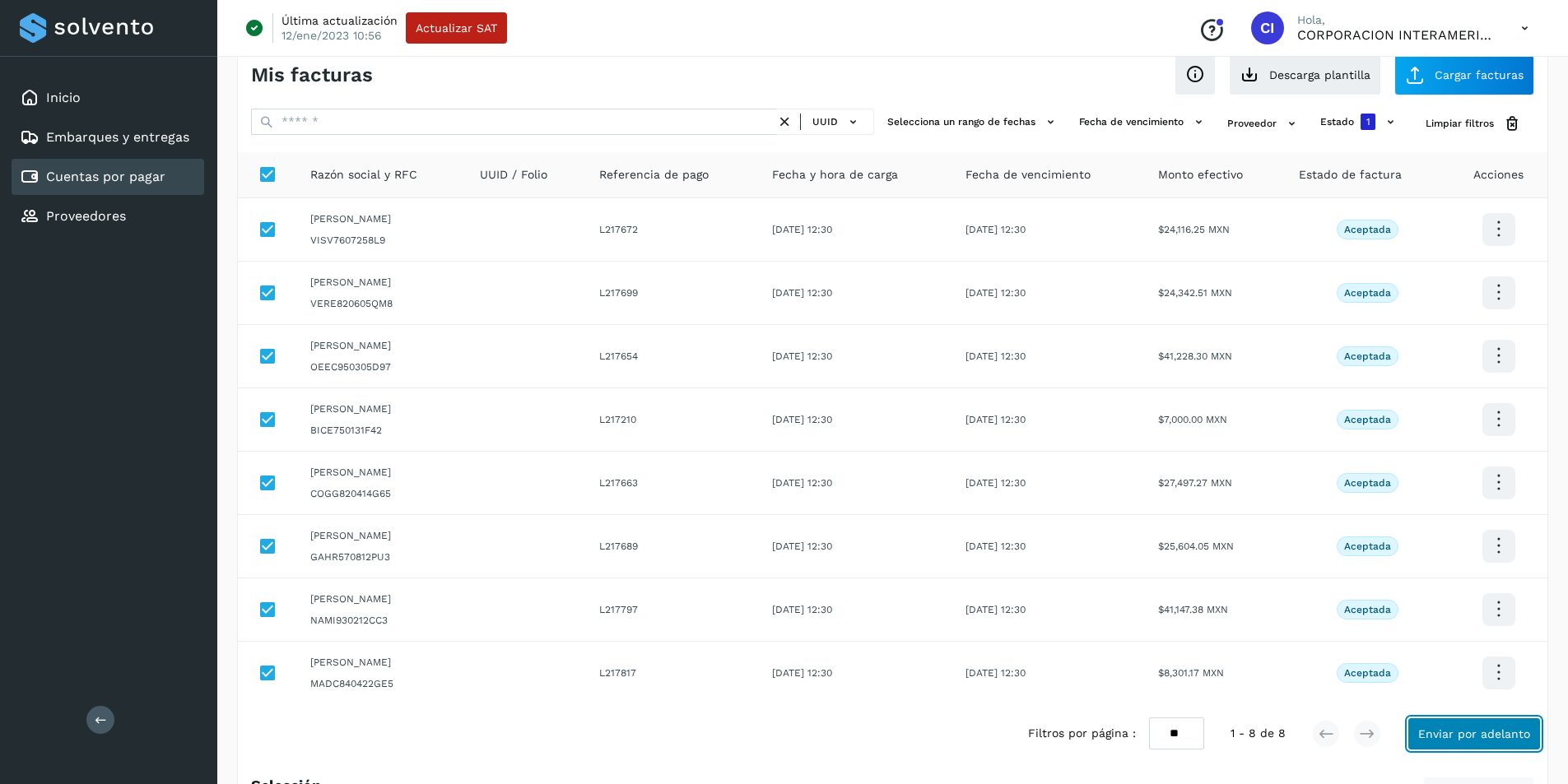 click on "Enviar por adelanto" 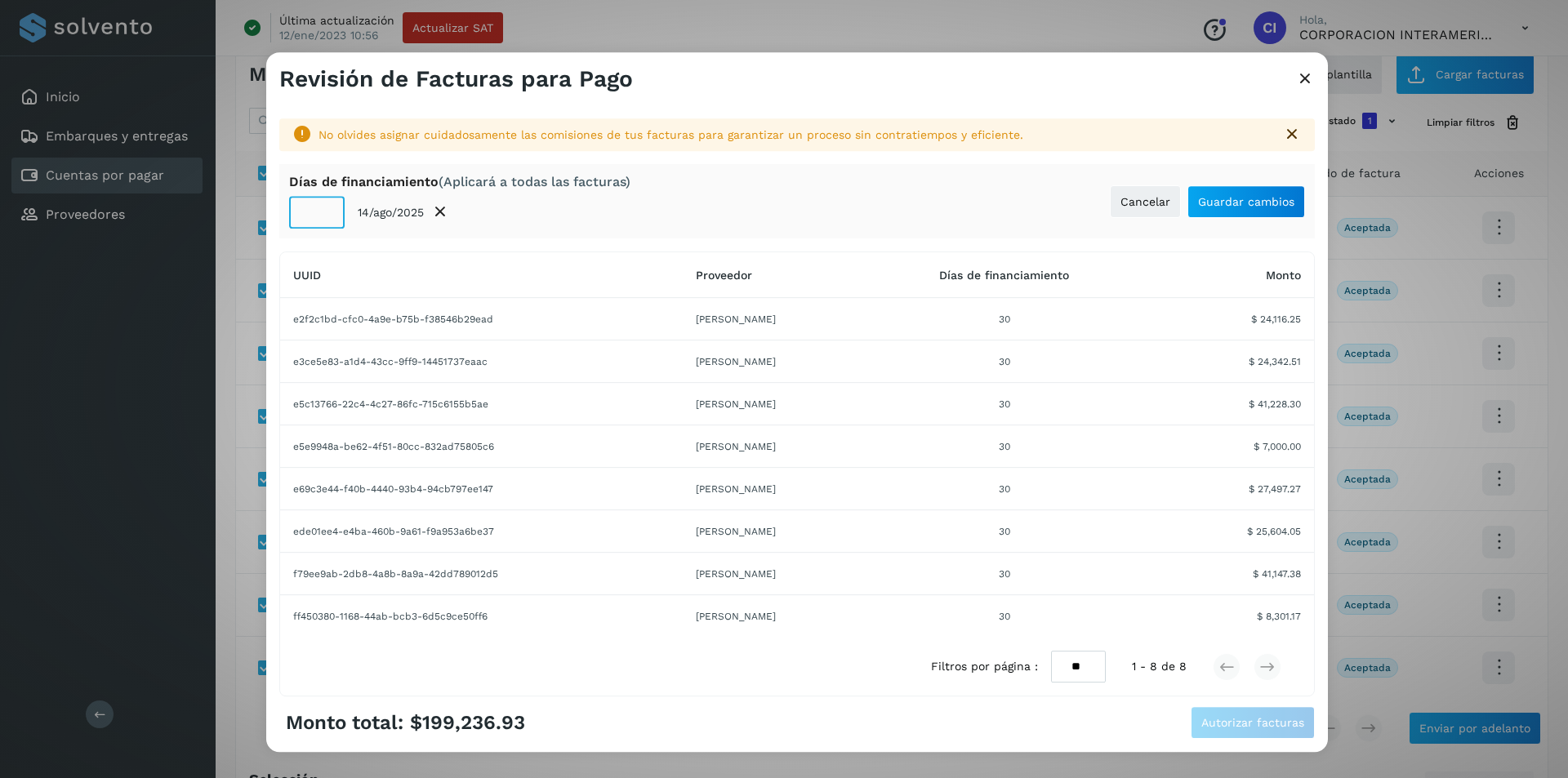 click on "**" 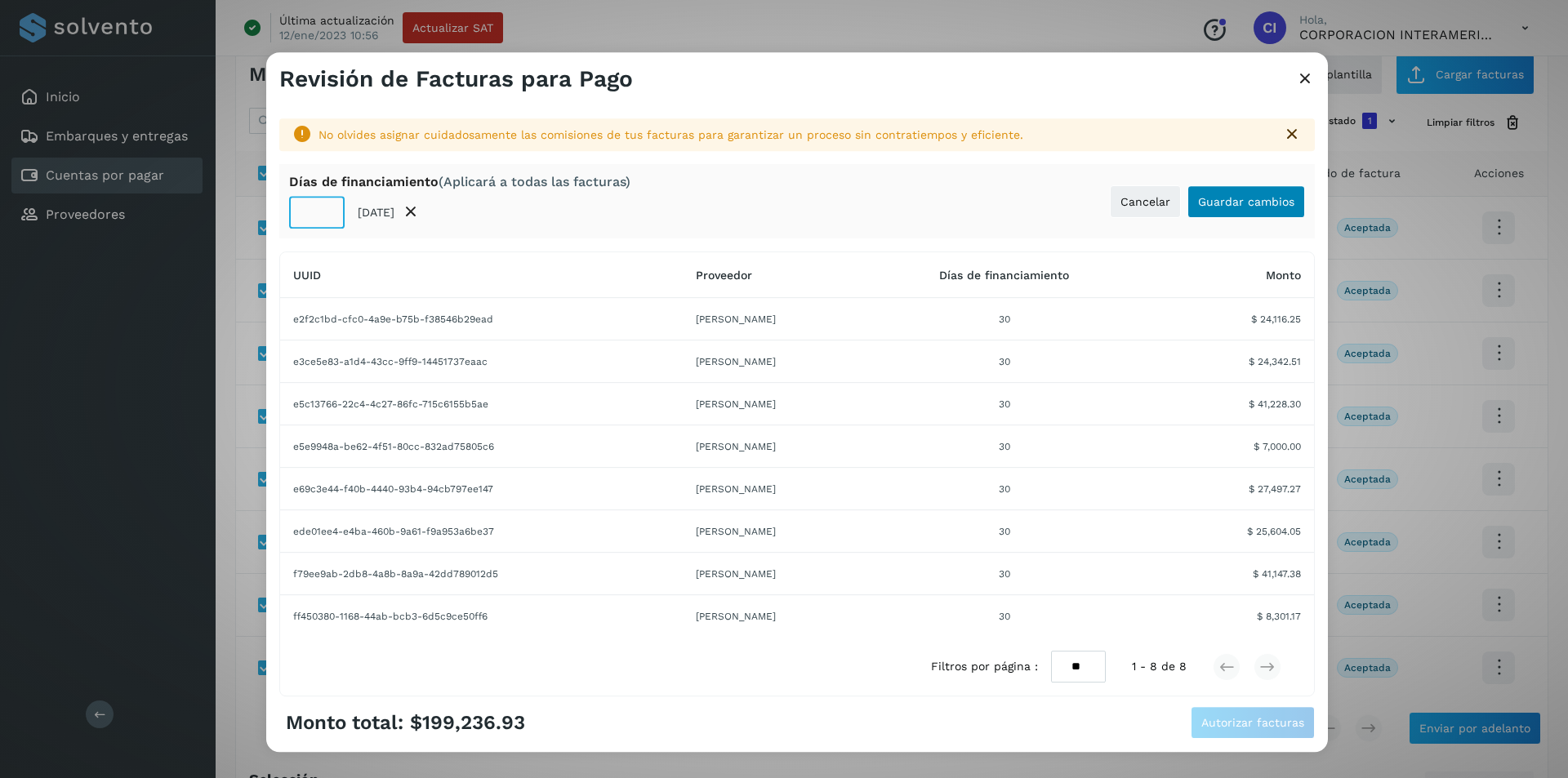 type on "**" 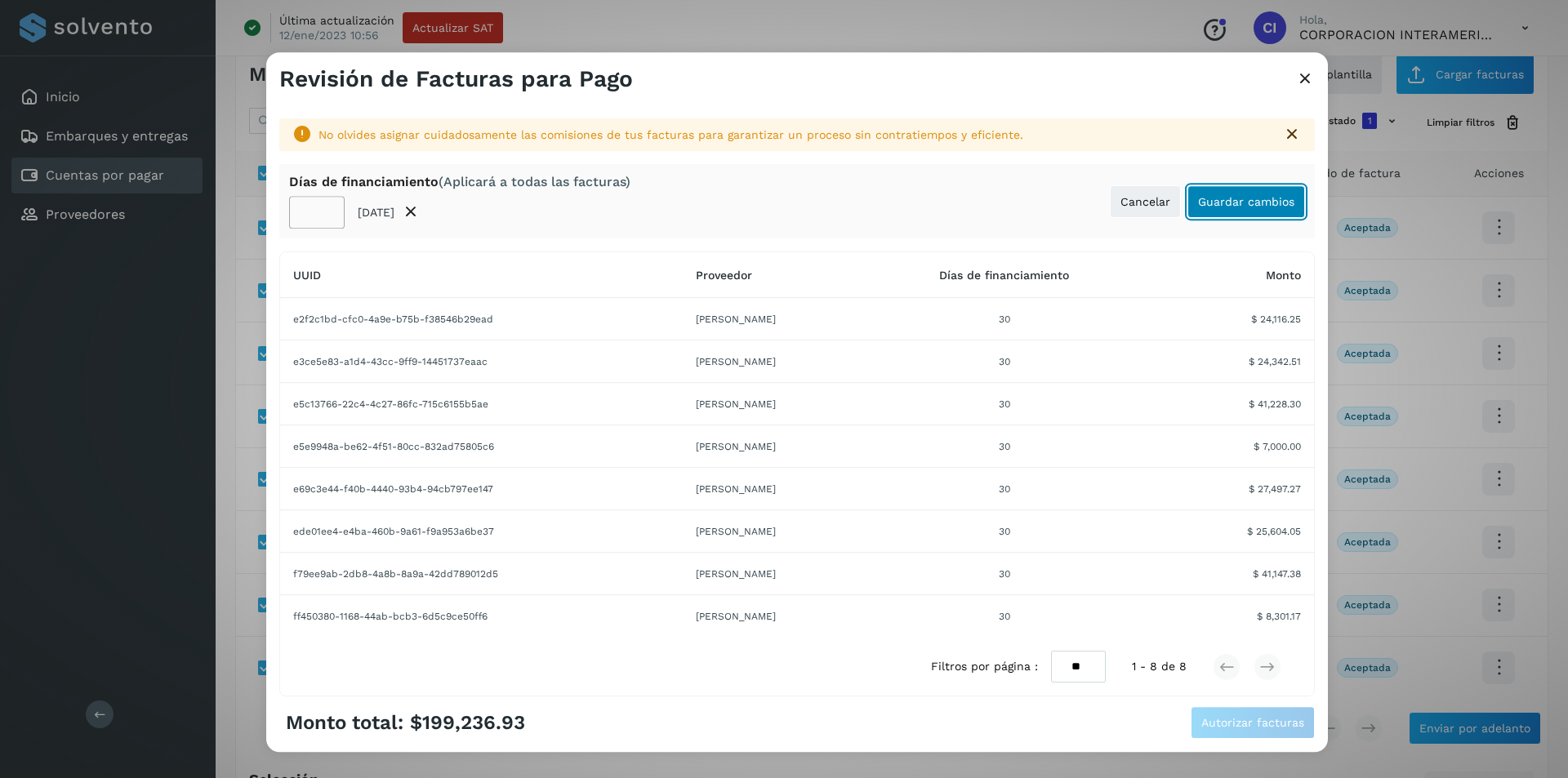 click on "Guardar cambios" 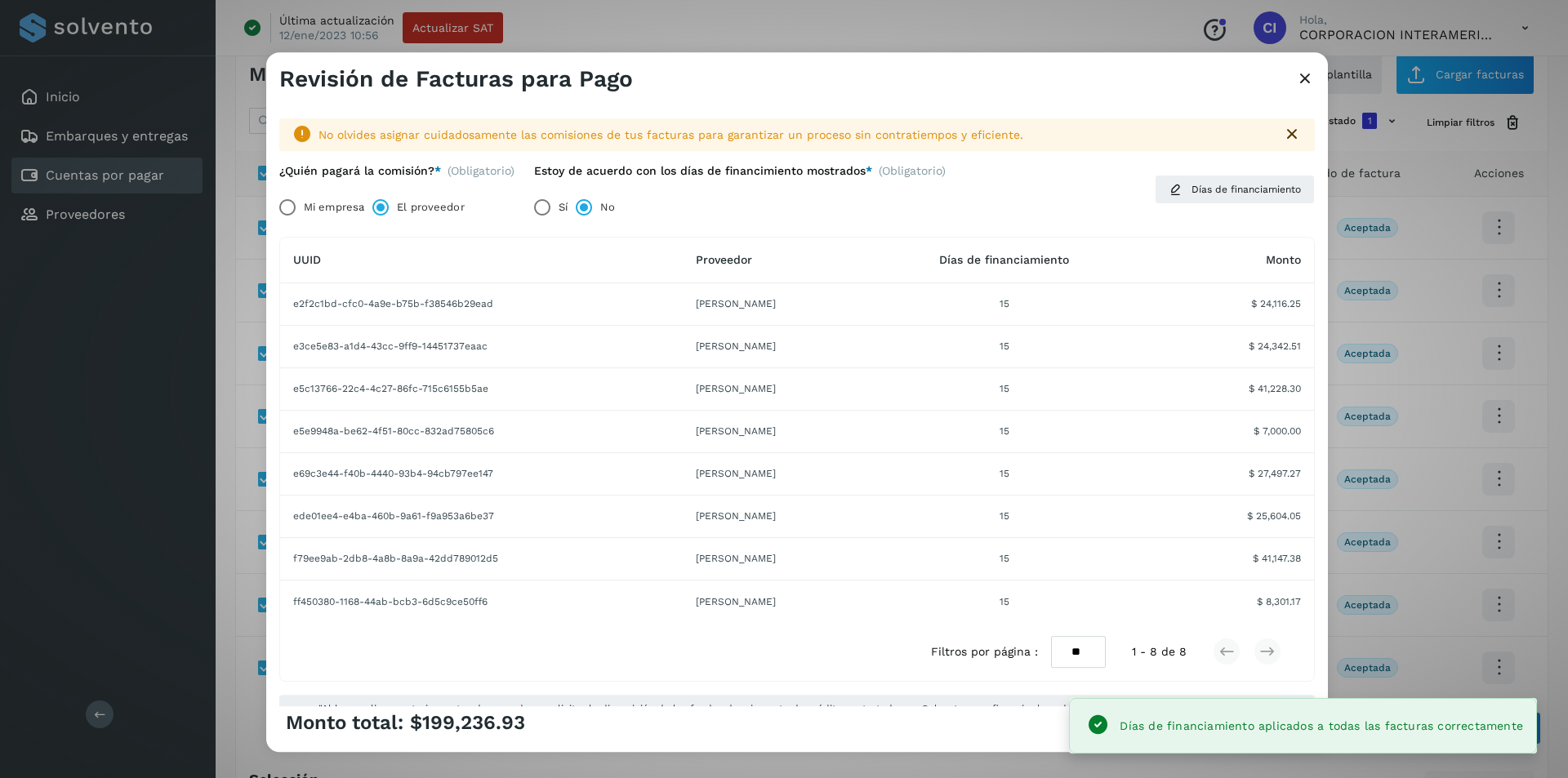 click on "Monto total:  $199,236.93 Autorizar facturas" 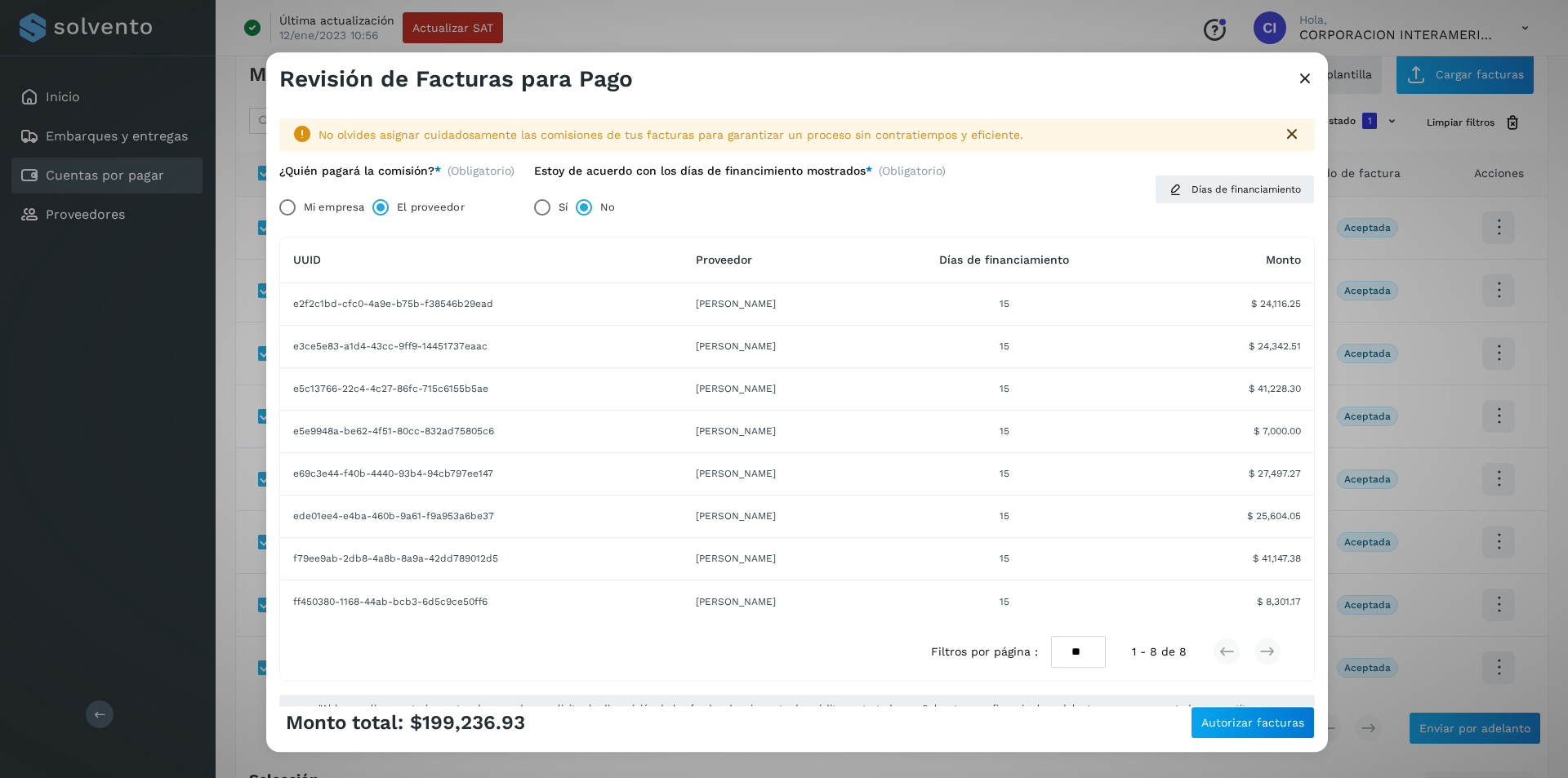 click on "Monto total:  $199,236.93 Autorizar facturas" 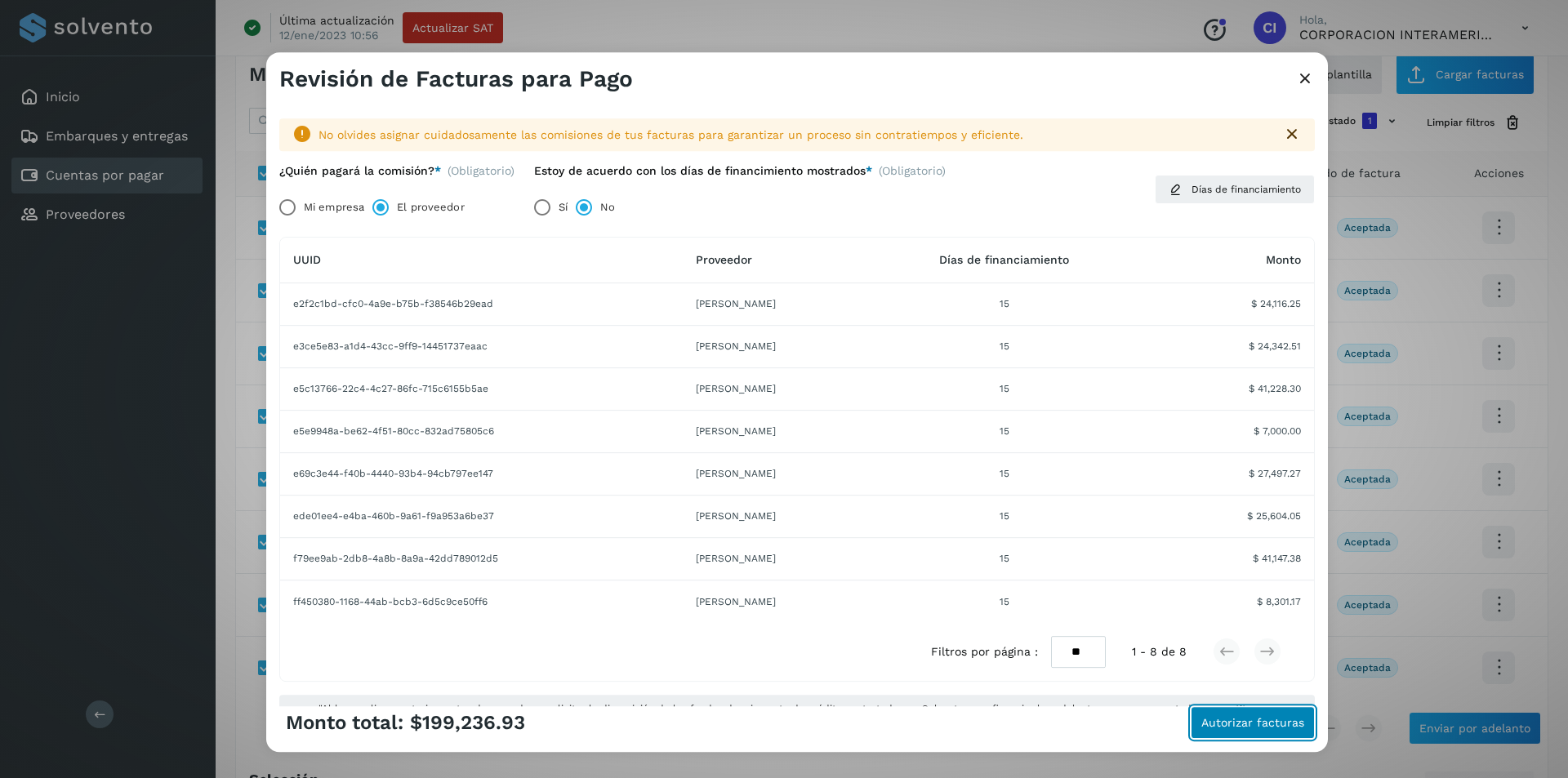 click on "Autorizar facturas" 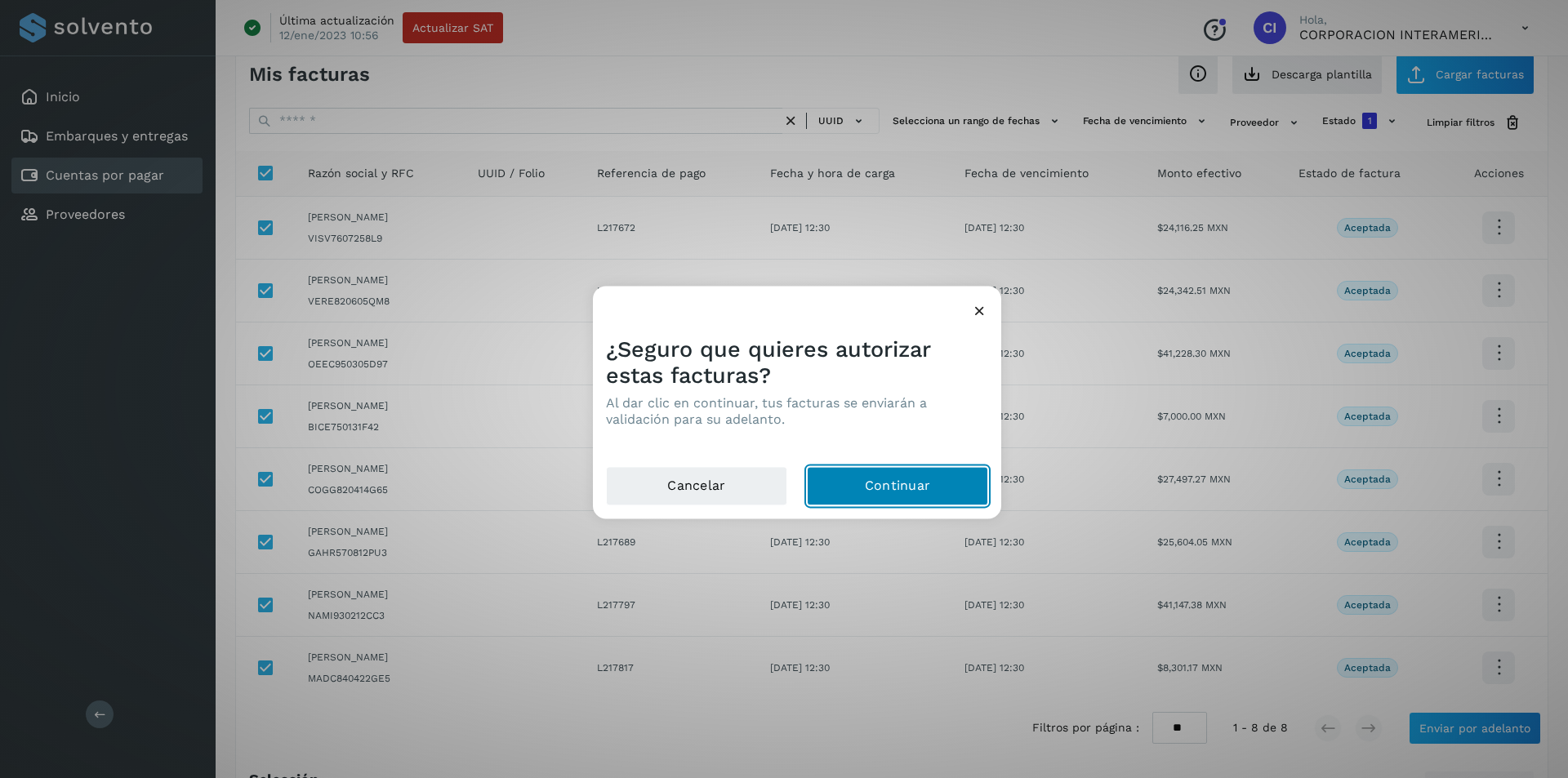 click on "Continuar" 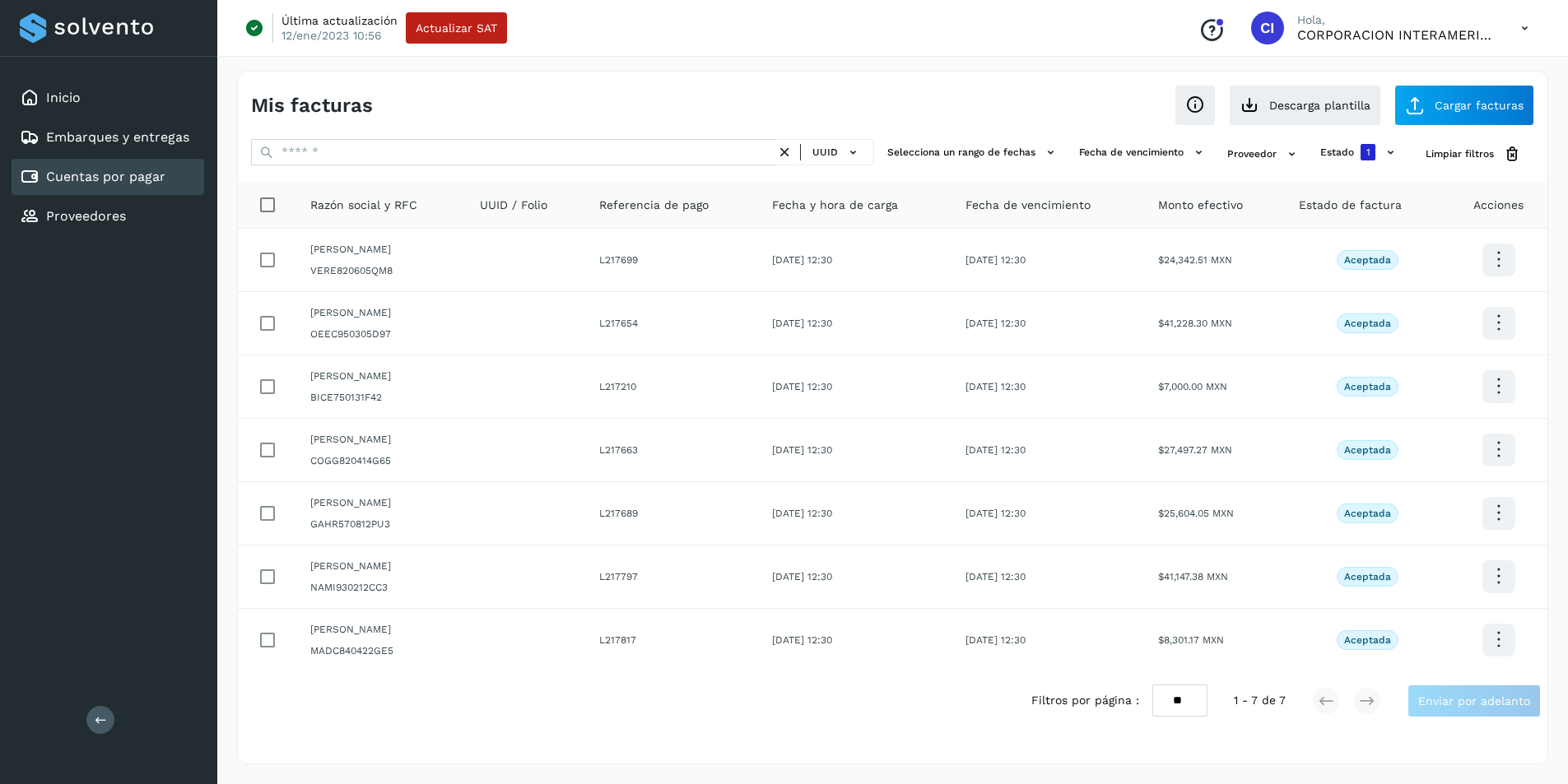 scroll, scrollTop: 0, scrollLeft: 0, axis: both 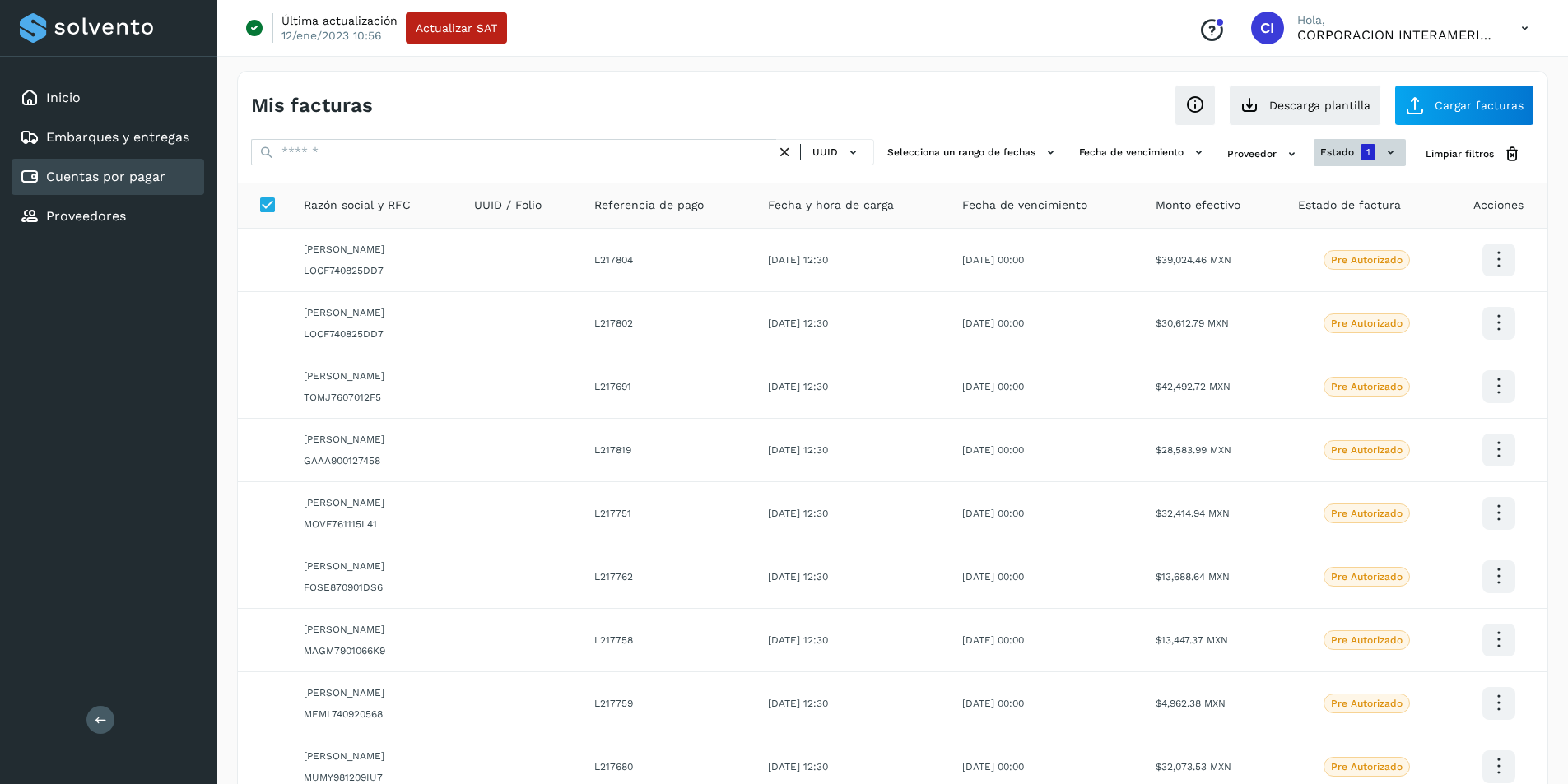 click on "estado" 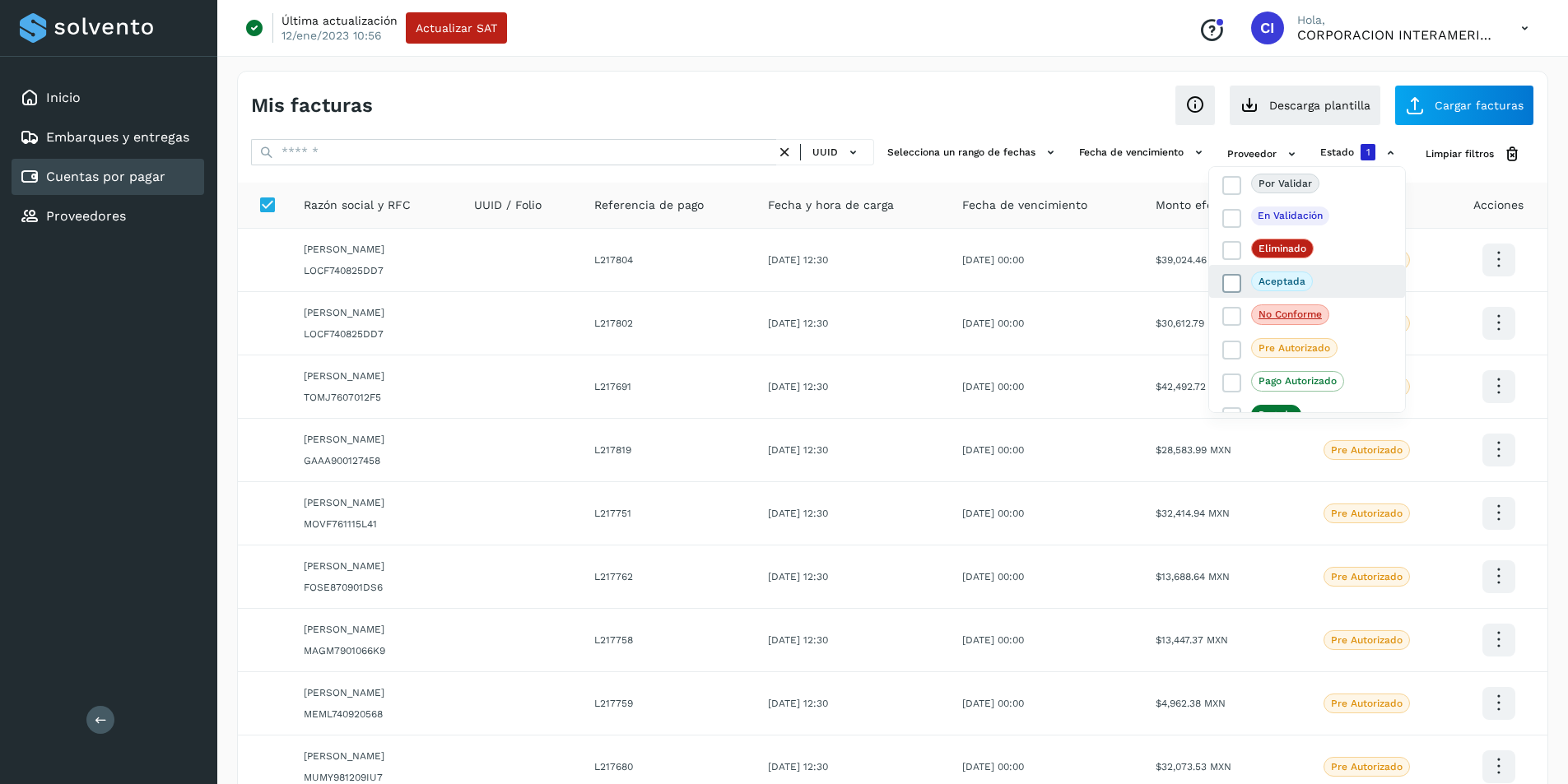 click at bounding box center [1232, 284] 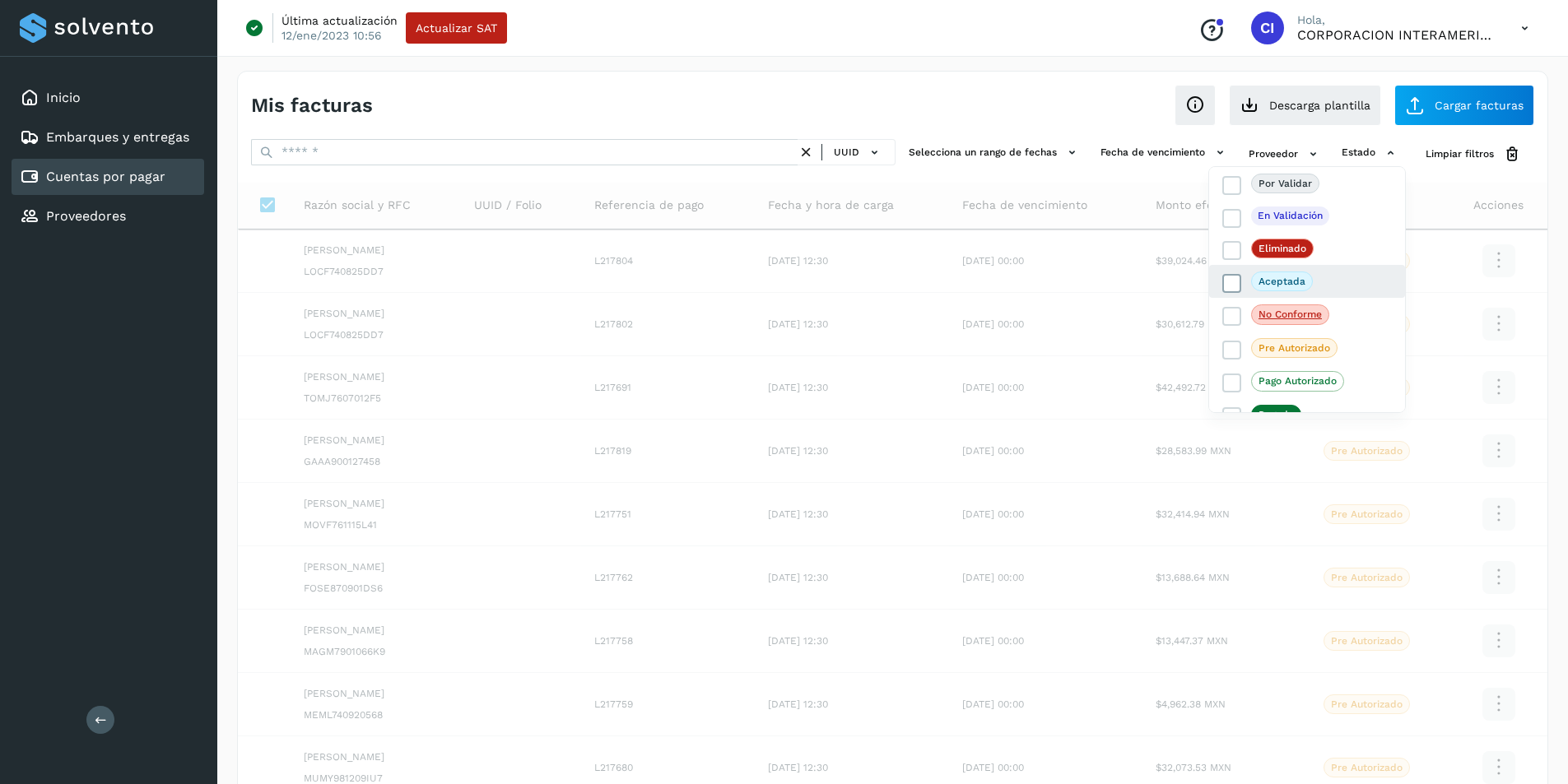 click at bounding box center [1232, 284] 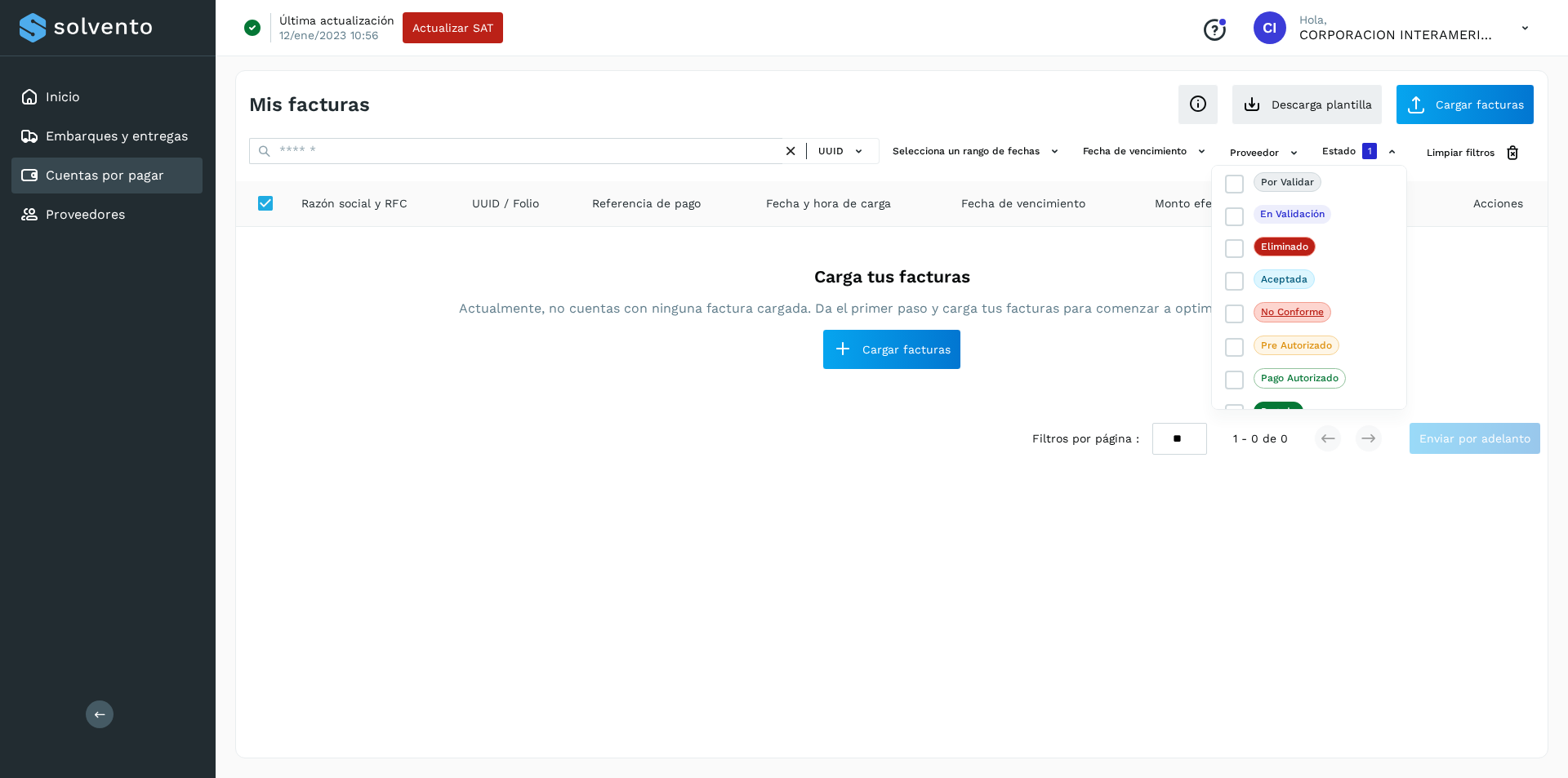click at bounding box center (784, 389) 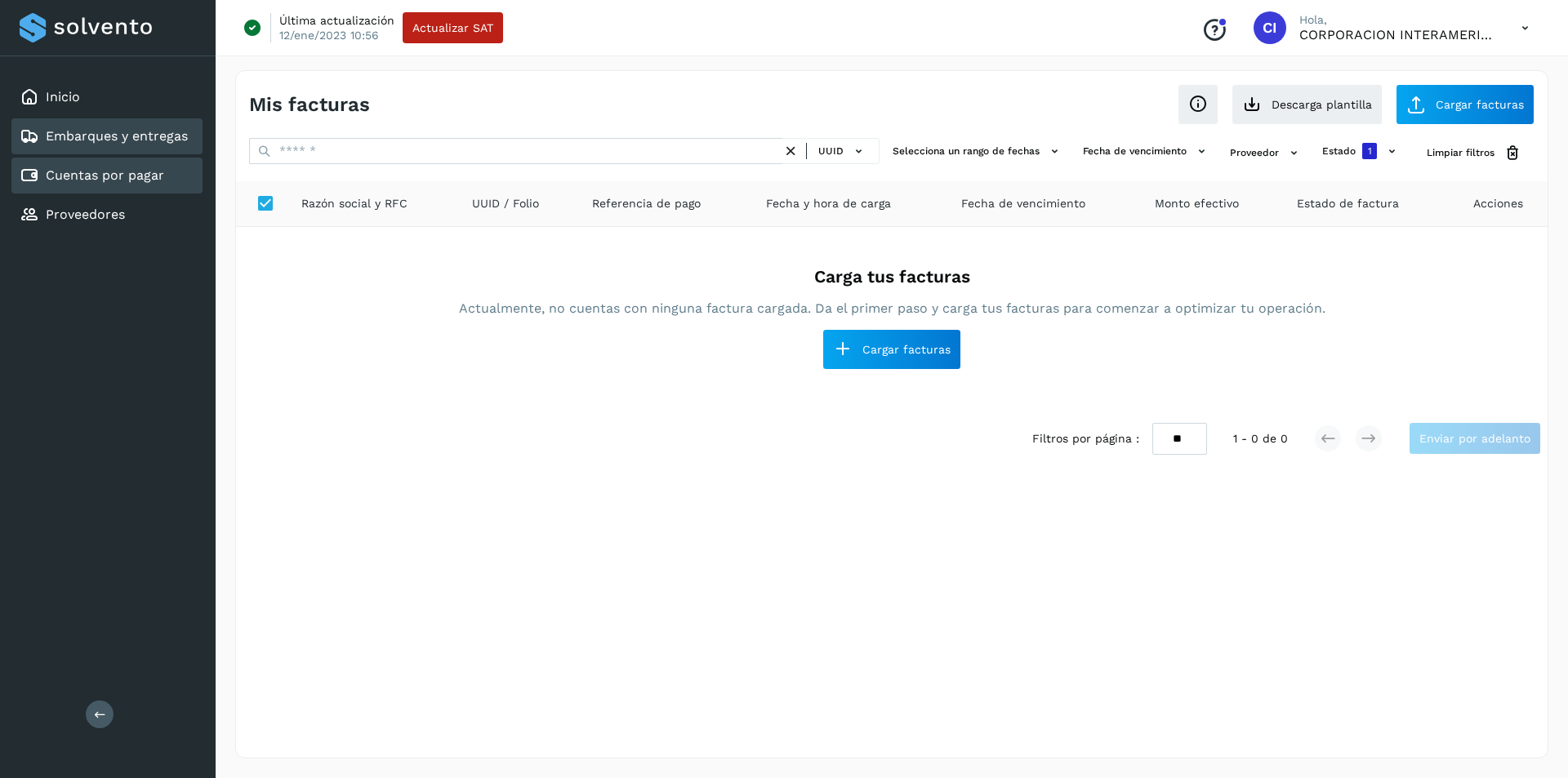 click on "Embarques y entregas" 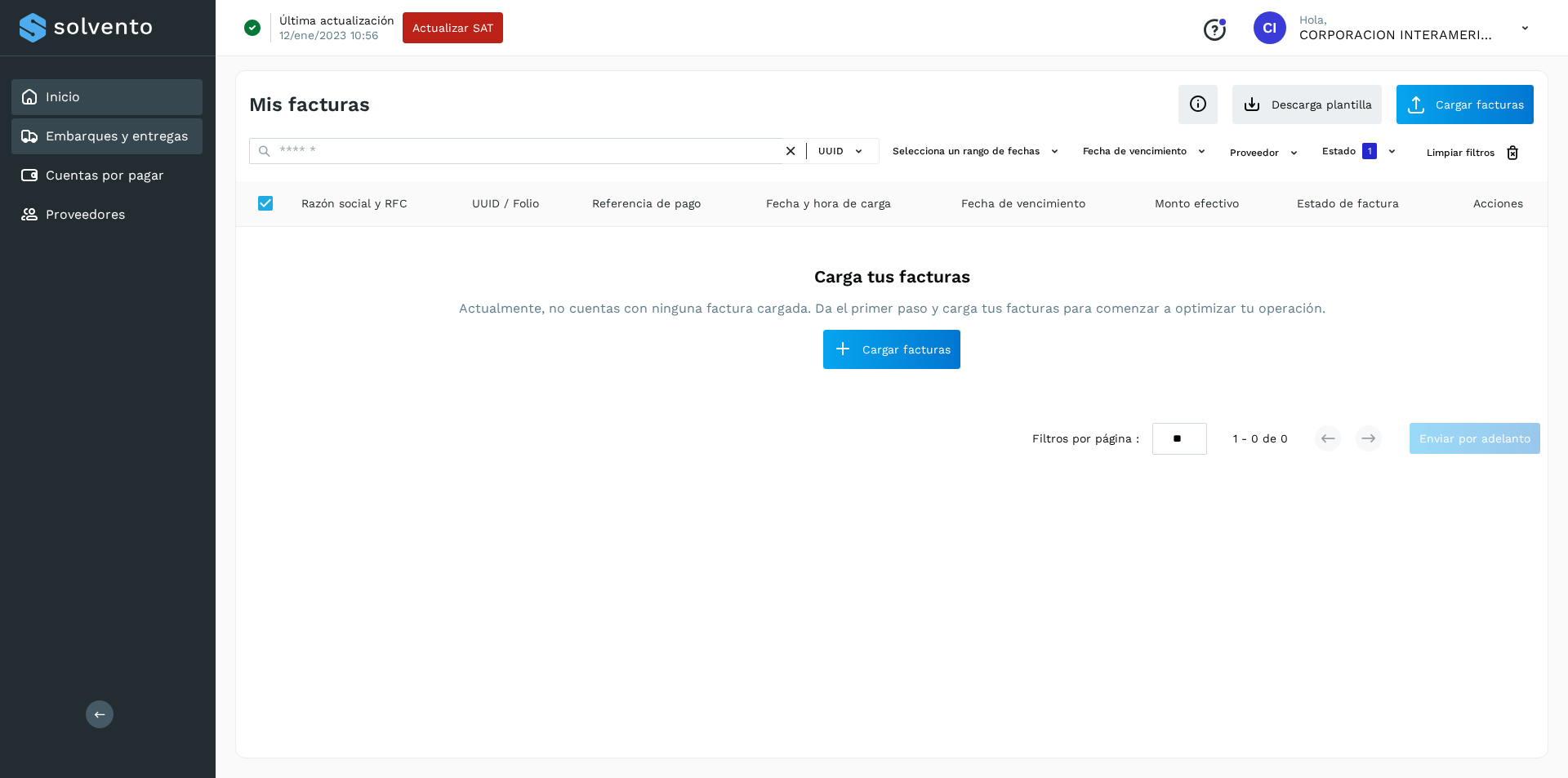 click on "Inicio" 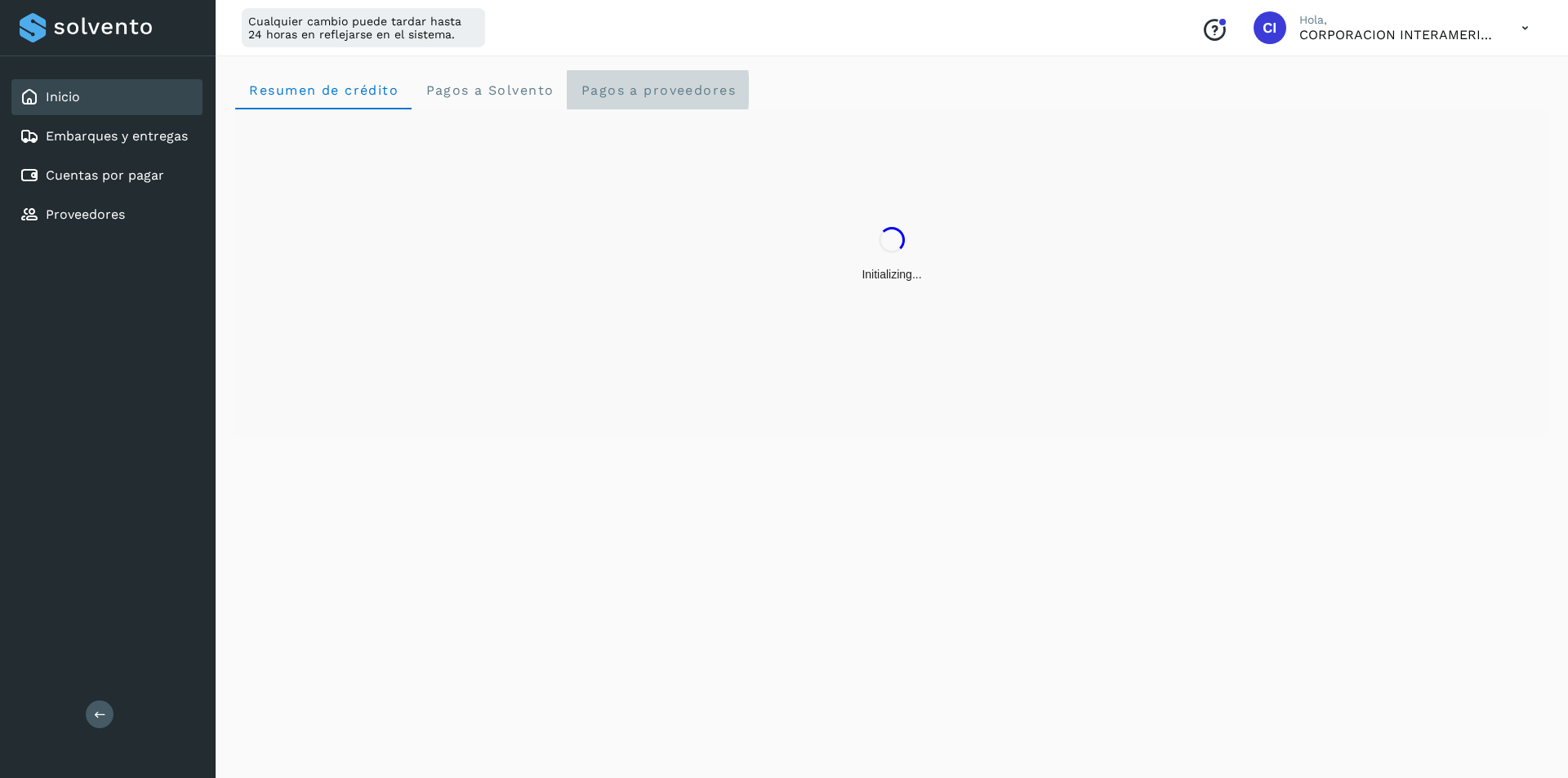 click on "Pagos a proveedores" 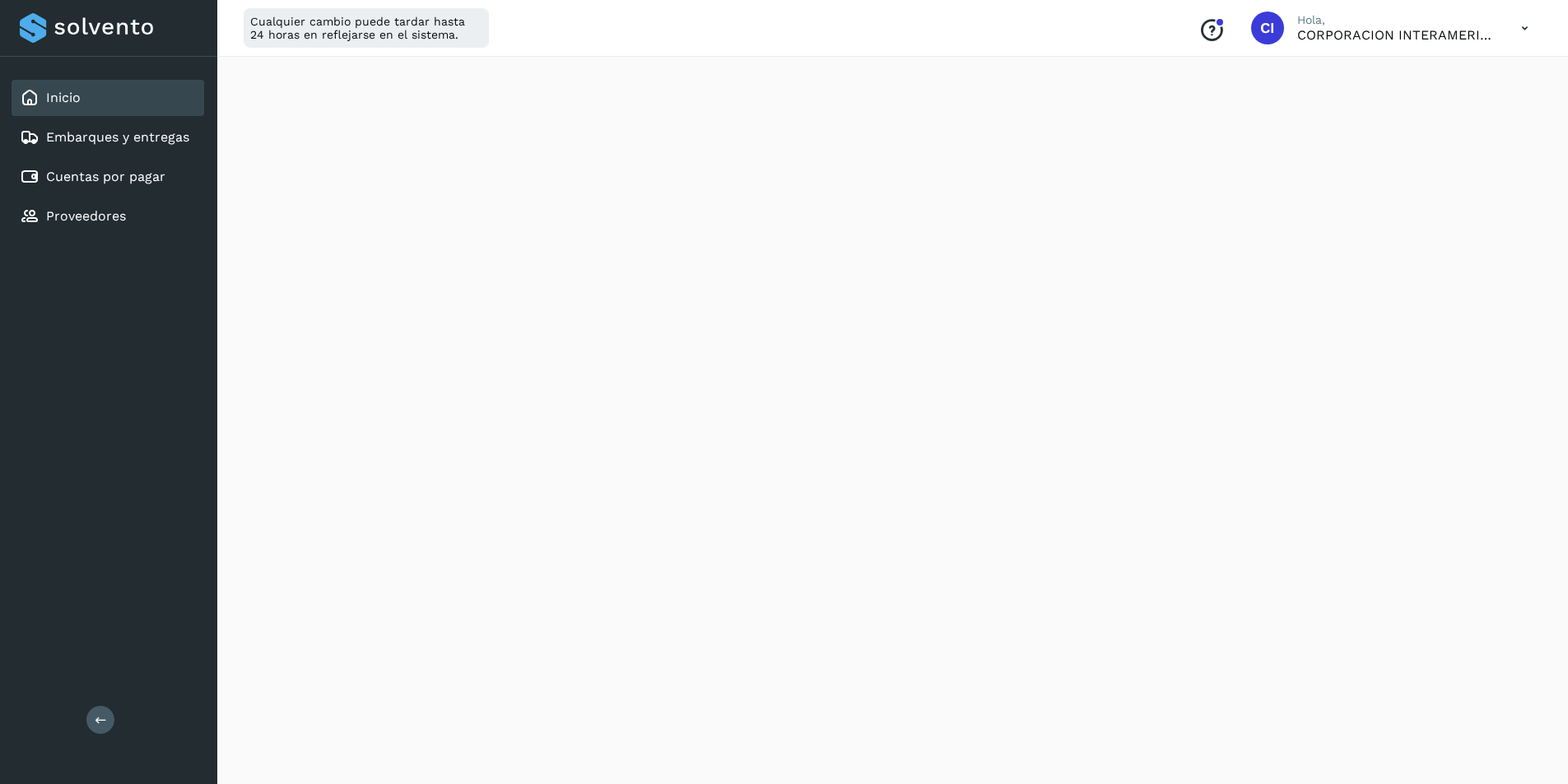 scroll, scrollTop: 257, scrollLeft: 0, axis: vertical 